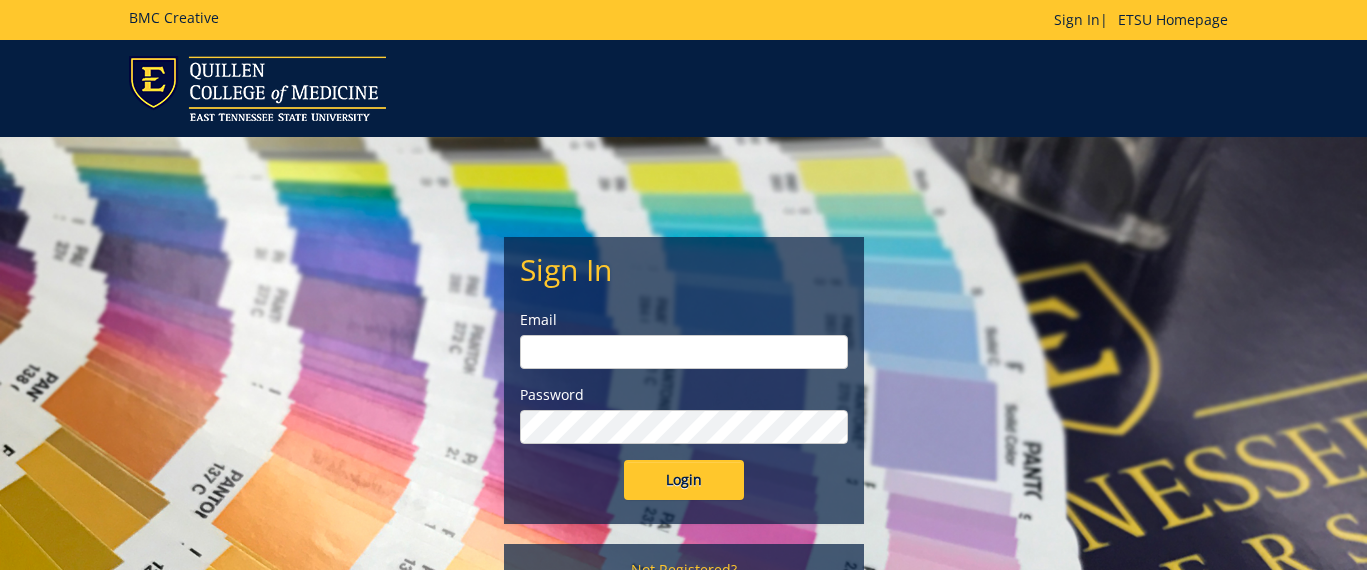 scroll, scrollTop: 0, scrollLeft: 0, axis: both 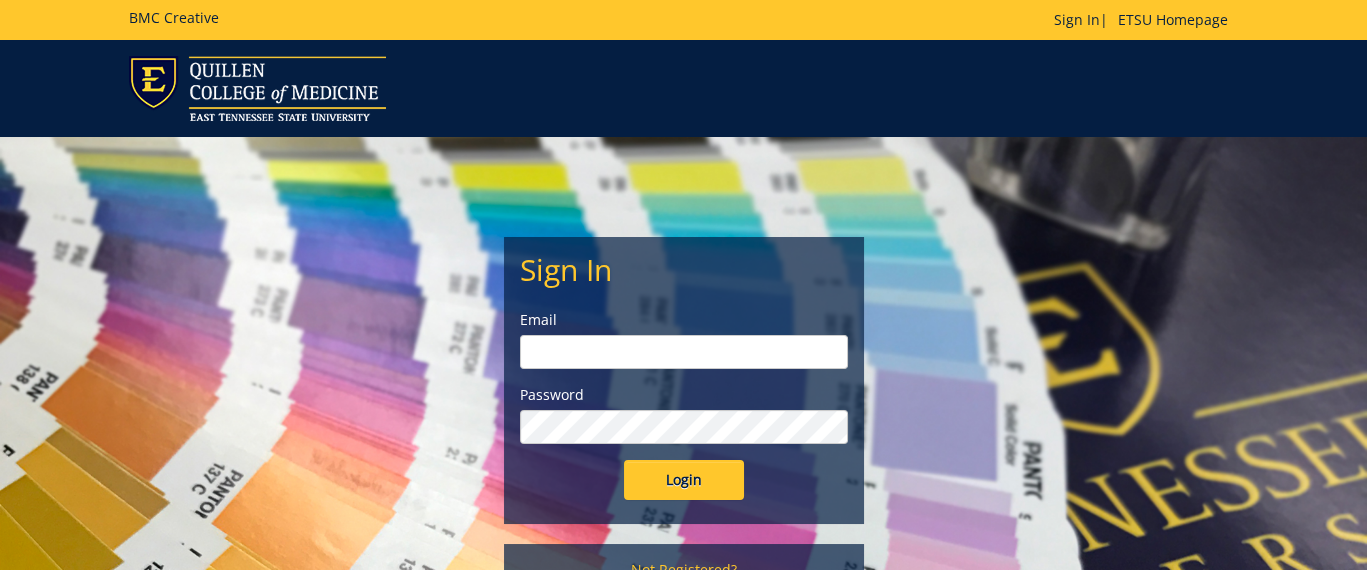 click at bounding box center (684, 352) 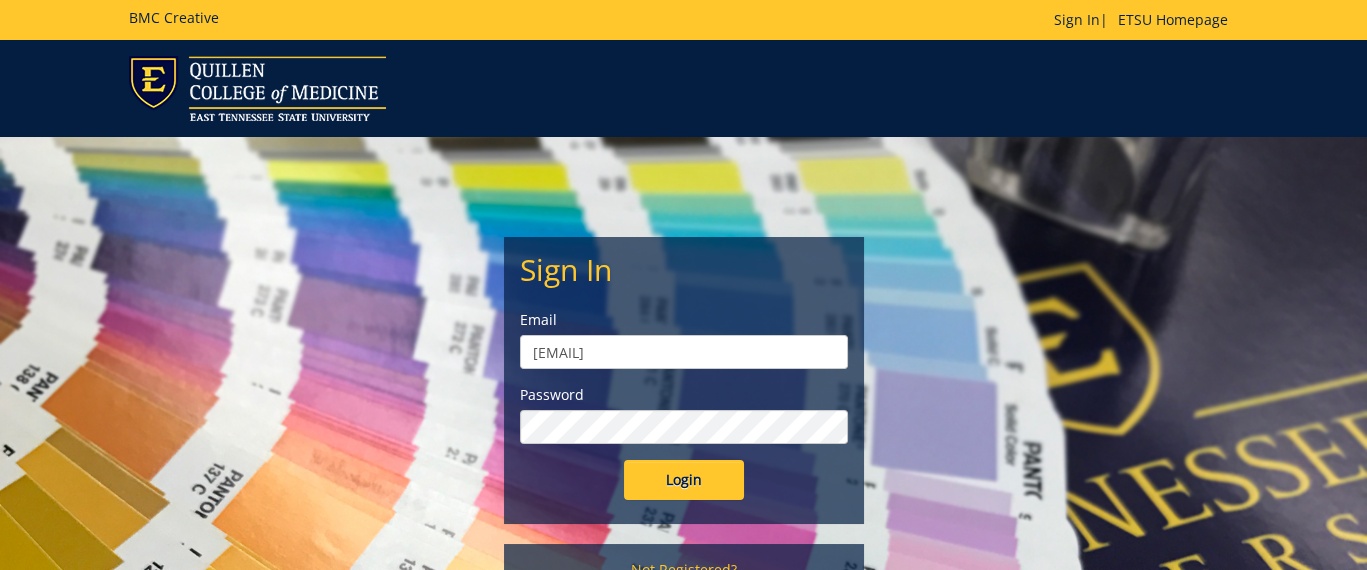 click on "Login" at bounding box center [684, 480] 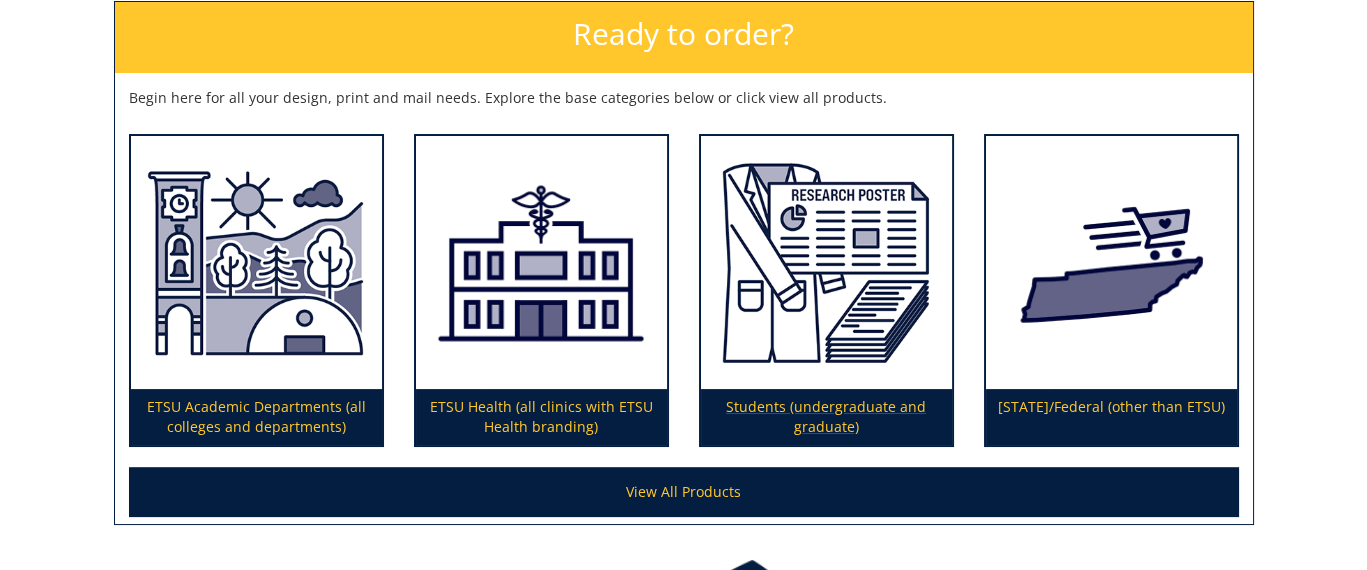 scroll, scrollTop: 400, scrollLeft: 0, axis: vertical 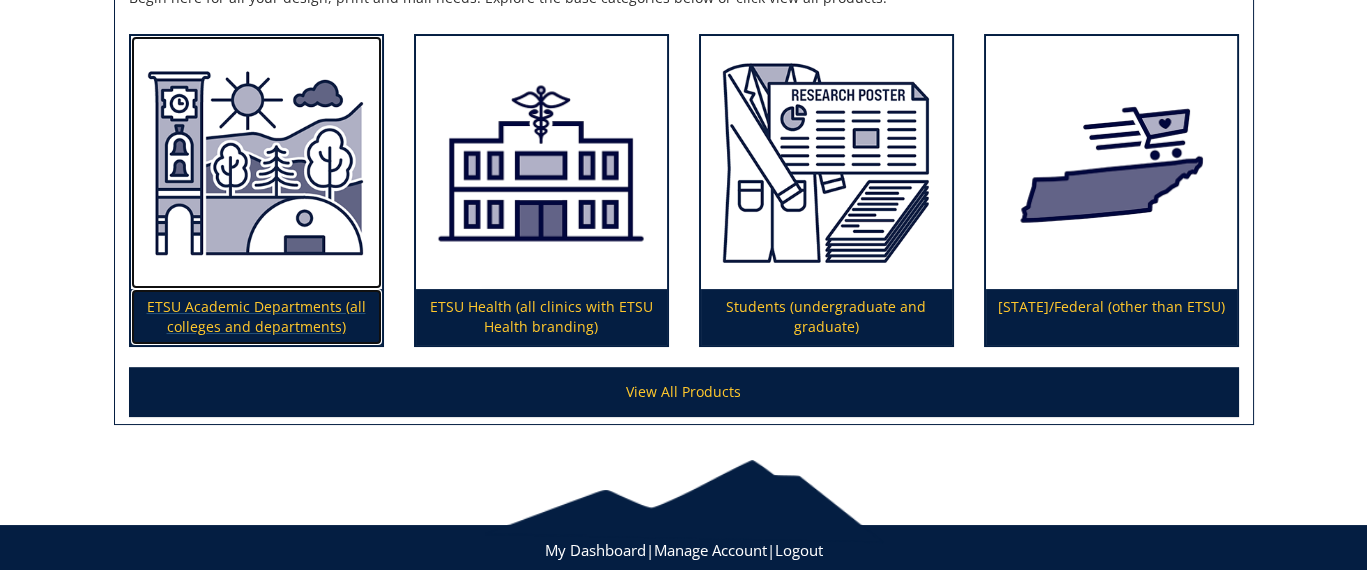 click at bounding box center (256, 162) 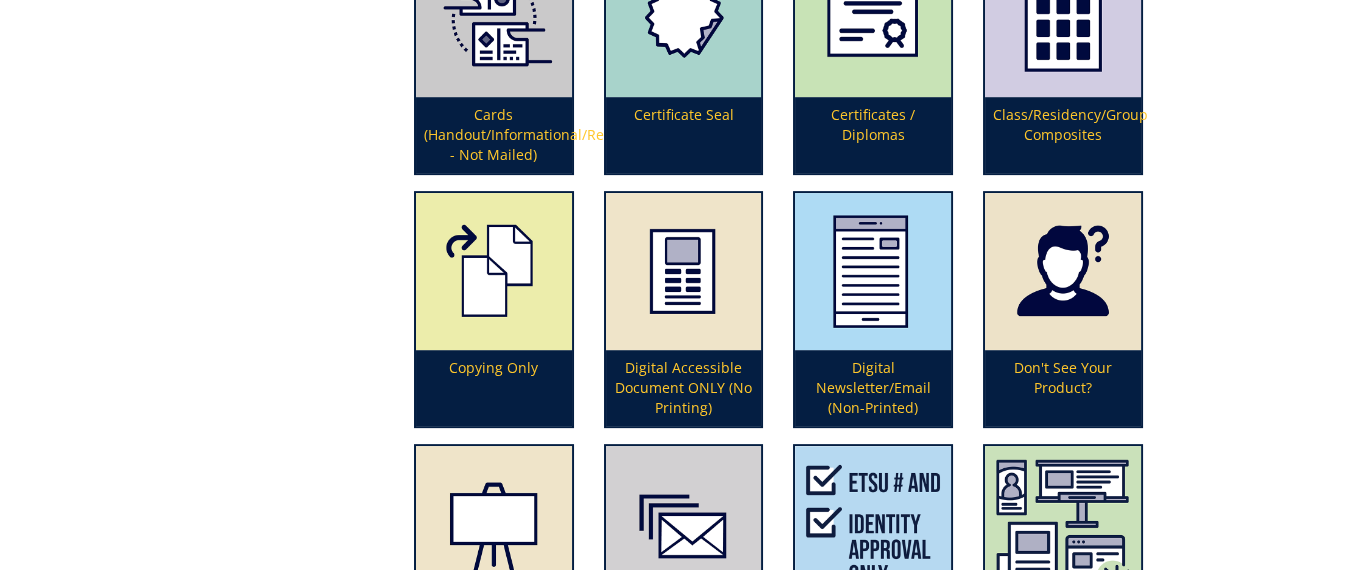 scroll, scrollTop: 1600, scrollLeft: 0, axis: vertical 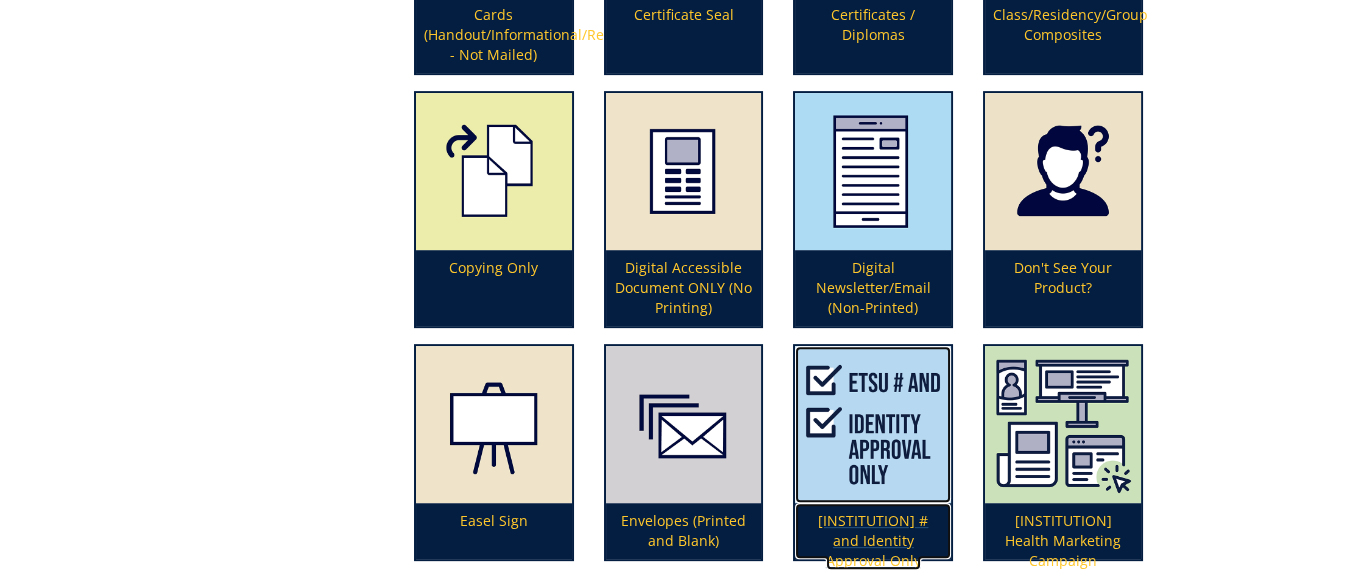 click on "[INSTITUTION] # and Identity Approval Only" at bounding box center [873, 452] 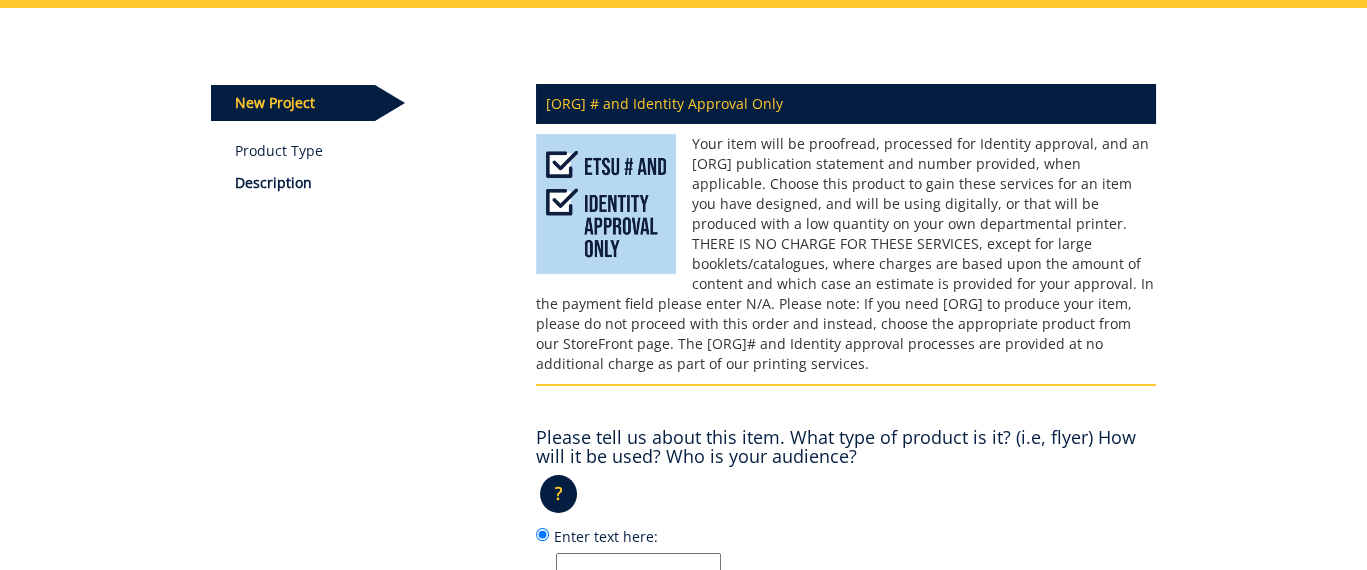 scroll, scrollTop: 400, scrollLeft: 0, axis: vertical 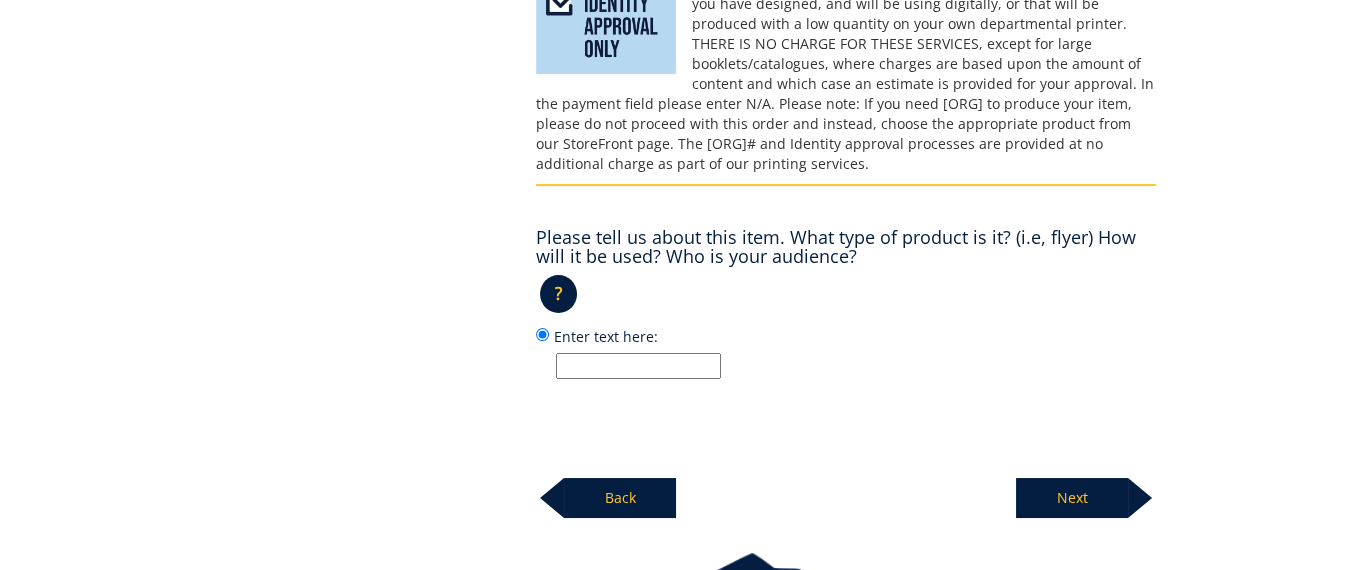 click on "Enter text here:" at bounding box center (638, 366) 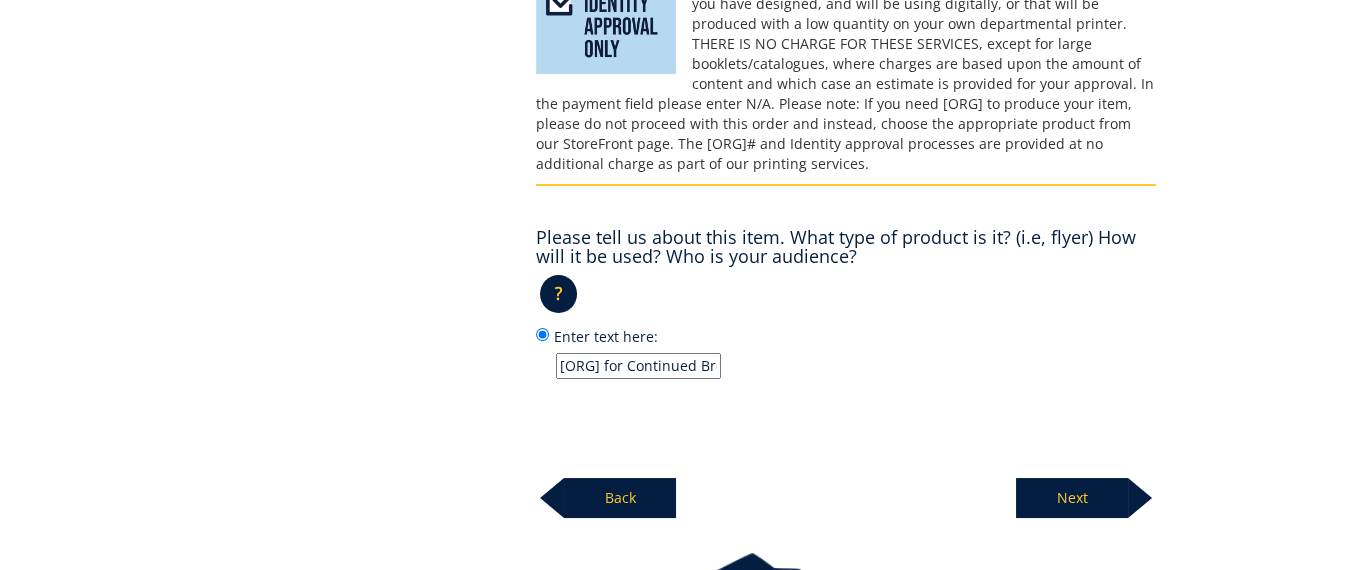 click on "Kingsport Alliance for Continued Brochure for Fall 2024" at bounding box center [638, 366] 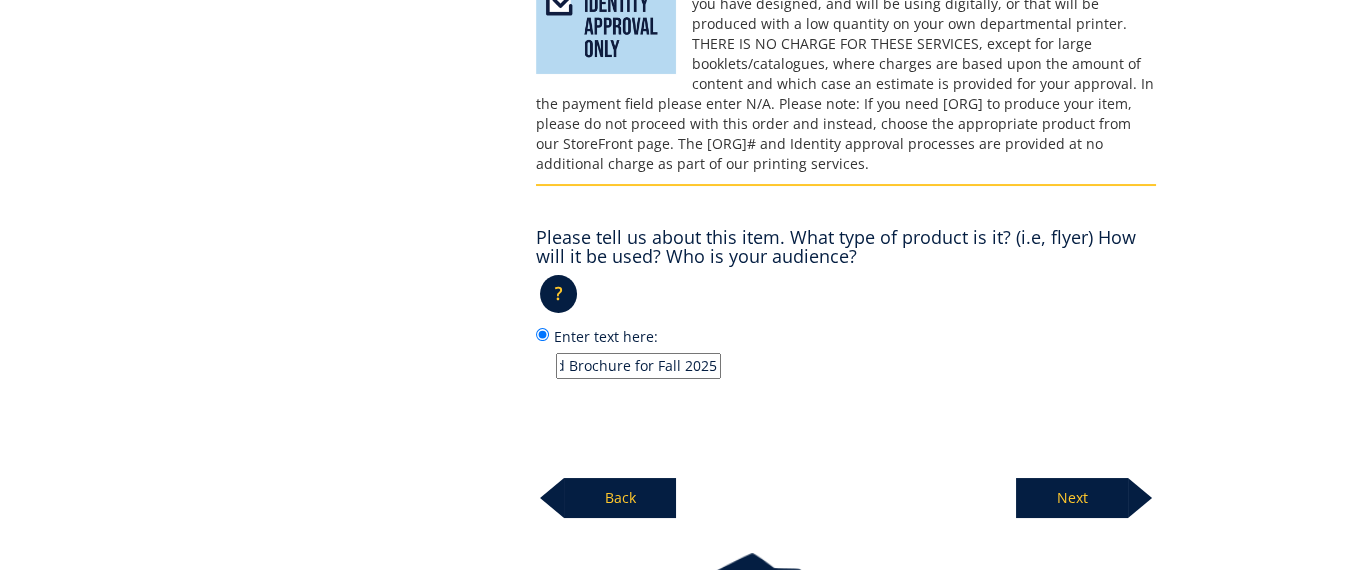scroll, scrollTop: 0, scrollLeft: 199, axis: horizontal 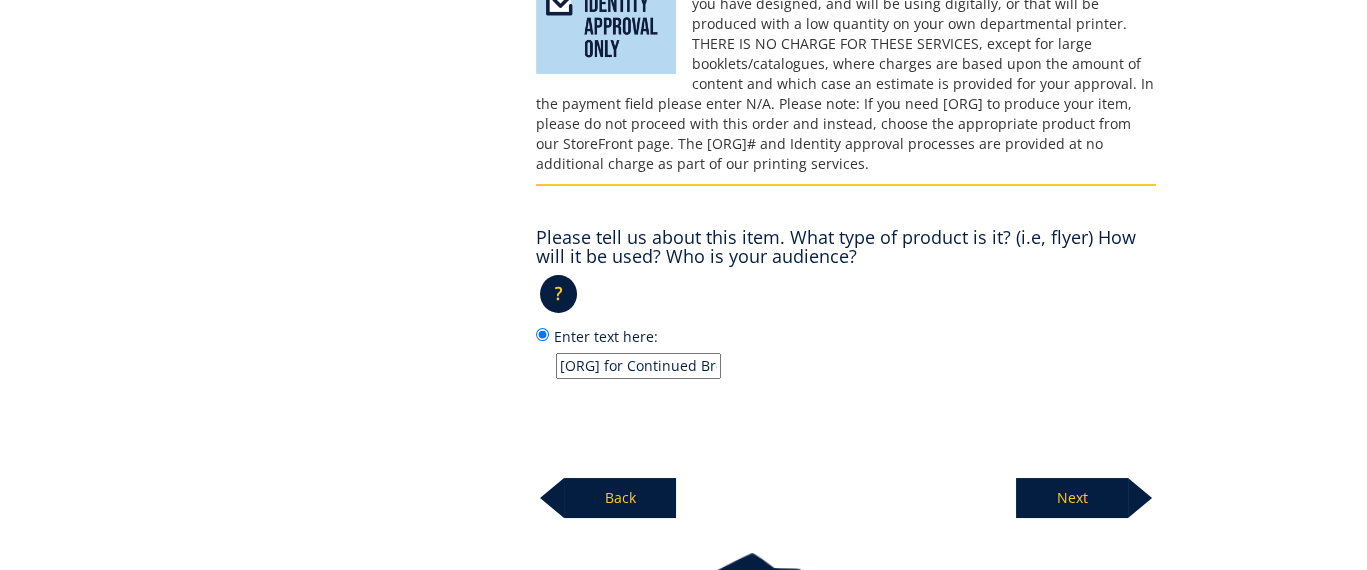 click on "Next" at bounding box center (1072, 498) 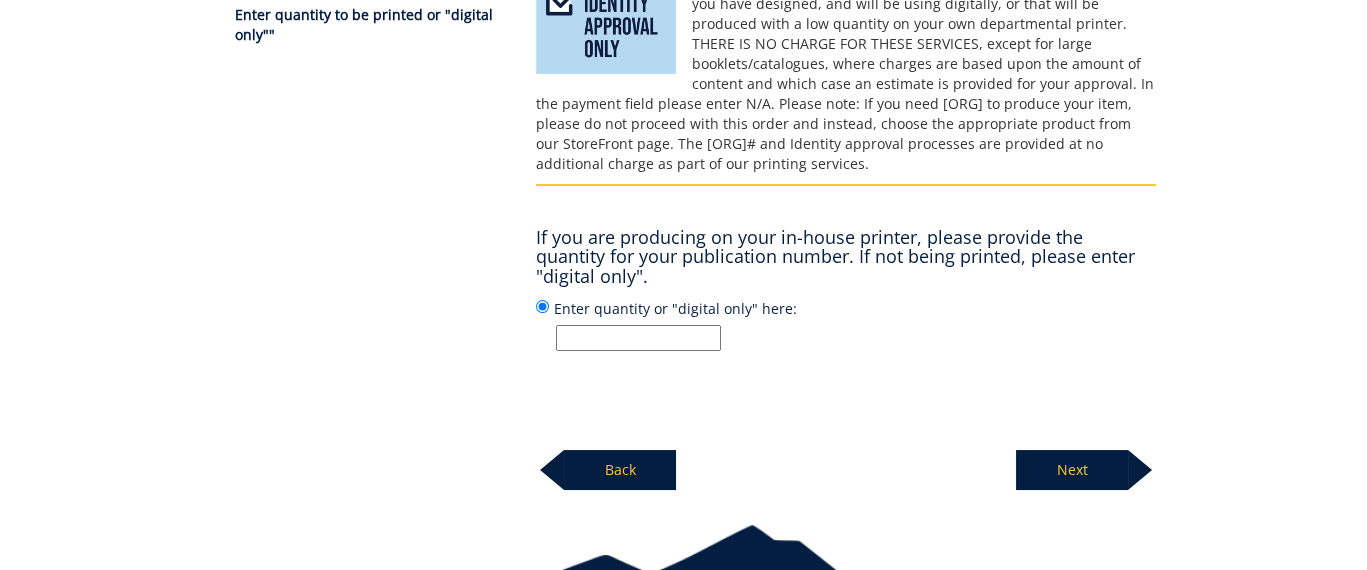 click on "Enter quantity or "digital only" here:" at bounding box center (638, 338) 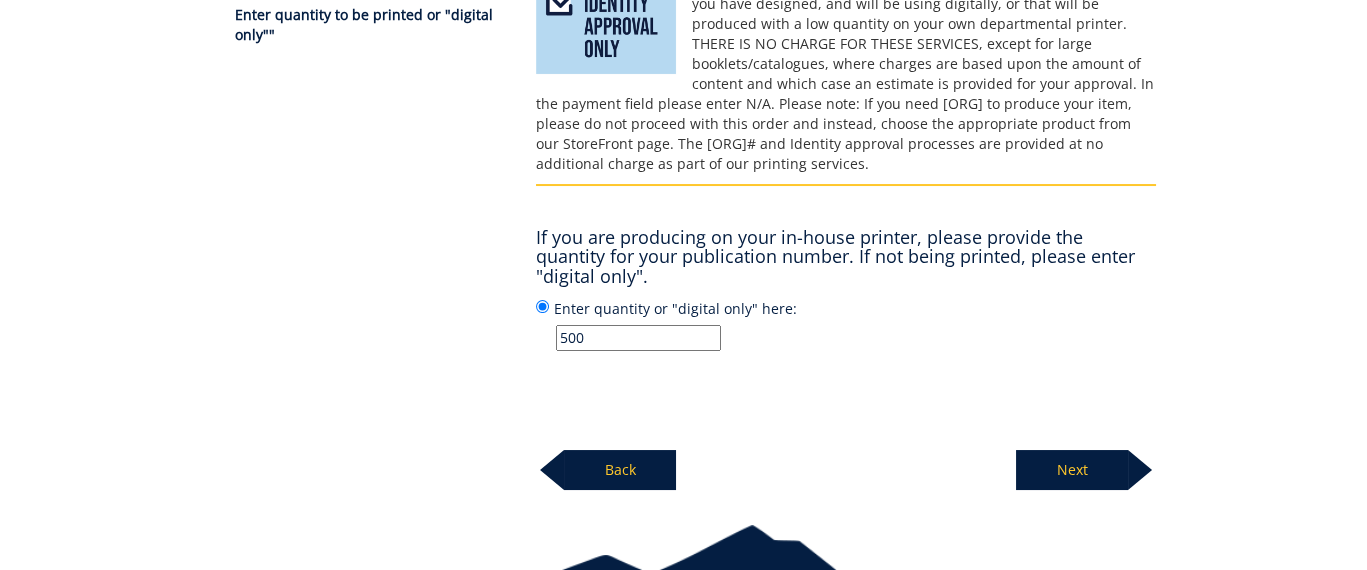 type on "500" 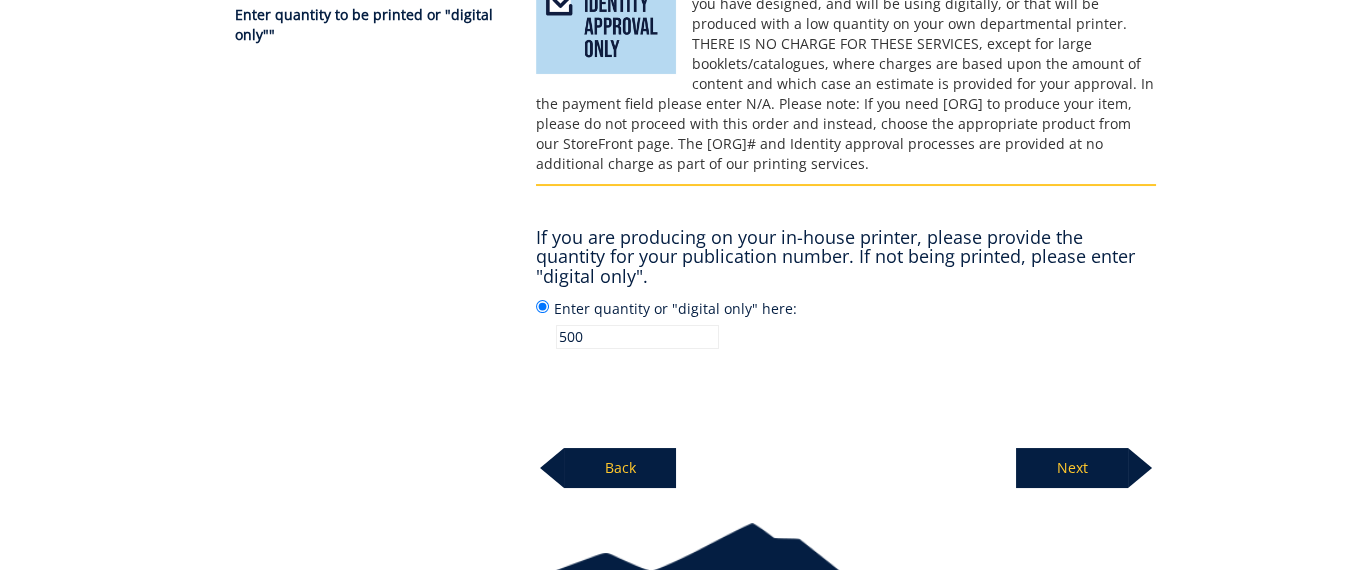 click on "Next" at bounding box center [1072, 468] 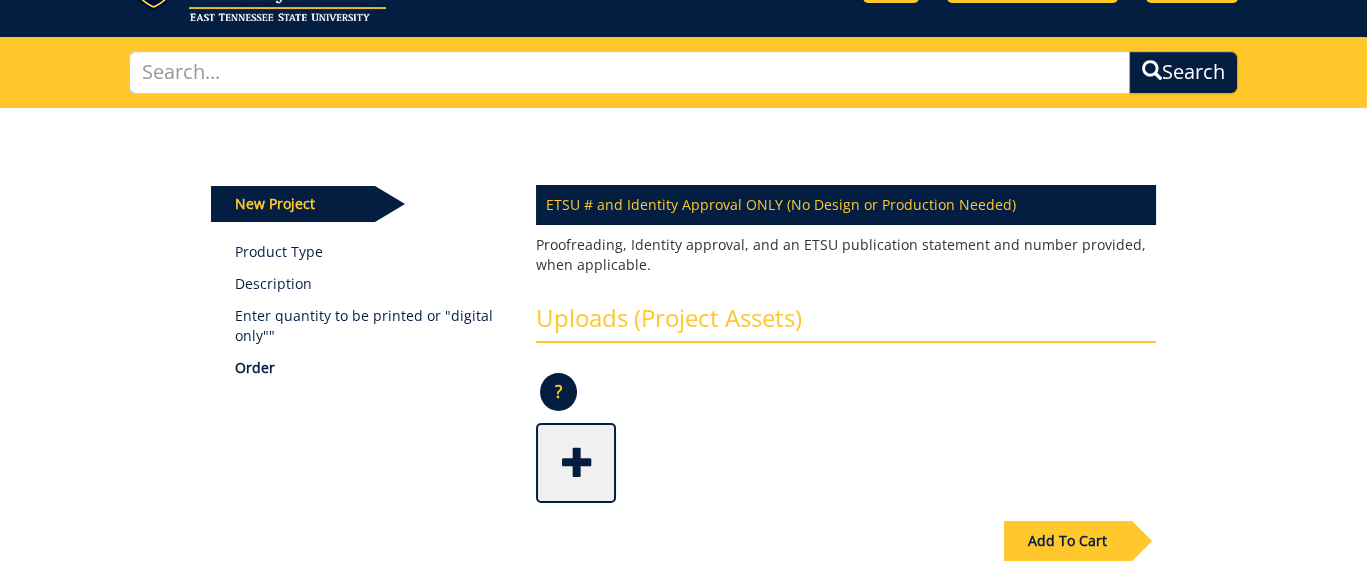 scroll, scrollTop: 200, scrollLeft: 0, axis: vertical 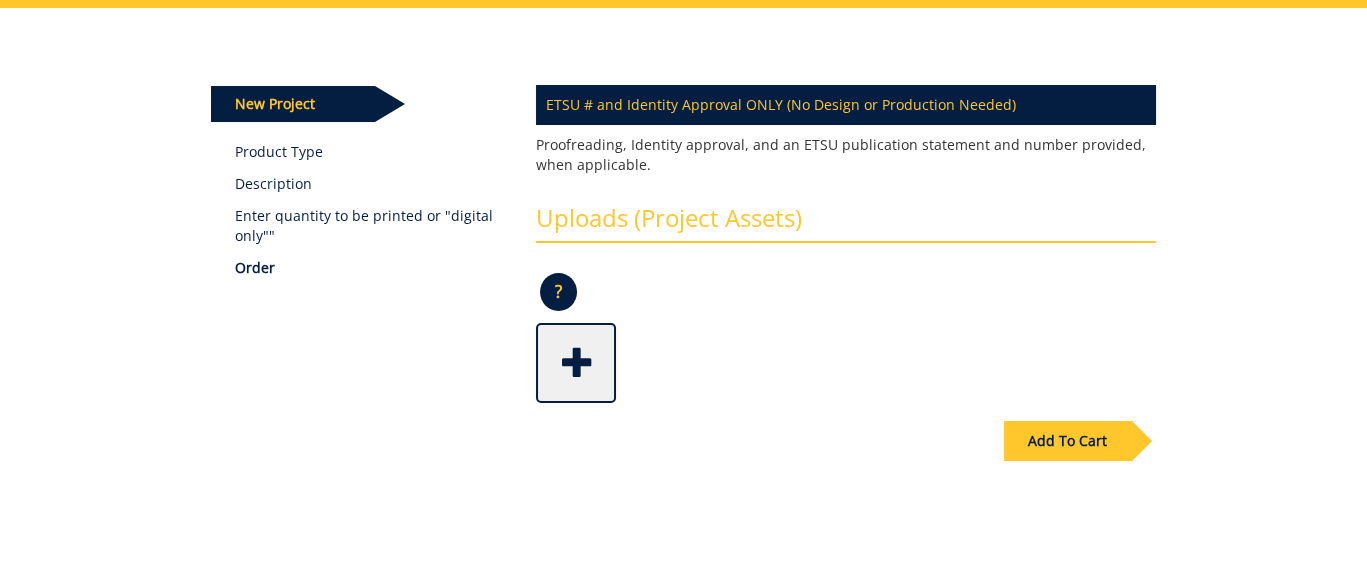 click on "Add To Cart" at bounding box center (1067, 441) 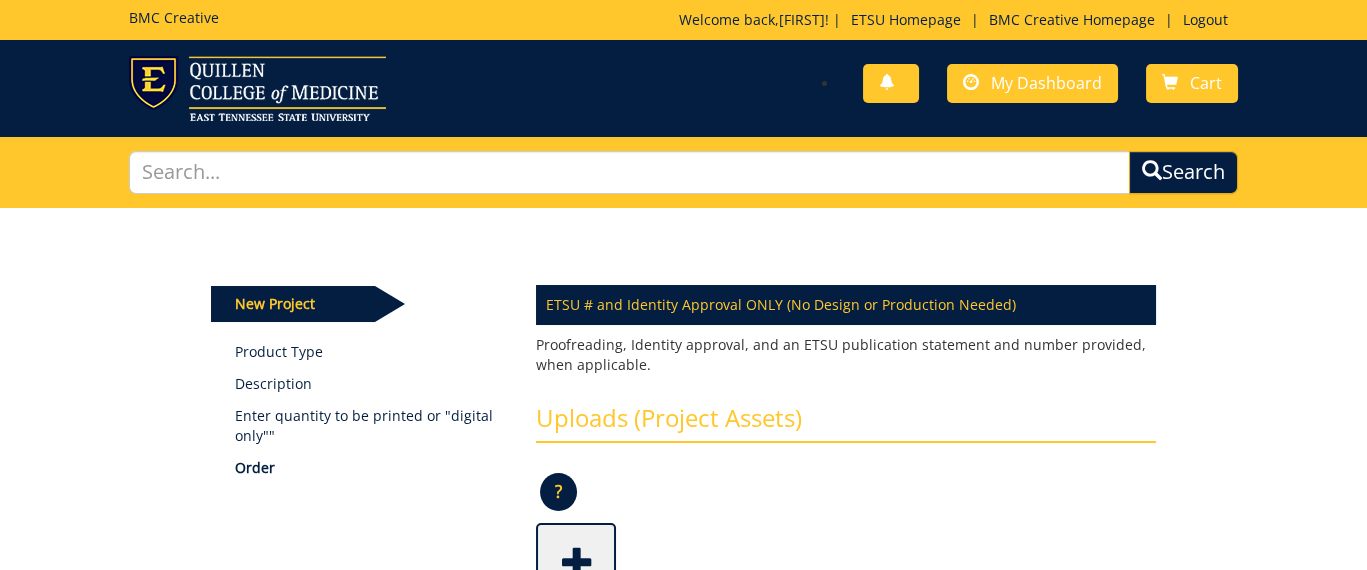 scroll, scrollTop: 200, scrollLeft: 0, axis: vertical 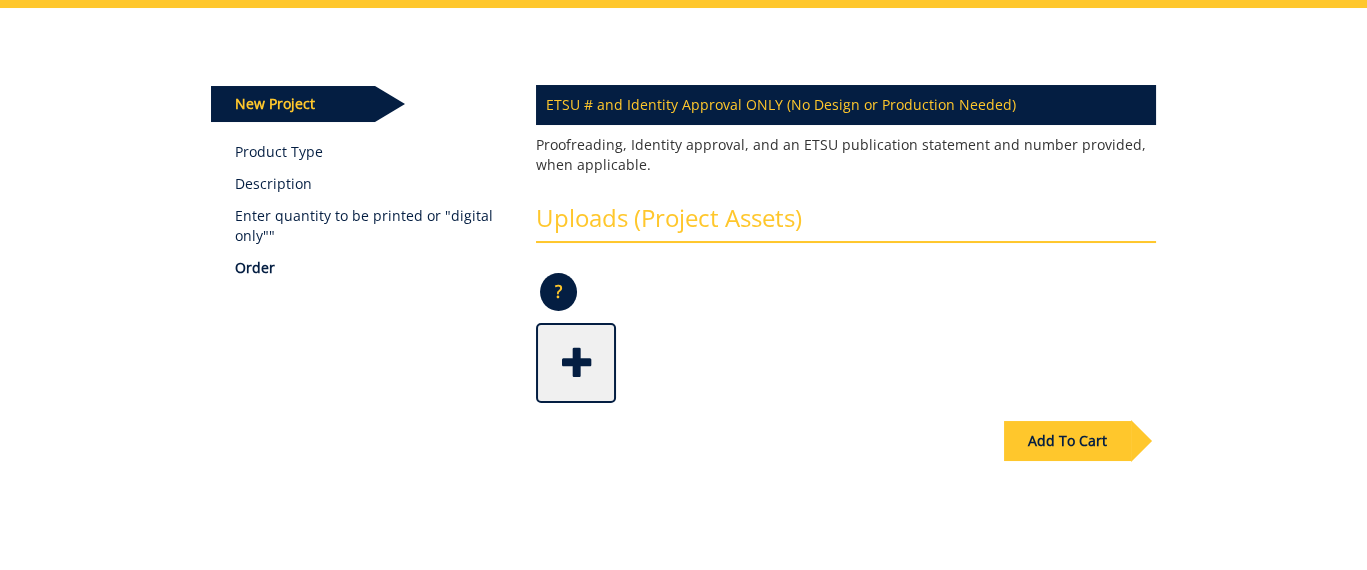 click on "Some kind of message here.
New Project
Product Type
Description
Enter quantity to be printed or "digital only""
Order
ETSU # and Identity Approval ONLY (No Design or Production Needed)
? × images -" at bounding box center (683, 284) 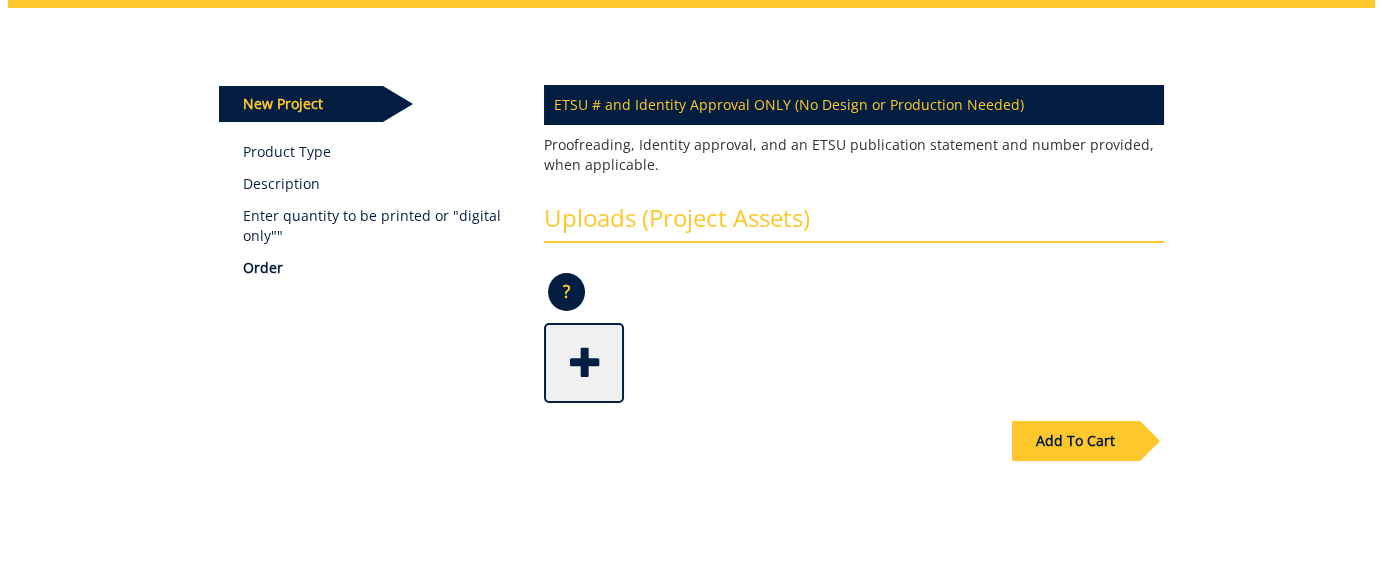 scroll, scrollTop: 300, scrollLeft: 0, axis: vertical 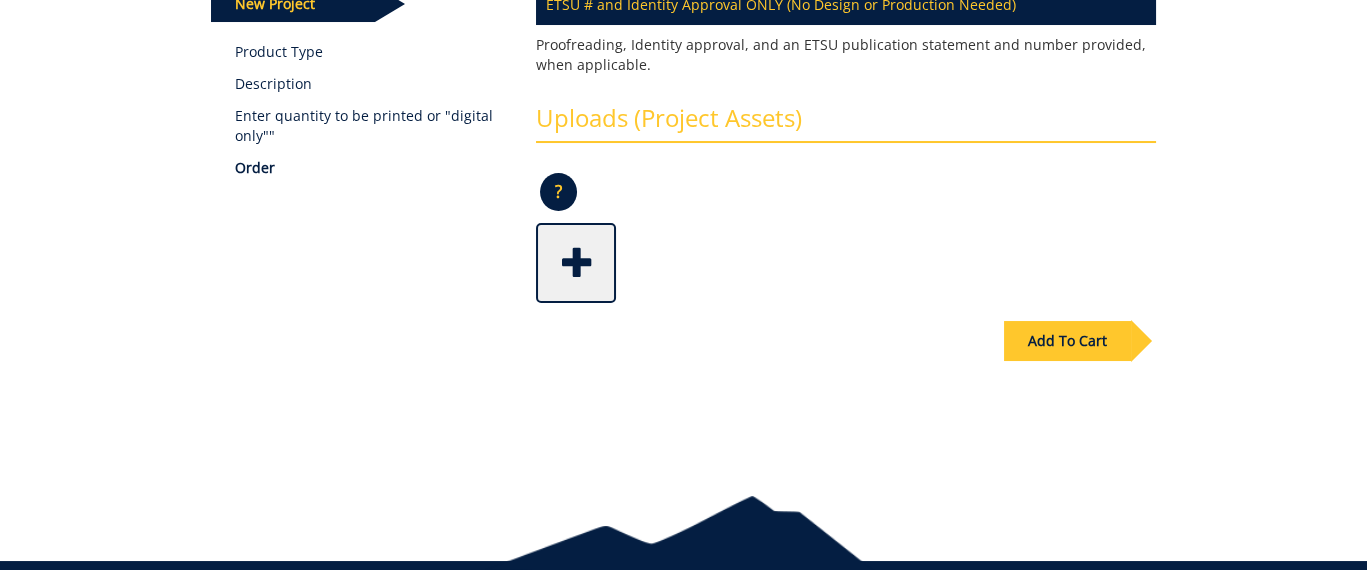click at bounding box center [578, 261] 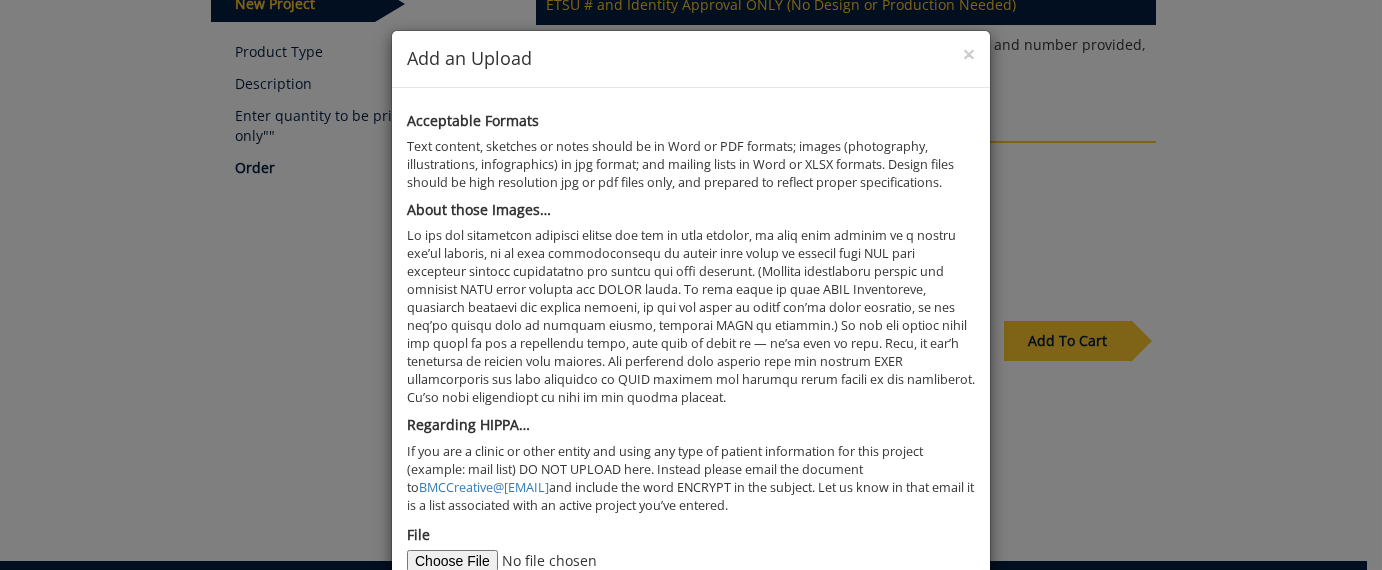 scroll, scrollTop: 189, scrollLeft: 0, axis: vertical 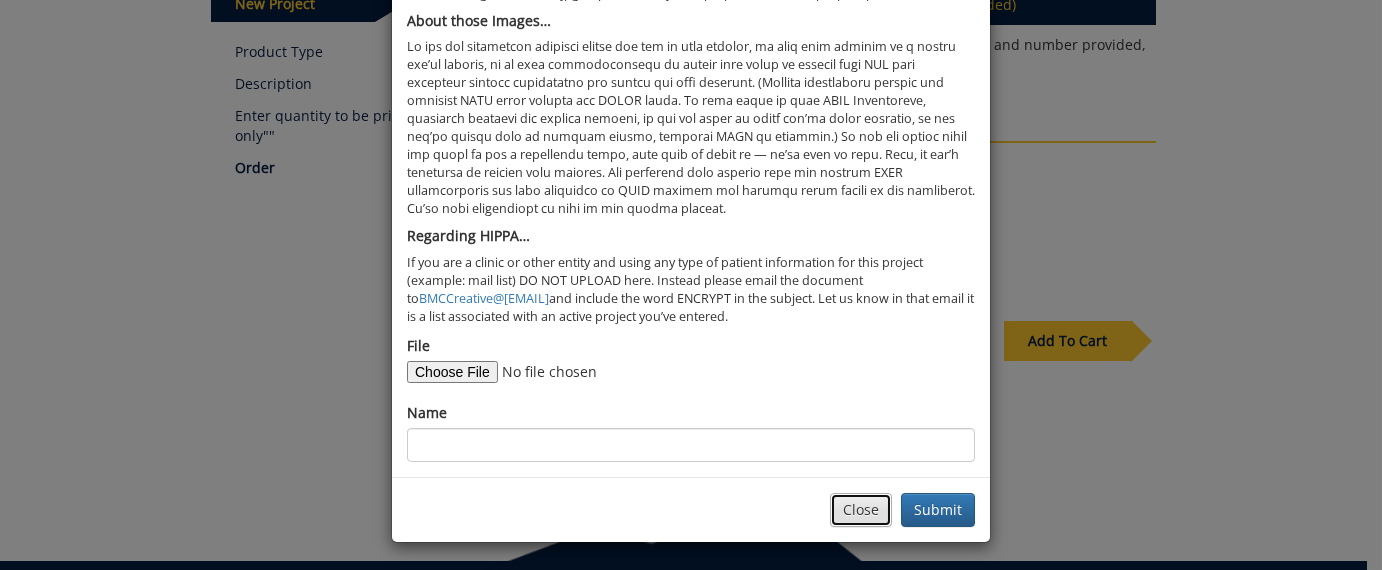 click on "Close" at bounding box center (861, 510) 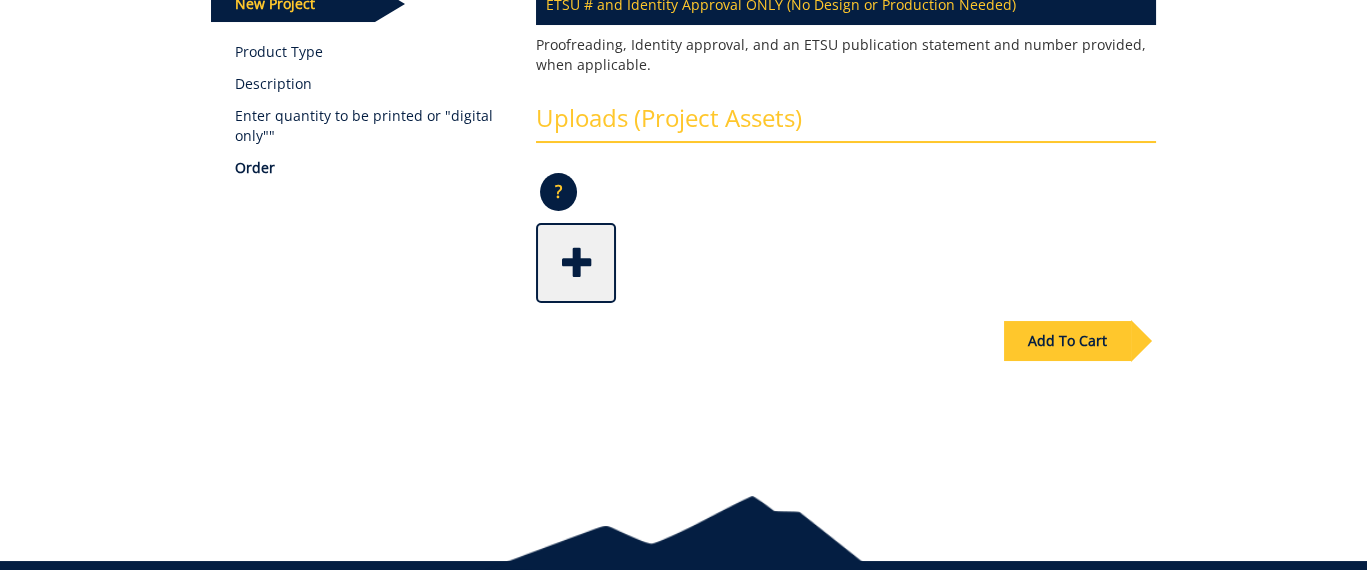 click at bounding box center (578, 261) 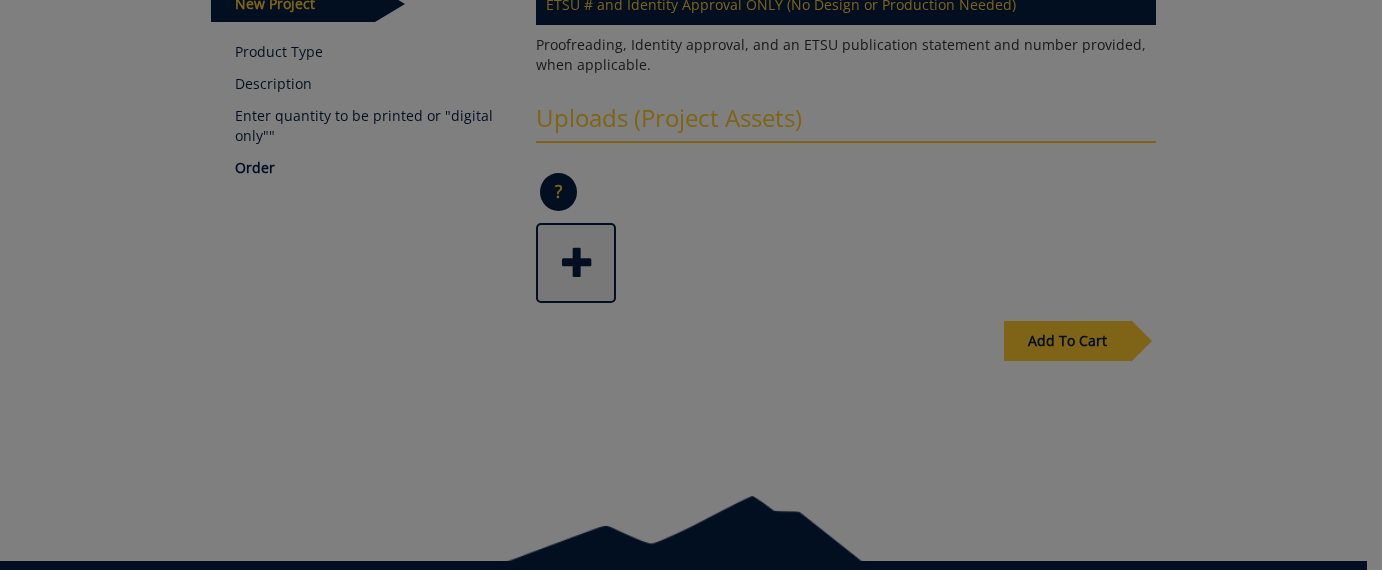 scroll, scrollTop: 0, scrollLeft: 0, axis: both 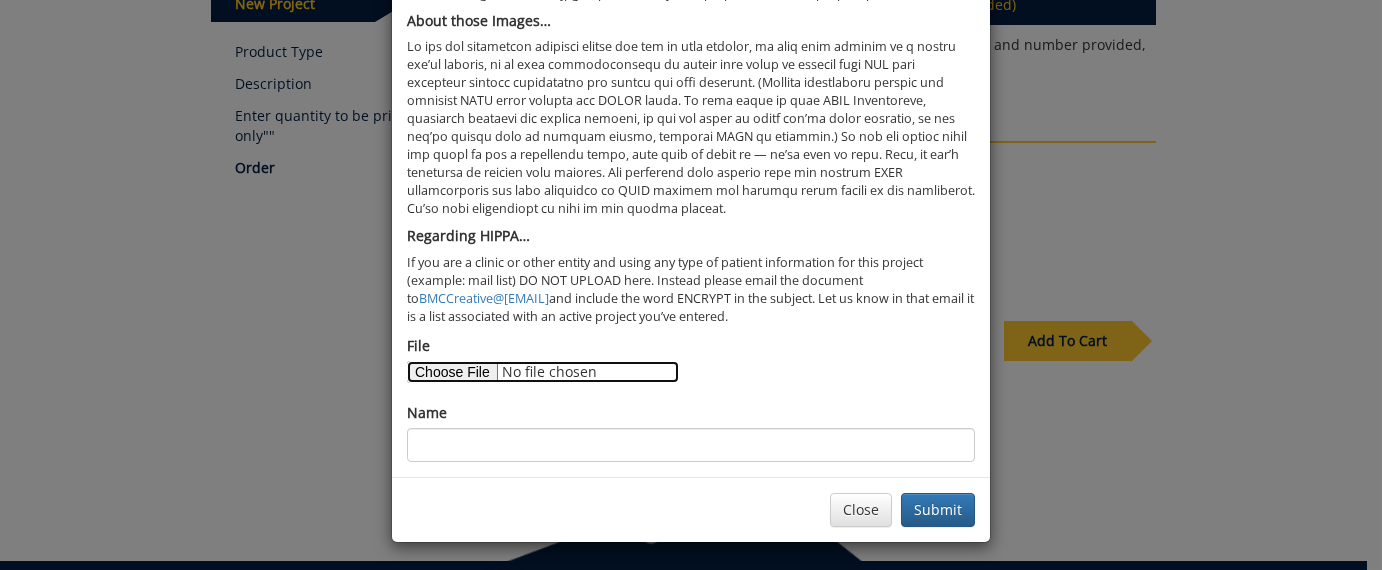 click on "File" at bounding box center [543, 372] 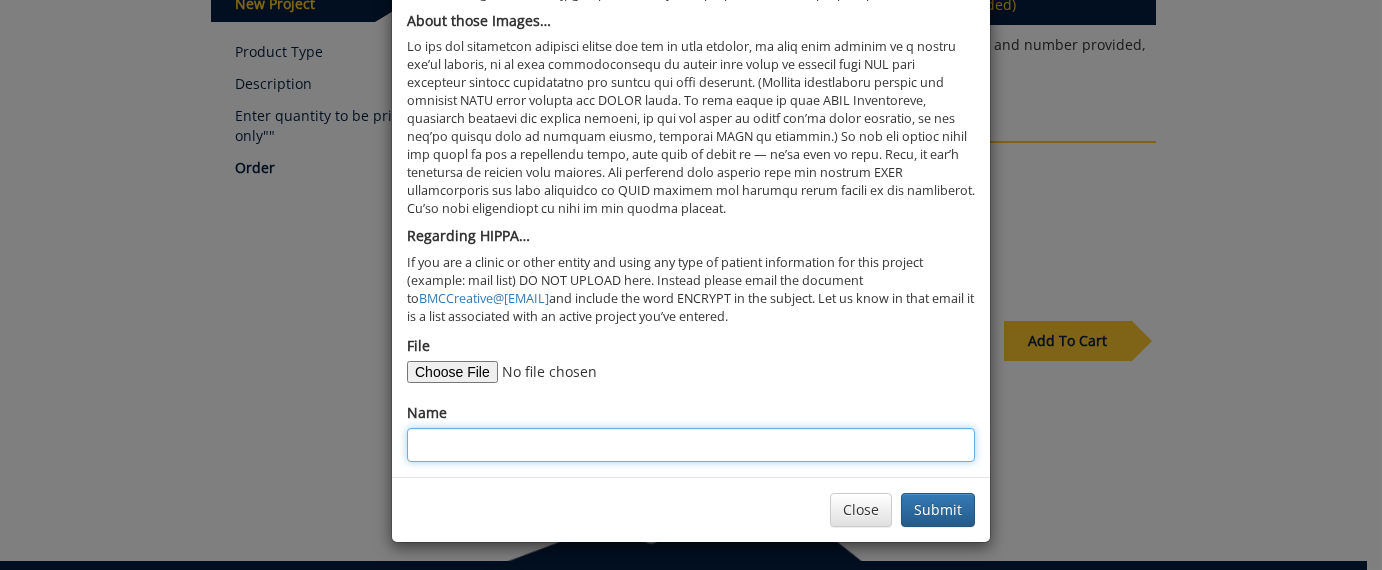 click on "Name" at bounding box center [691, 445] 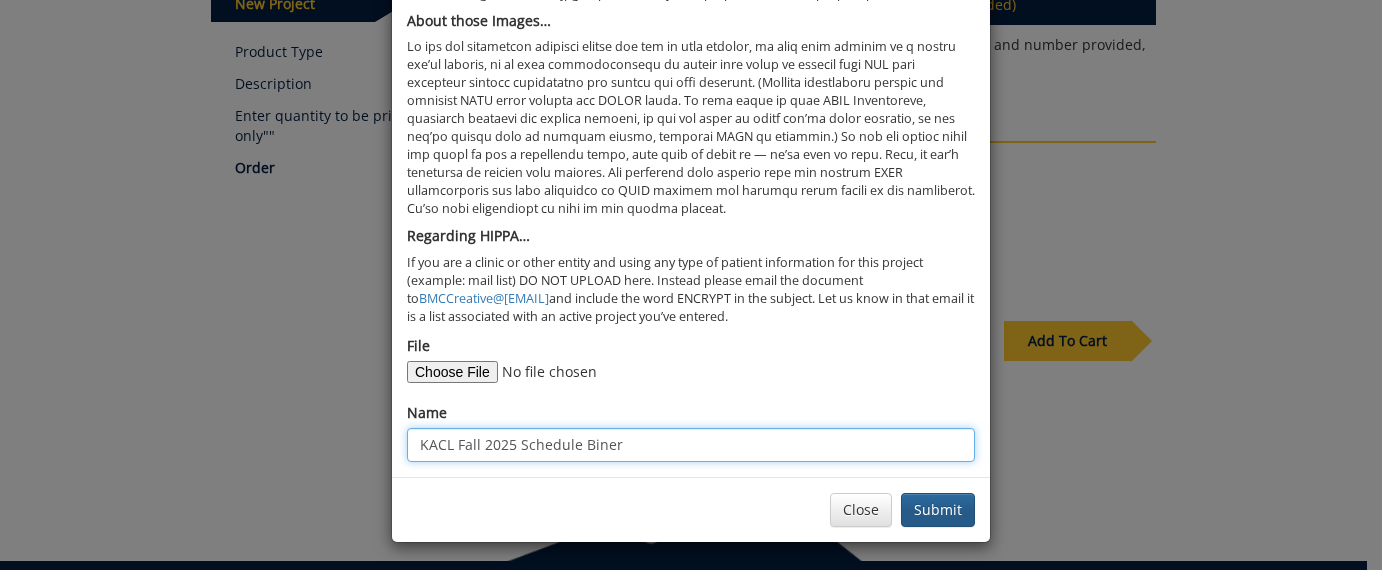 type on "KACL Fall 2025 Schedule Biner" 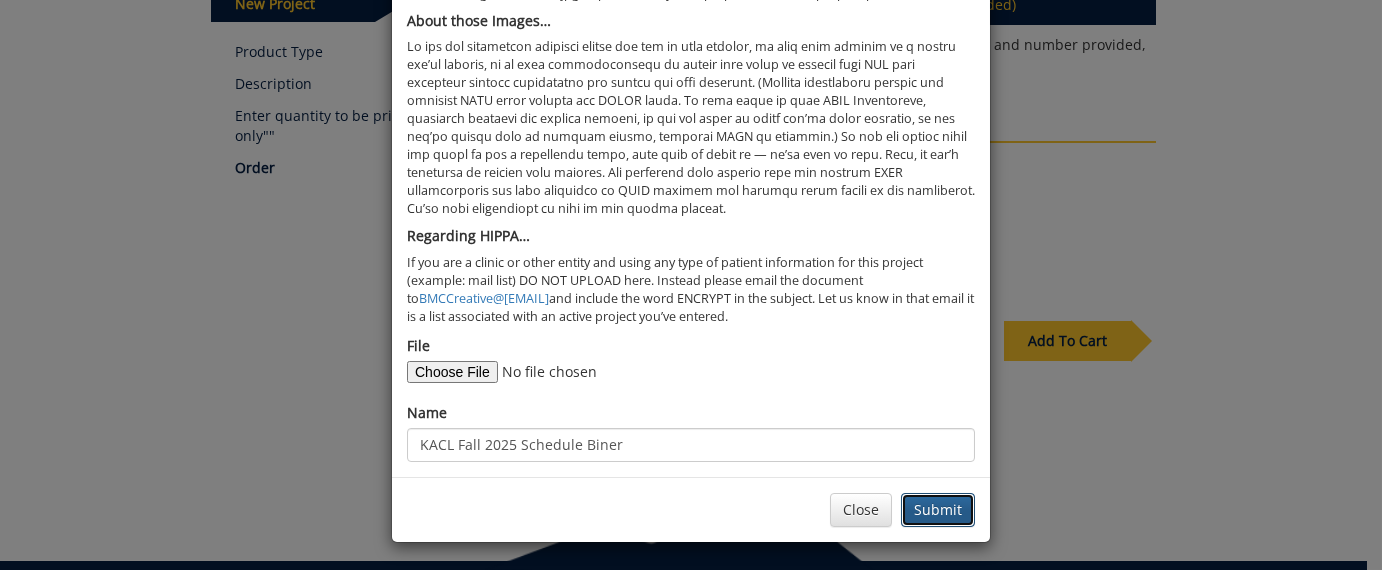 click on "Submit" at bounding box center (938, 510) 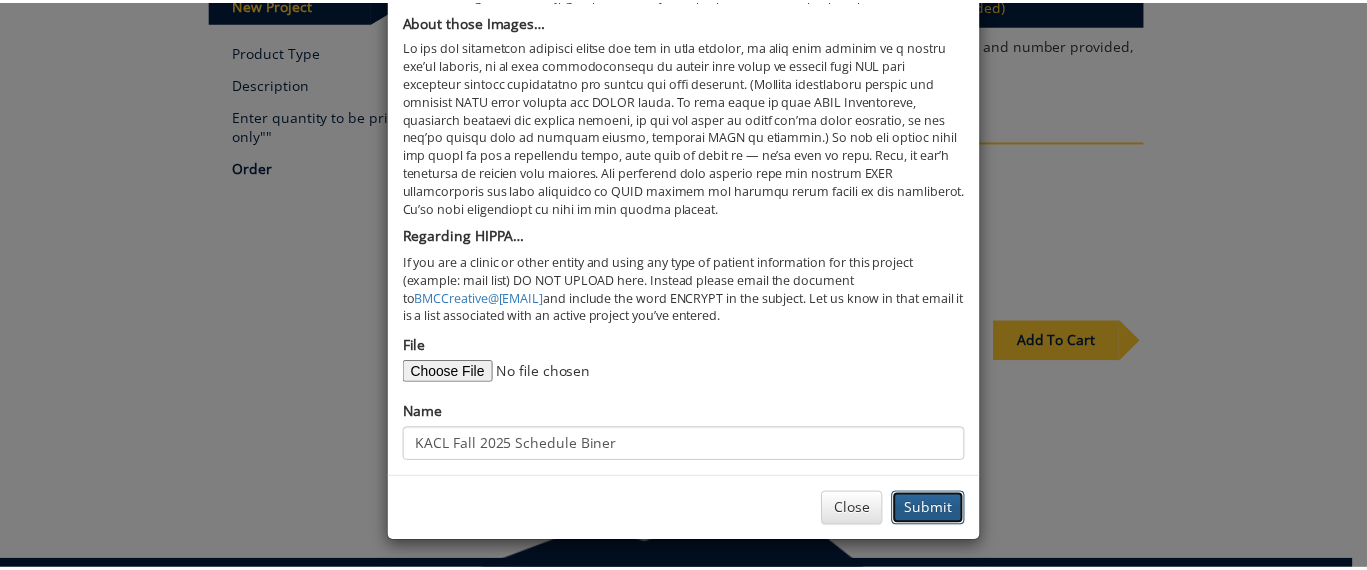 scroll, scrollTop: 0, scrollLeft: 0, axis: both 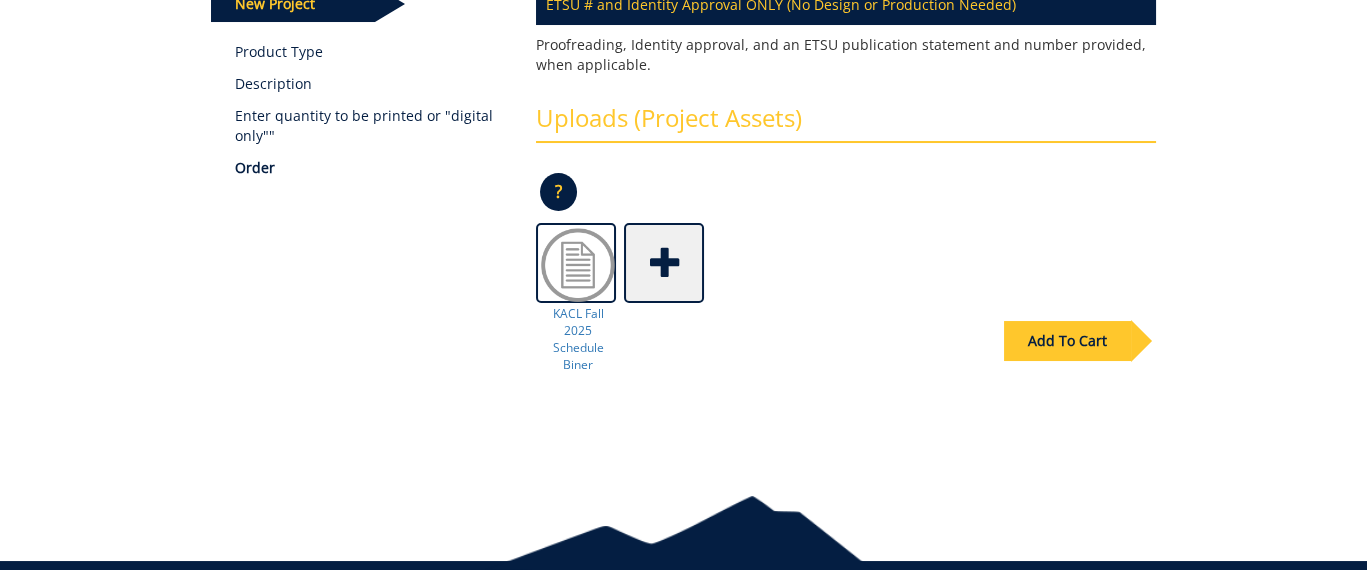 click on "Add To Cart" at bounding box center [1067, 341] 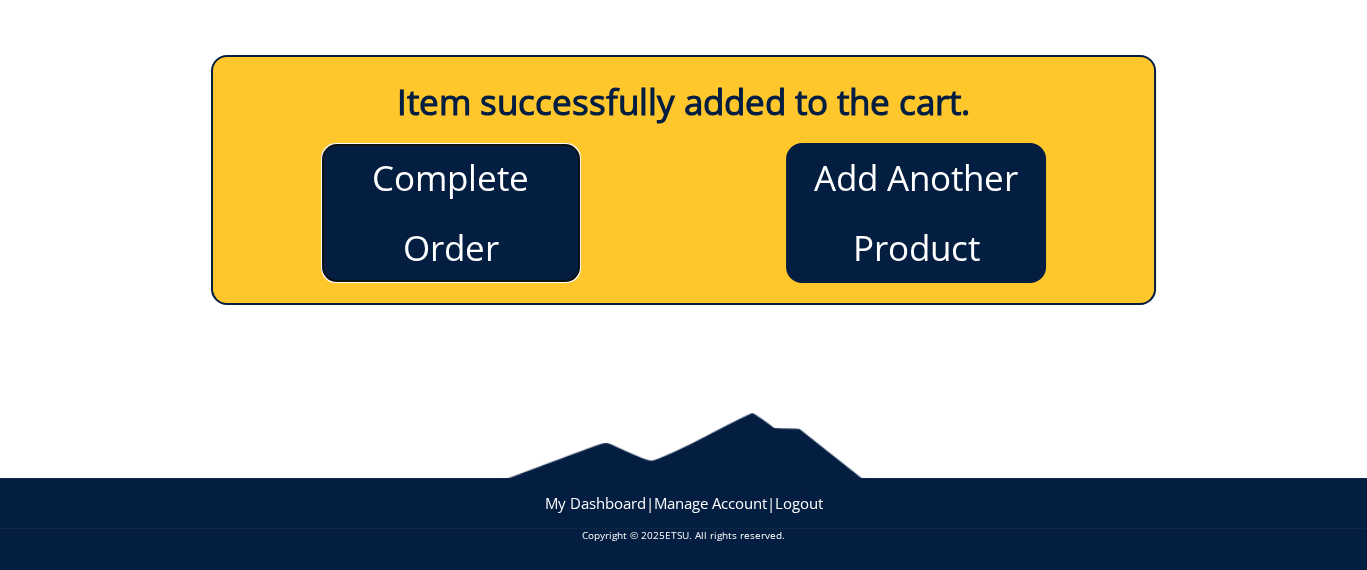 click on "Complete Order" at bounding box center (451, 213) 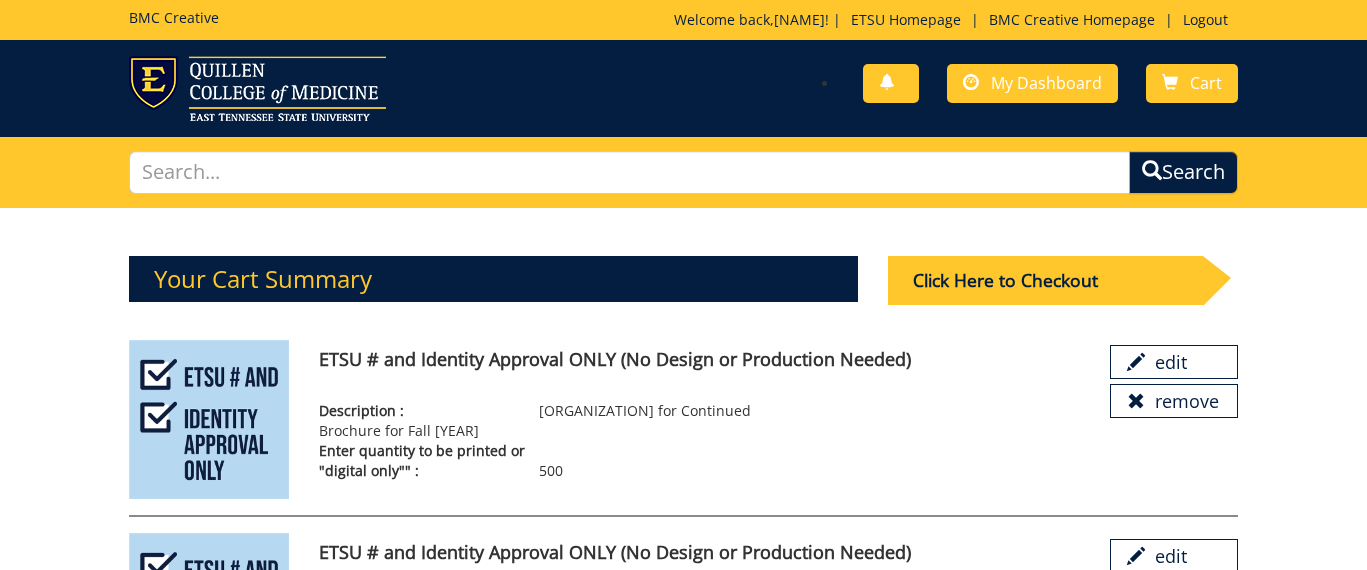 scroll, scrollTop: 0, scrollLeft: 0, axis: both 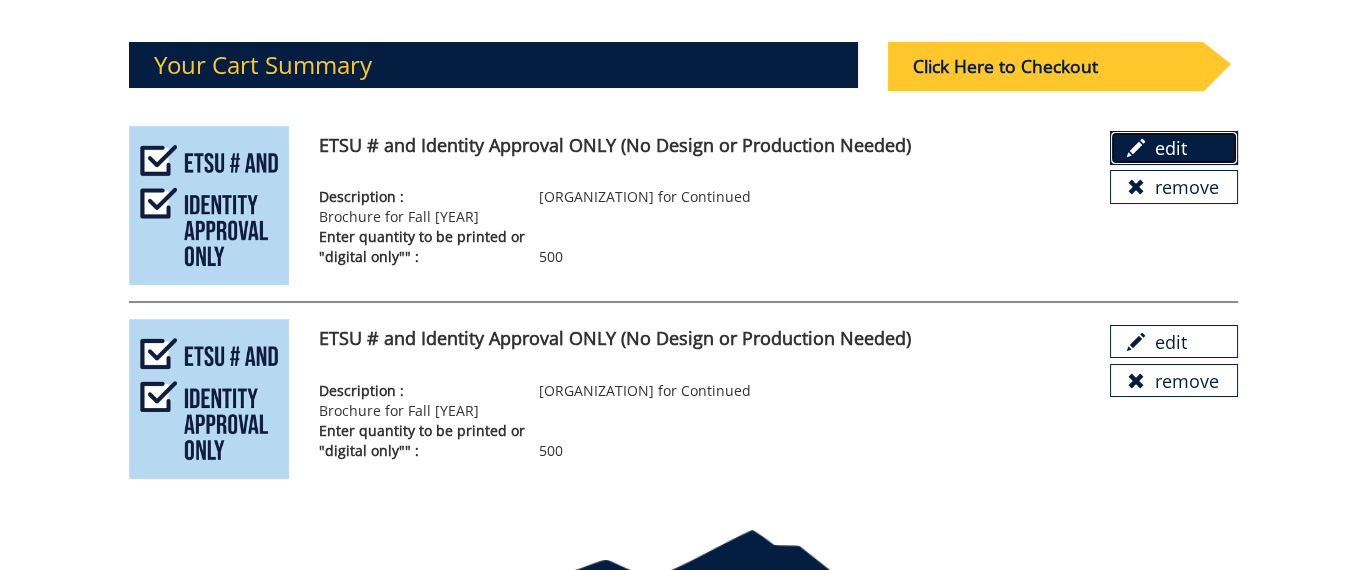 click on "edit" at bounding box center (1174, 148) 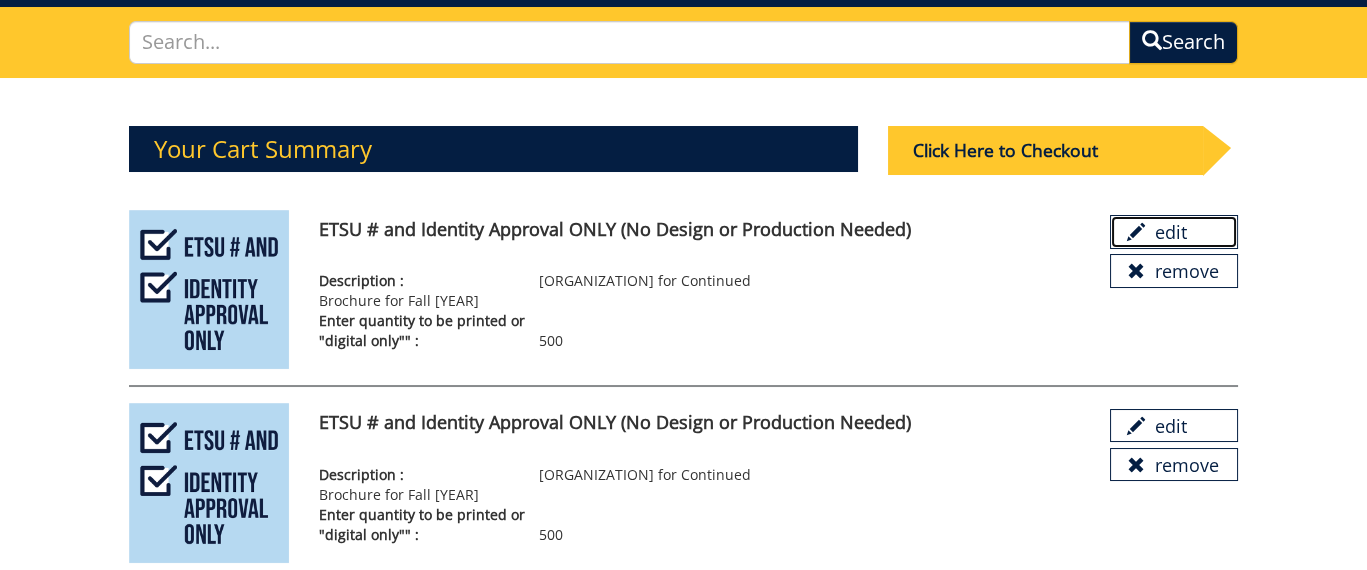 scroll, scrollTop: 30, scrollLeft: 0, axis: vertical 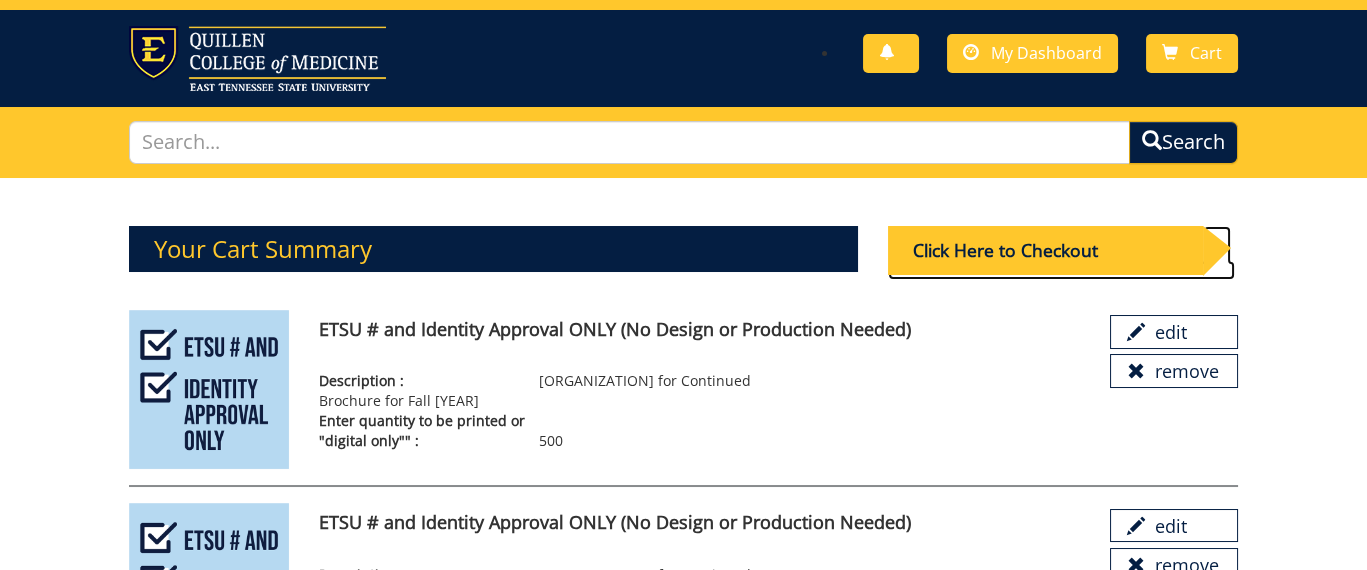 click on "Click Here to Checkout" at bounding box center (1045, 250) 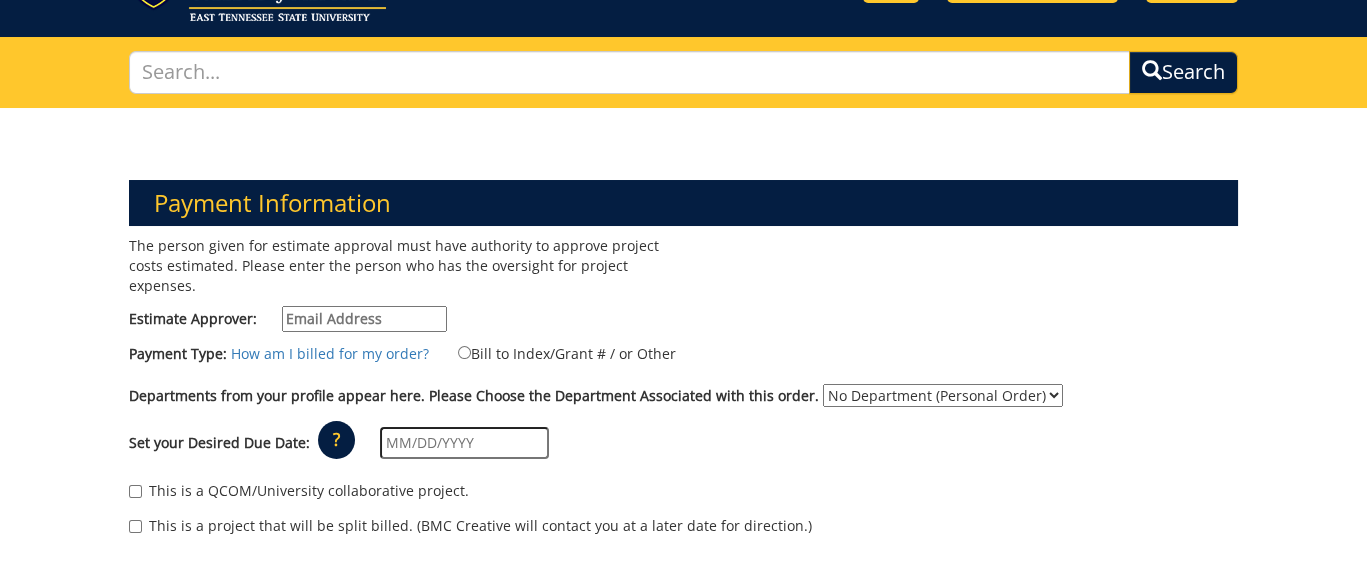 scroll, scrollTop: 200, scrollLeft: 0, axis: vertical 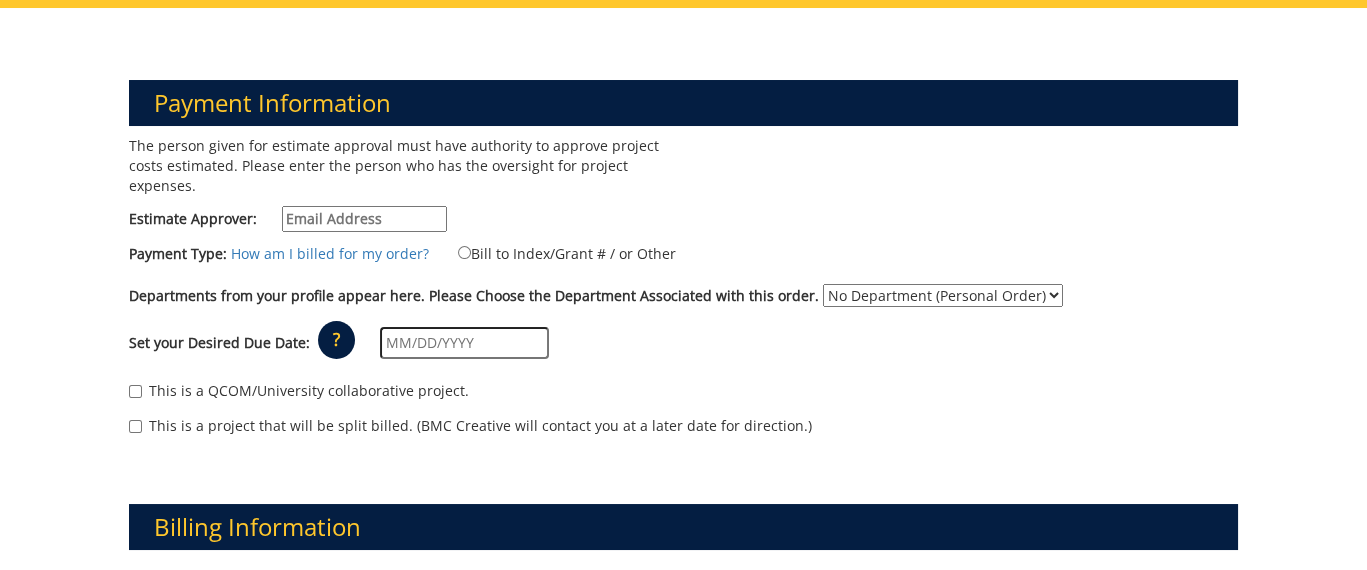 click on "Estimate Approver:" at bounding box center (364, 219) 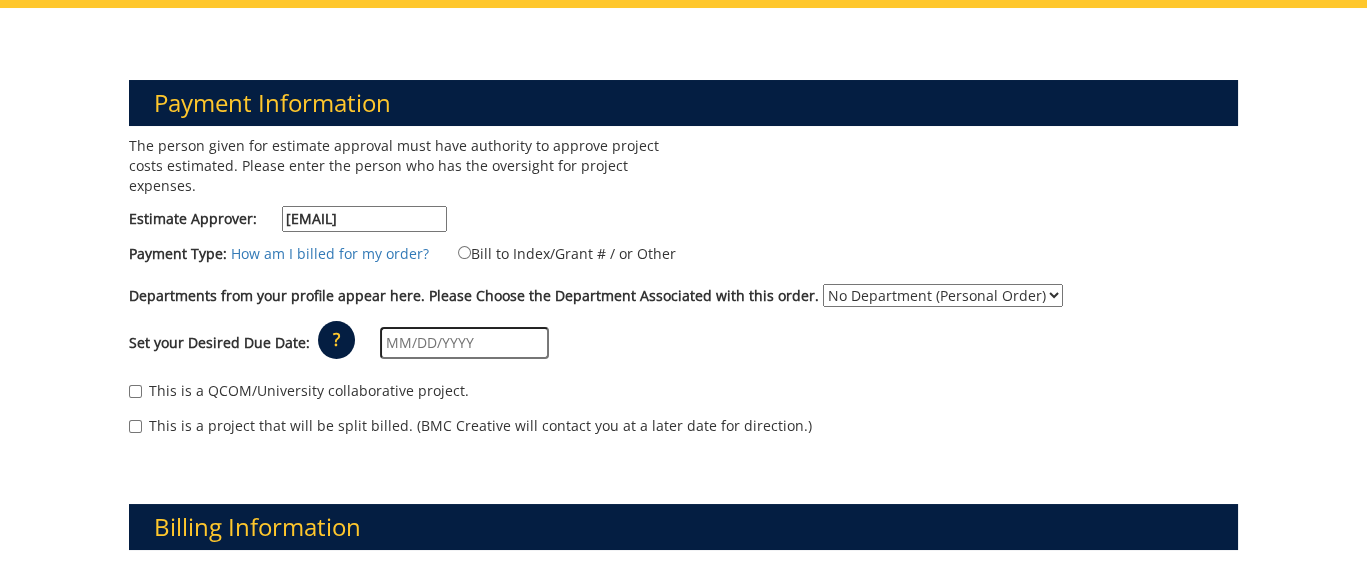 click at bounding box center (464, 343) 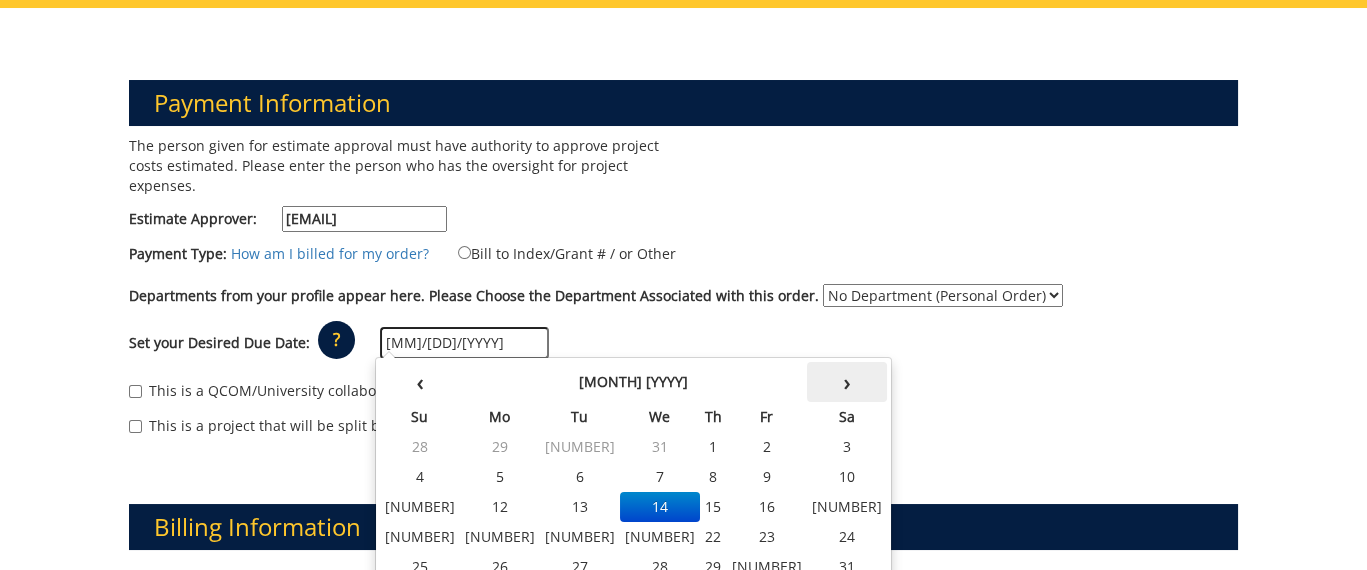 click on "›" at bounding box center (847, 382) 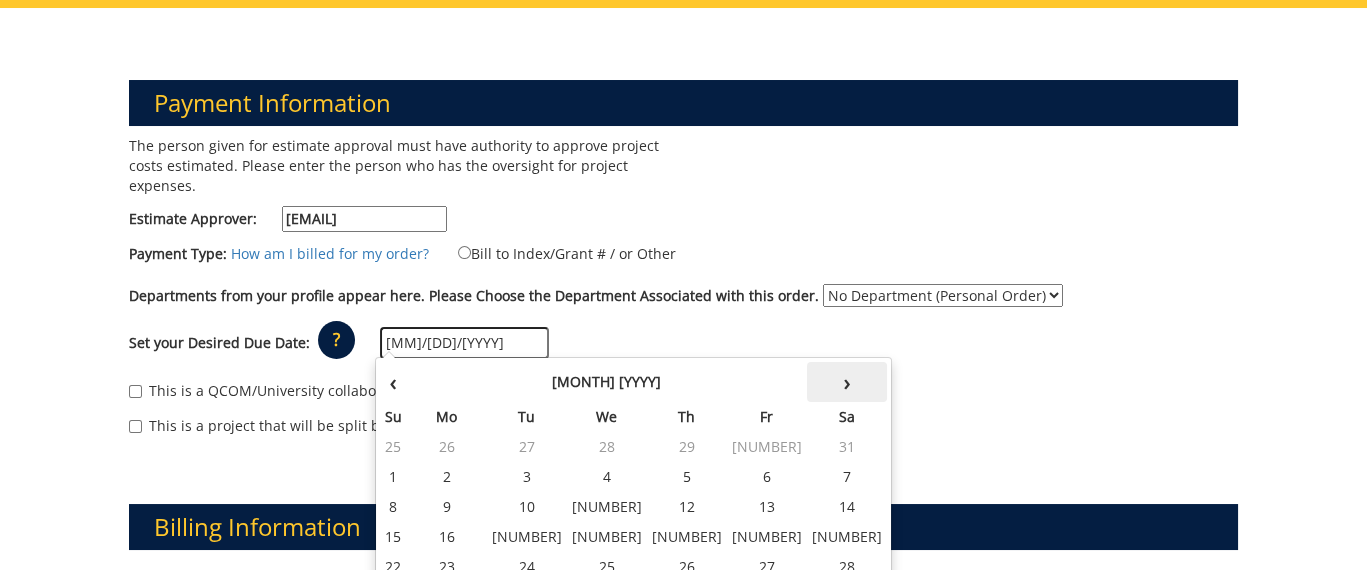 click on "›" at bounding box center [847, 382] 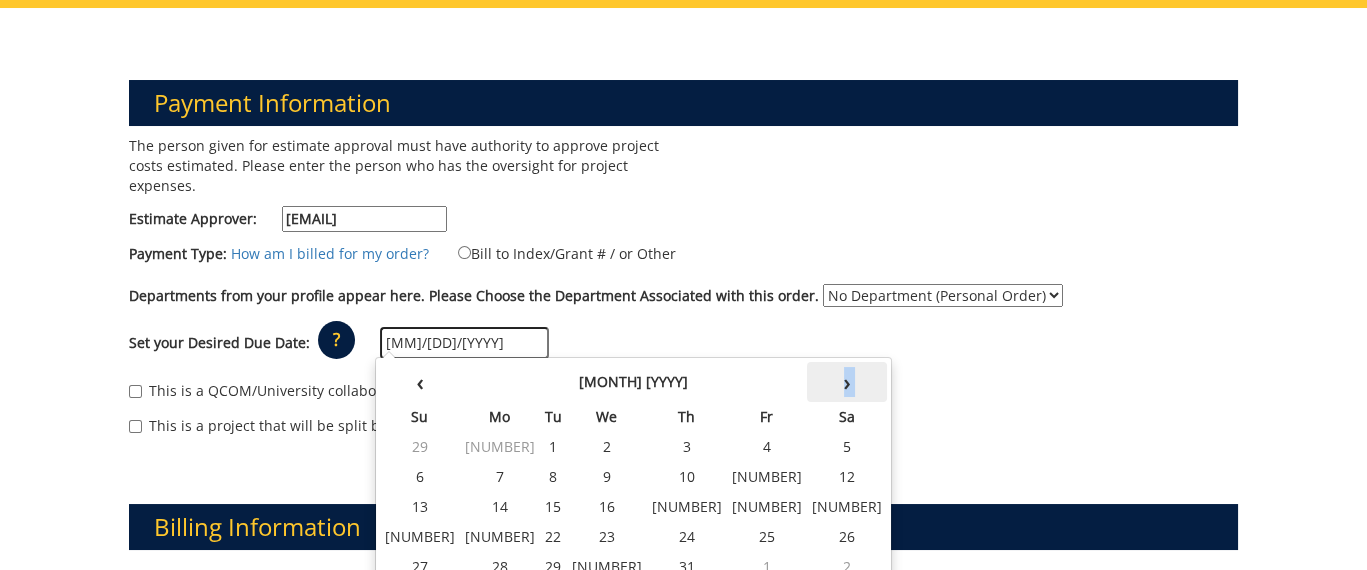 click on "›" at bounding box center [847, 382] 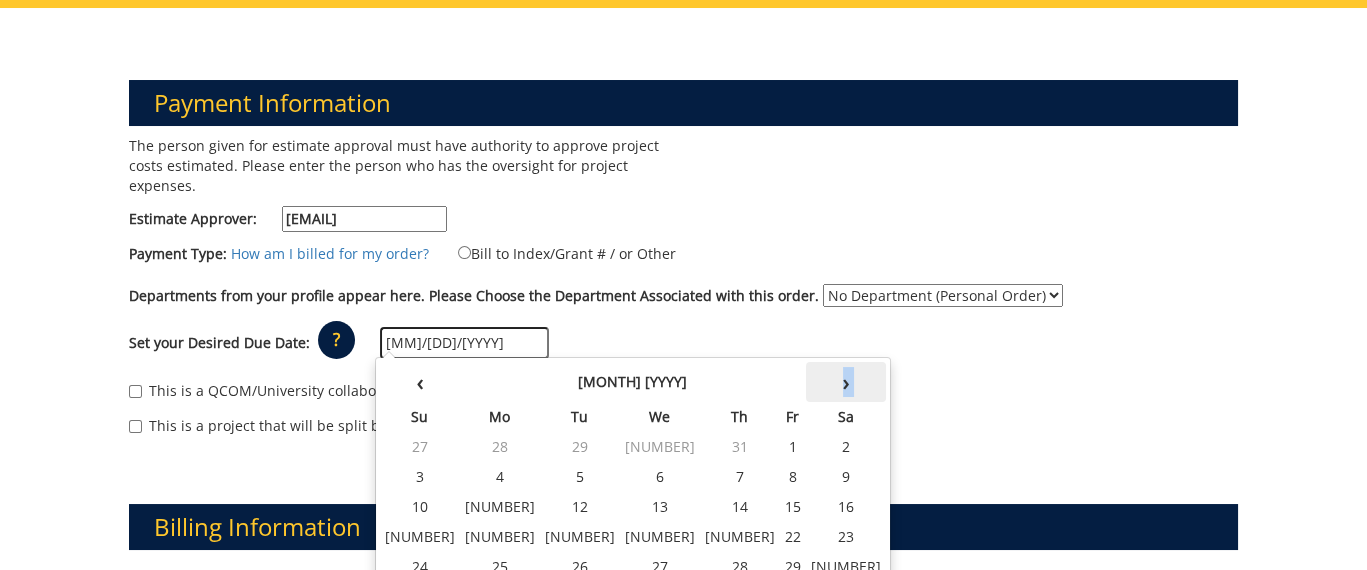 click on "›" at bounding box center [846, 382] 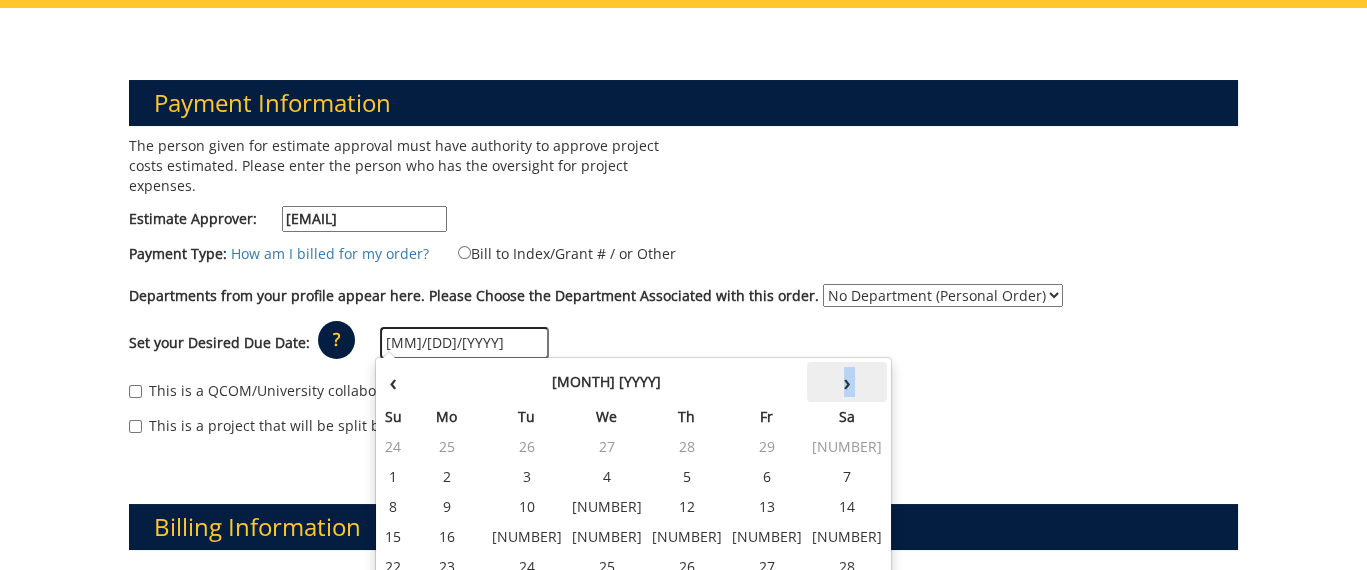 click on "›" at bounding box center (847, 382) 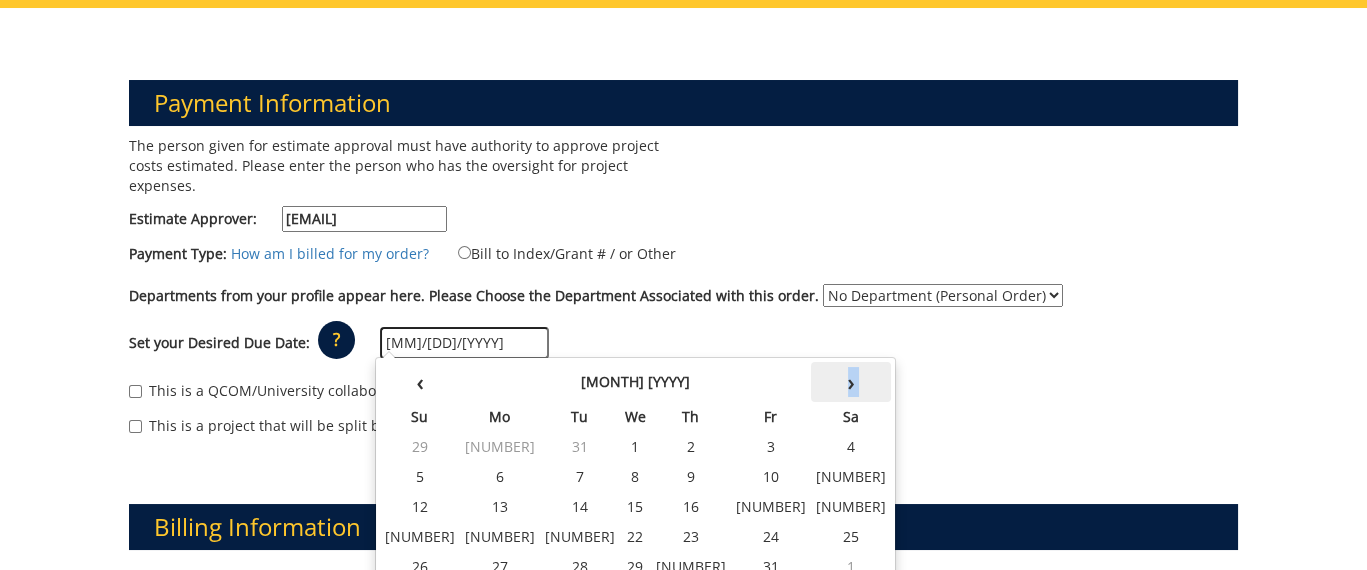 click on "›" at bounding box center [851, 382] 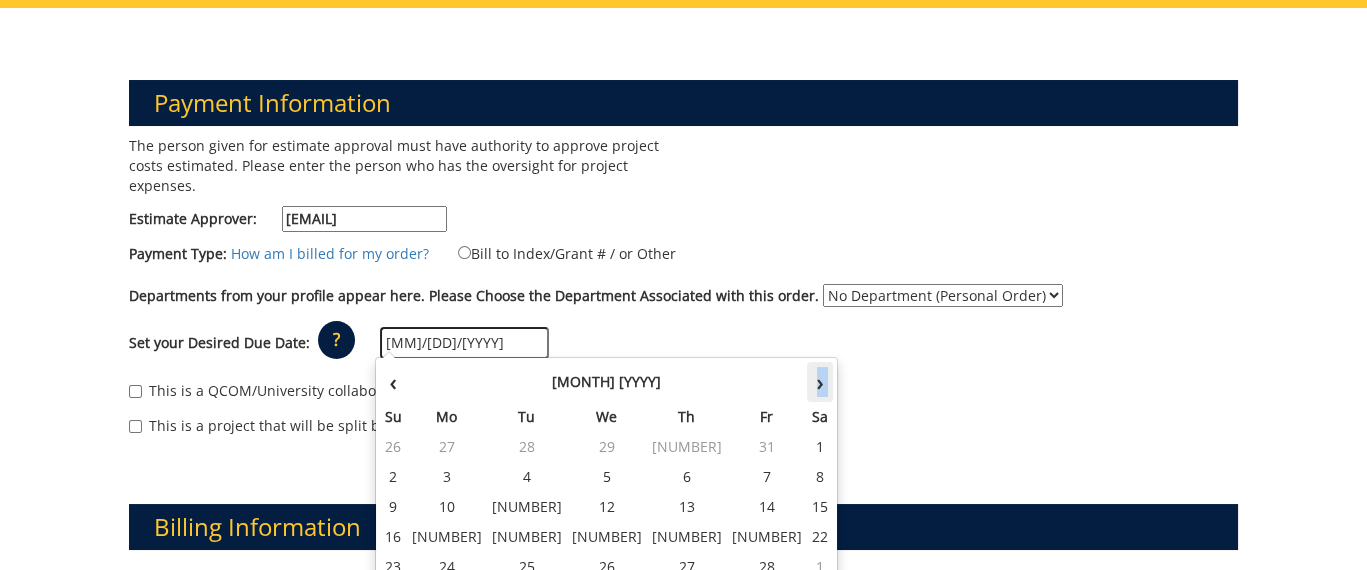 click on "›" at bounding box center [820, 382] 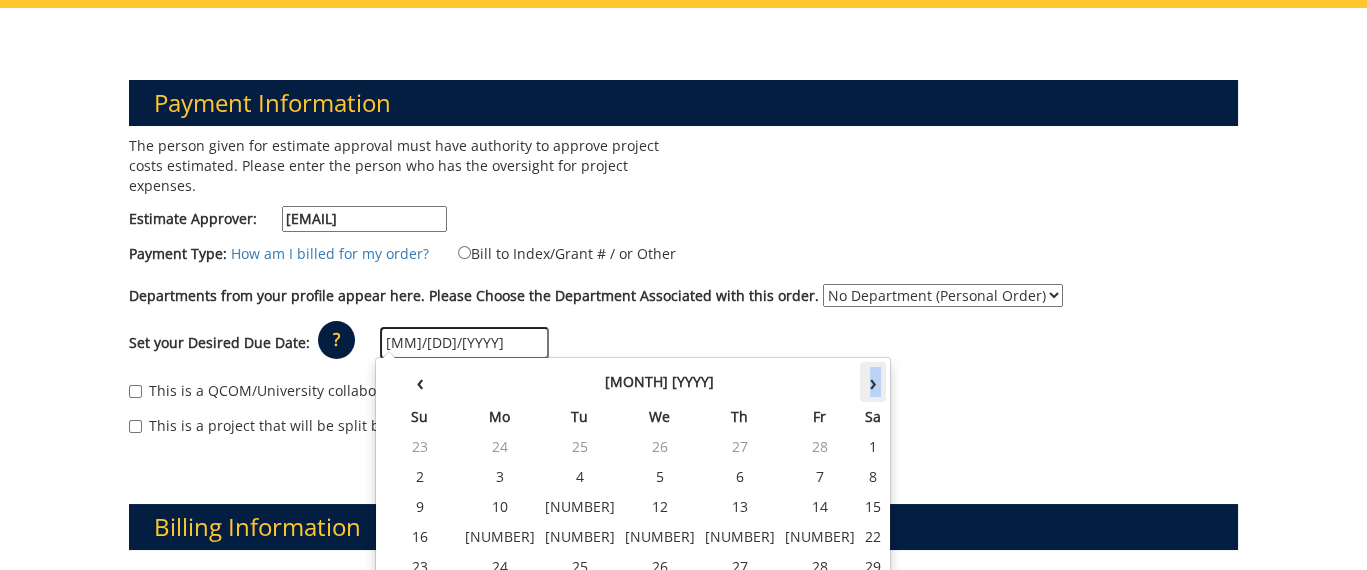 click on "›" at bounding box center (873, 382) 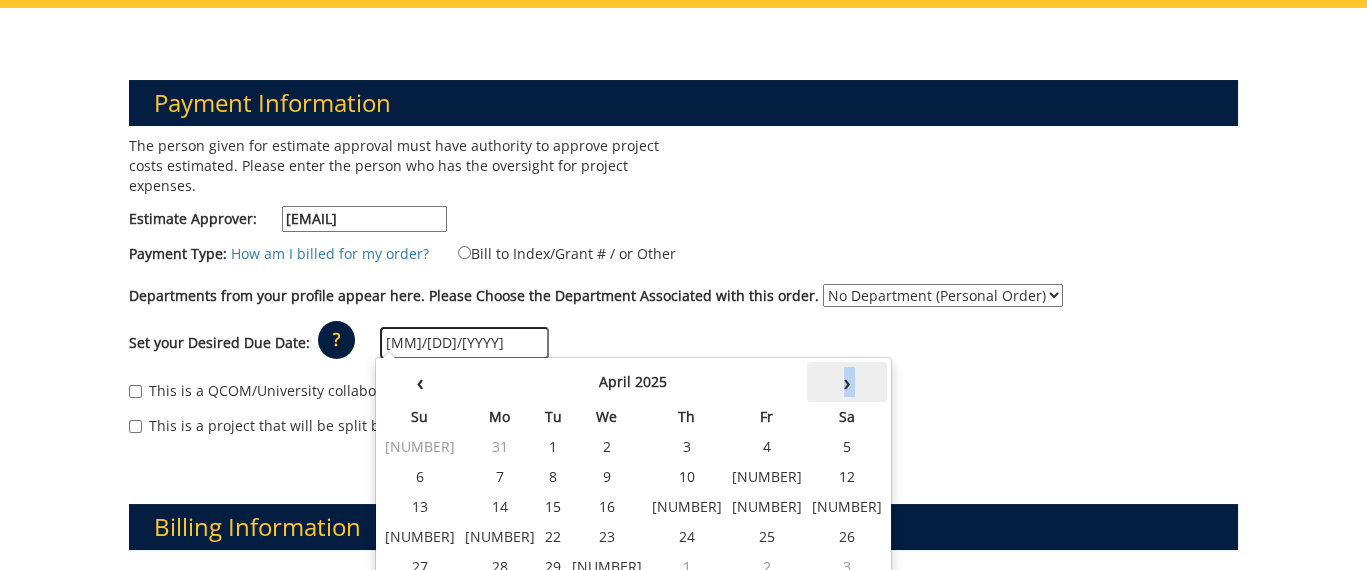 click on "›" at bounding box center [847, 382] 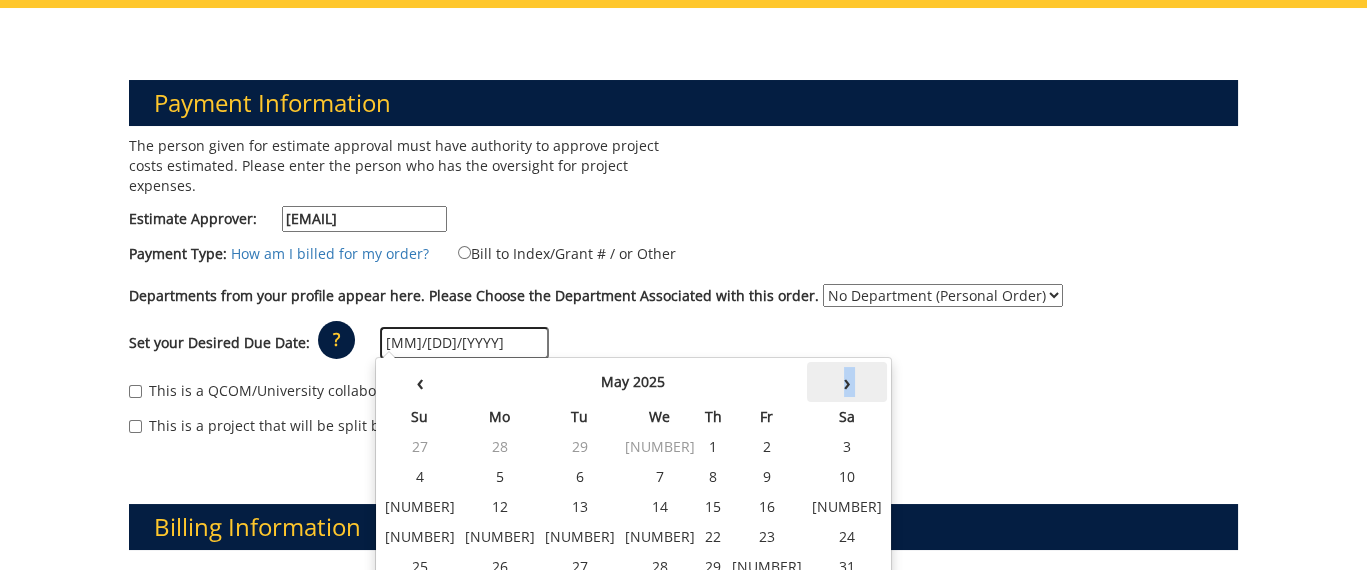 click on "›" at bounding box center [847, 382] 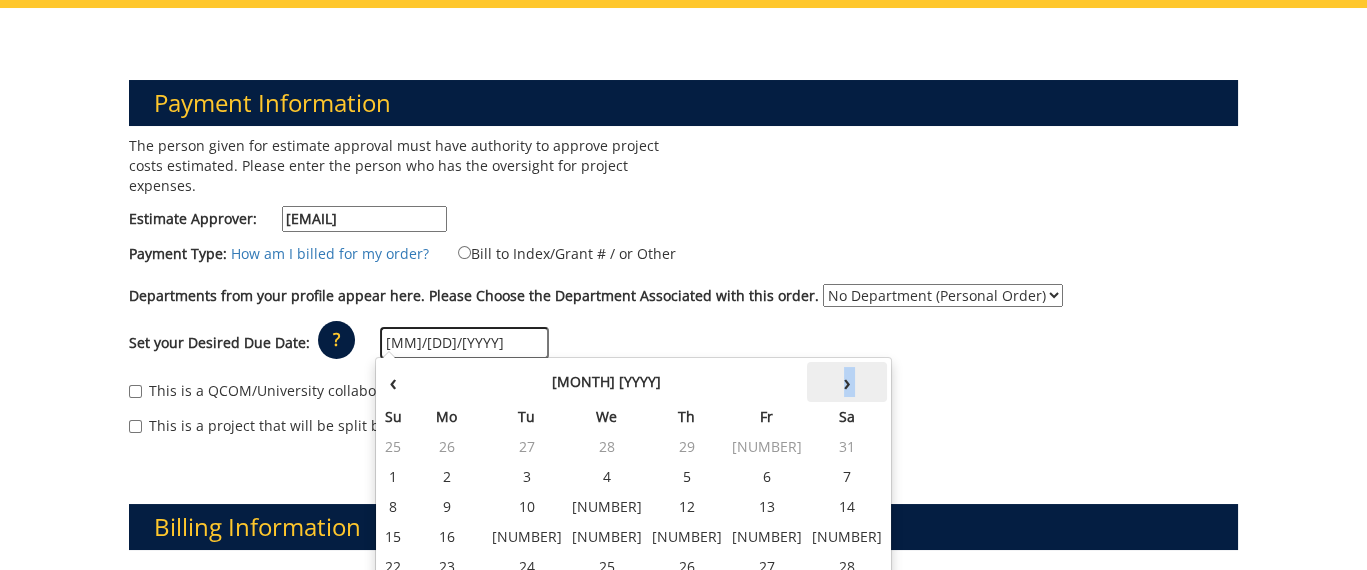 click on "›" at bounding box center (847, 382) 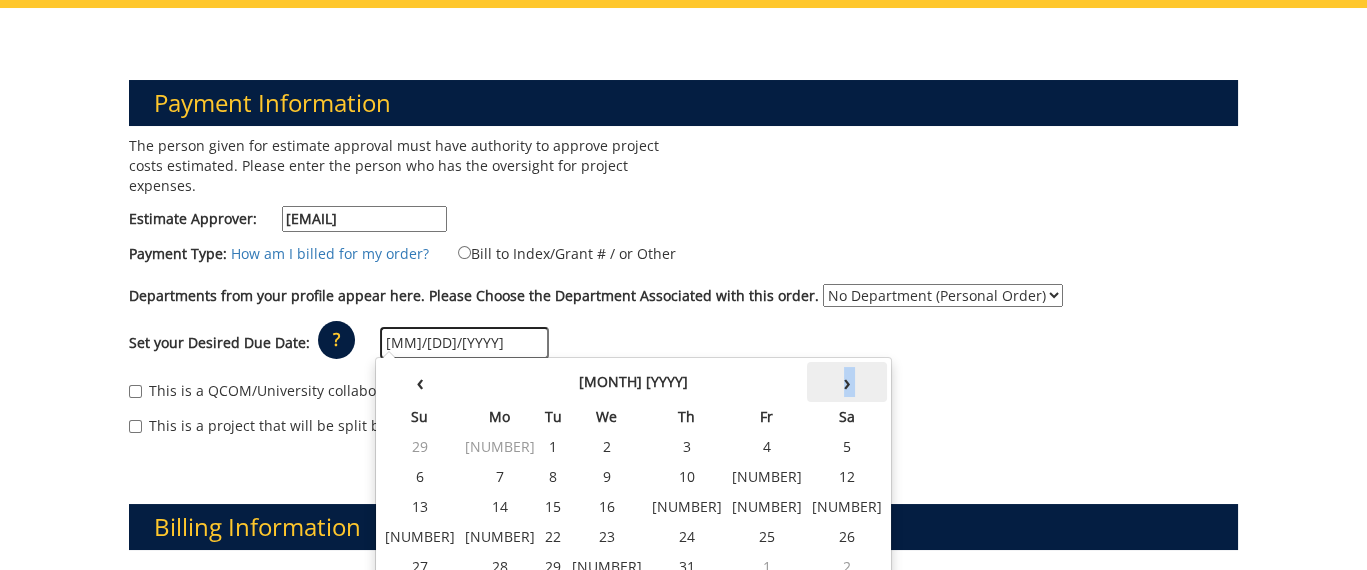 click on "›" at bounding box center (847, 382) 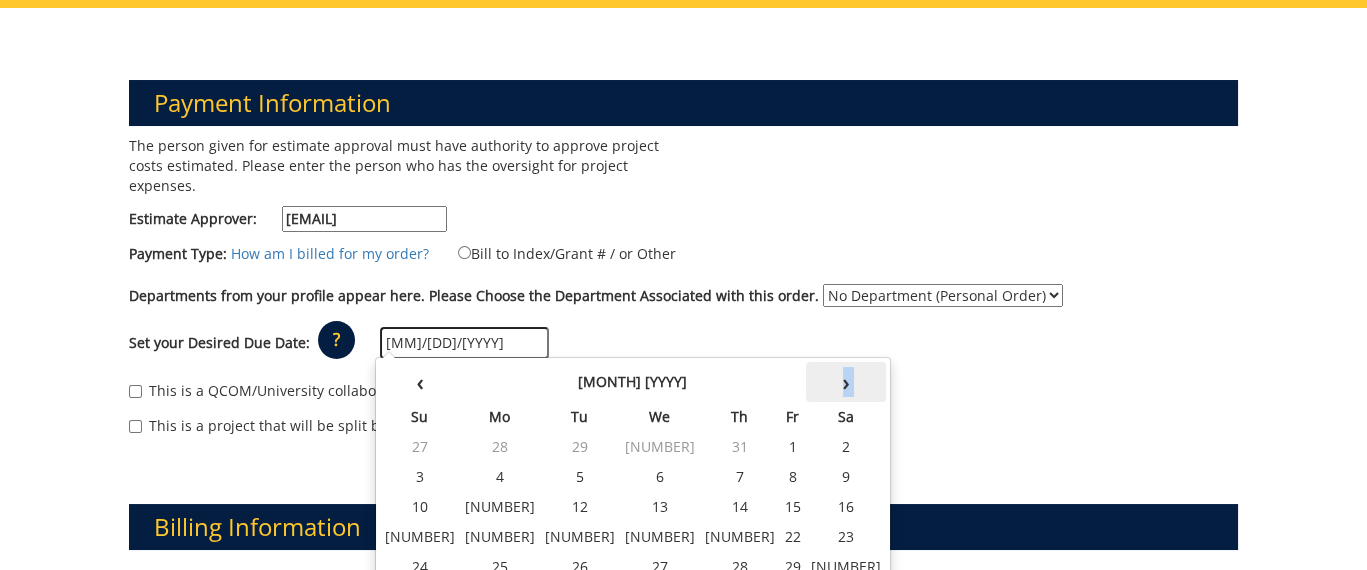 click on "›" at bounding box center [846, 382] 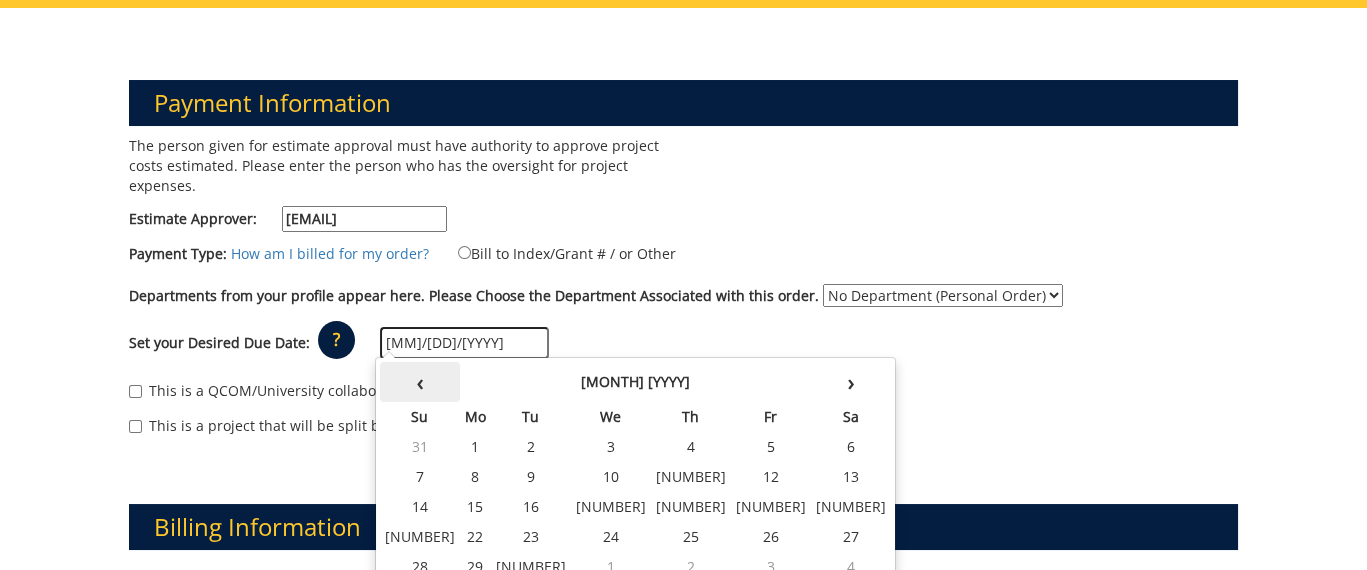click on "‹" at bounding box center (420, 382) 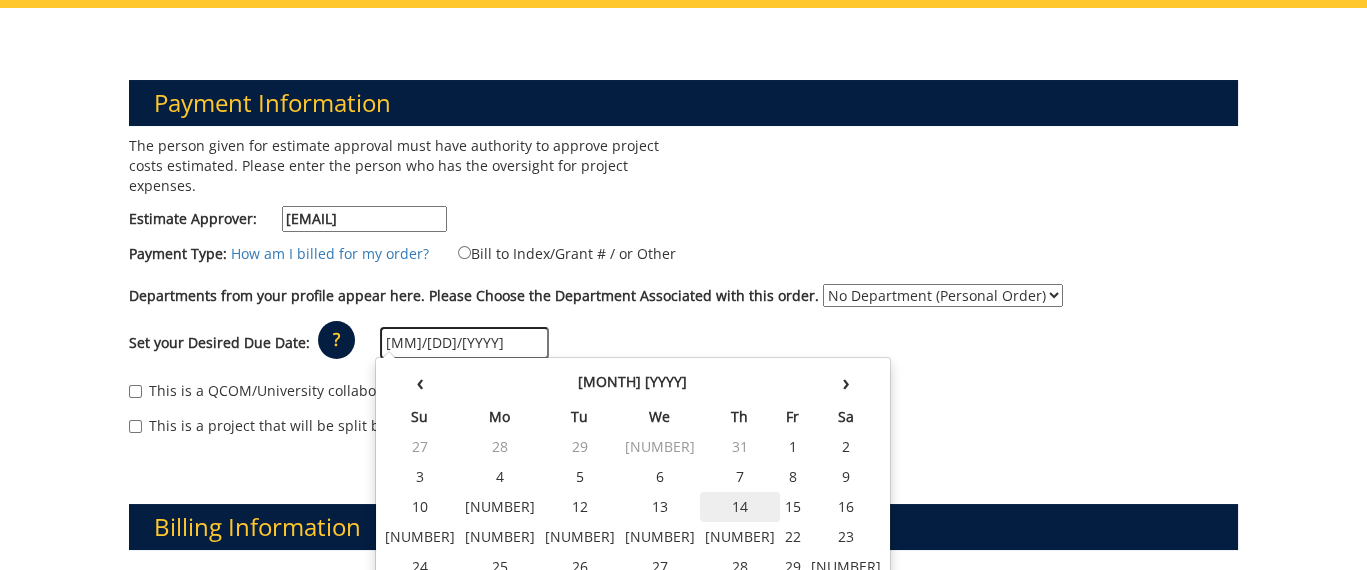 click on "14" at bounding box center (740, 507) 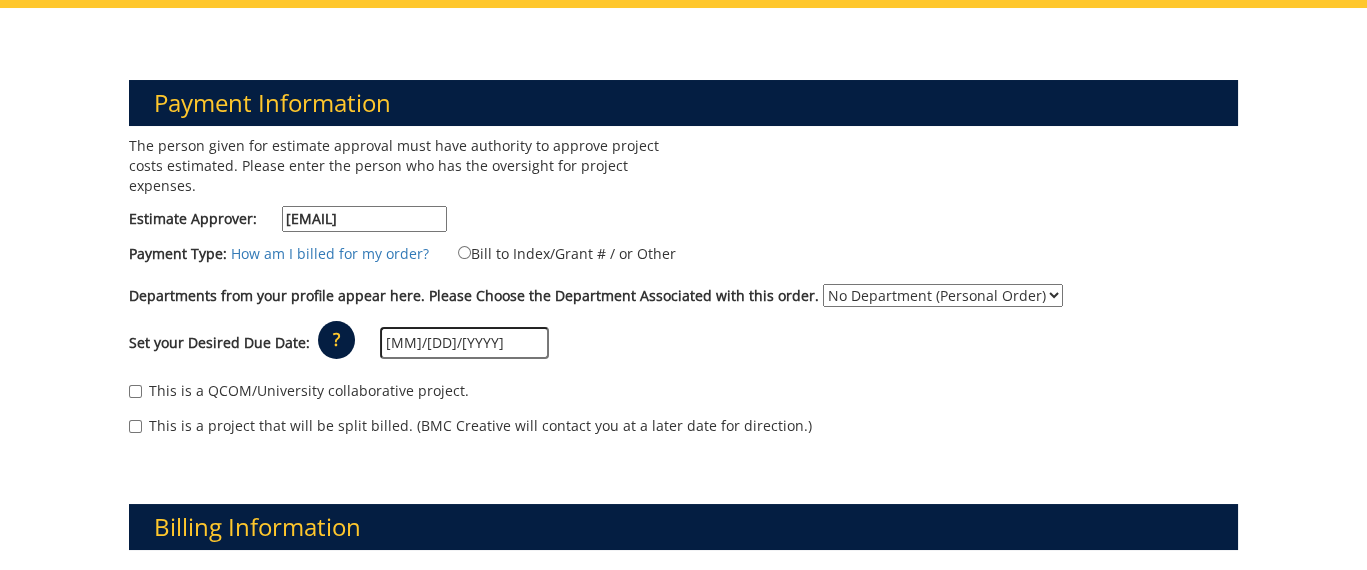 click on "08/14/2025" at bounding box center [464, 343] 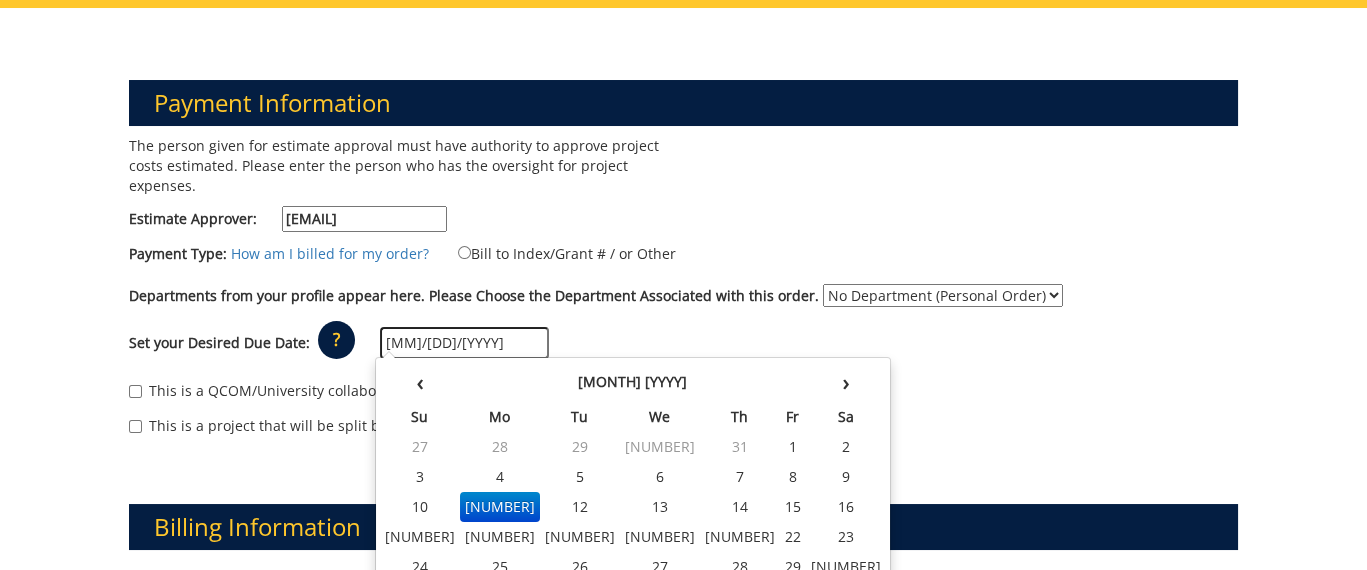 type on "08/11/2025" 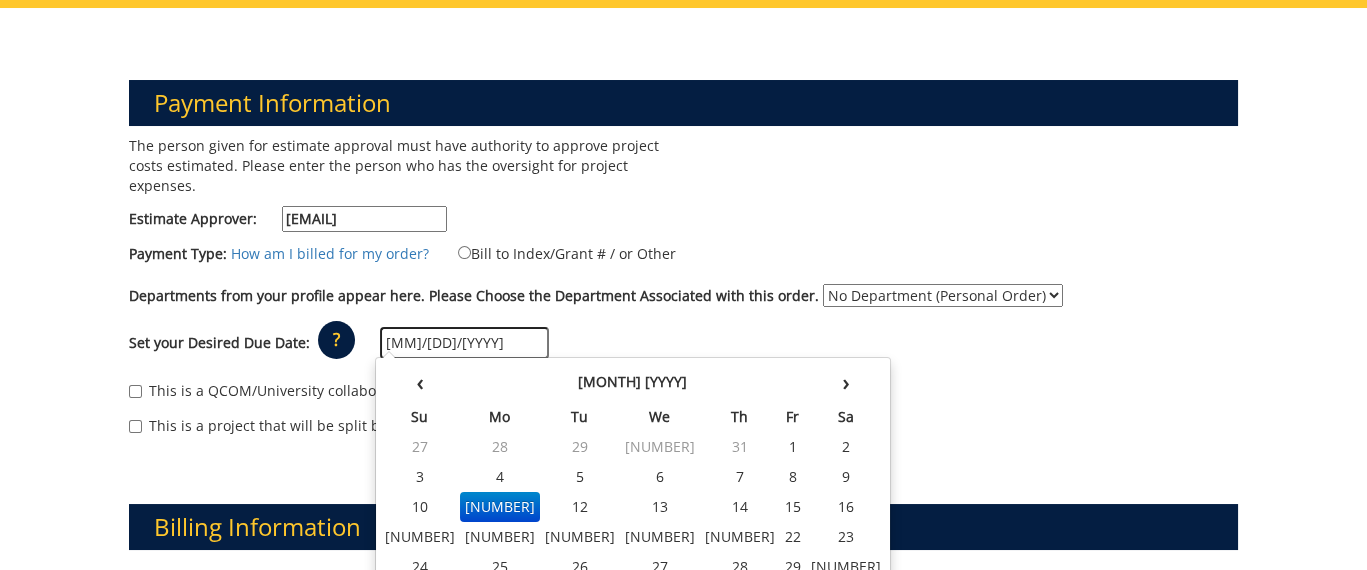 click on "This is a
QCOM/University collaborative project." at bounding box center [683, 396] 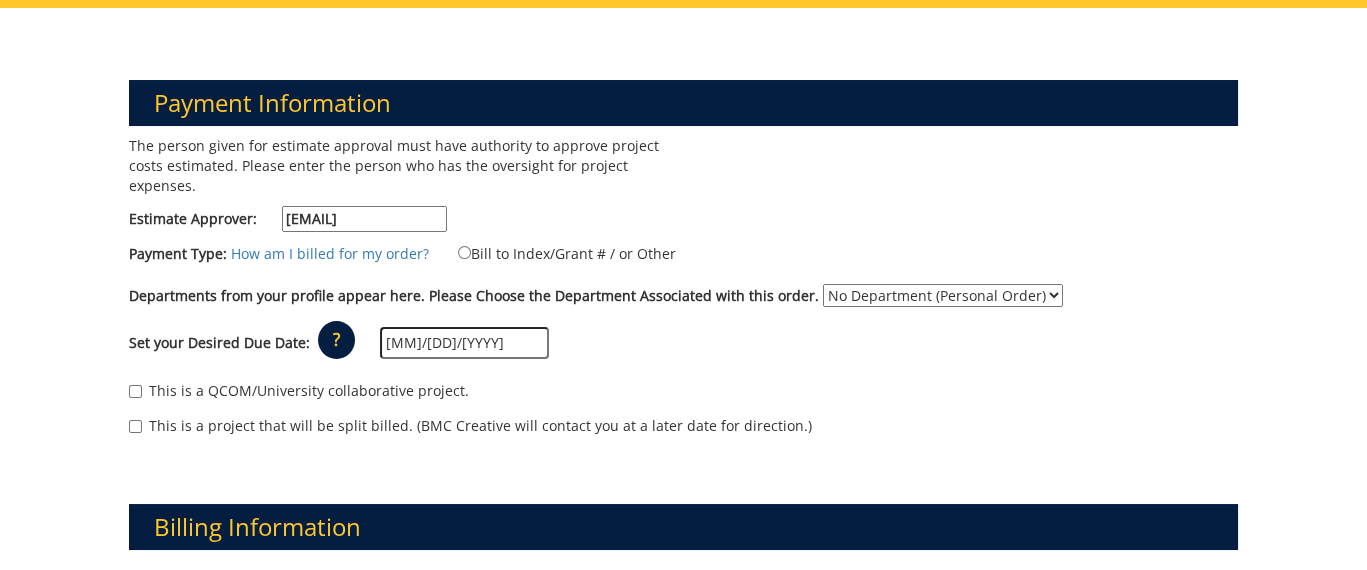 click on "No Department (Personal Order)
ETSU at Kingsport" at bounding box center [943, 295] 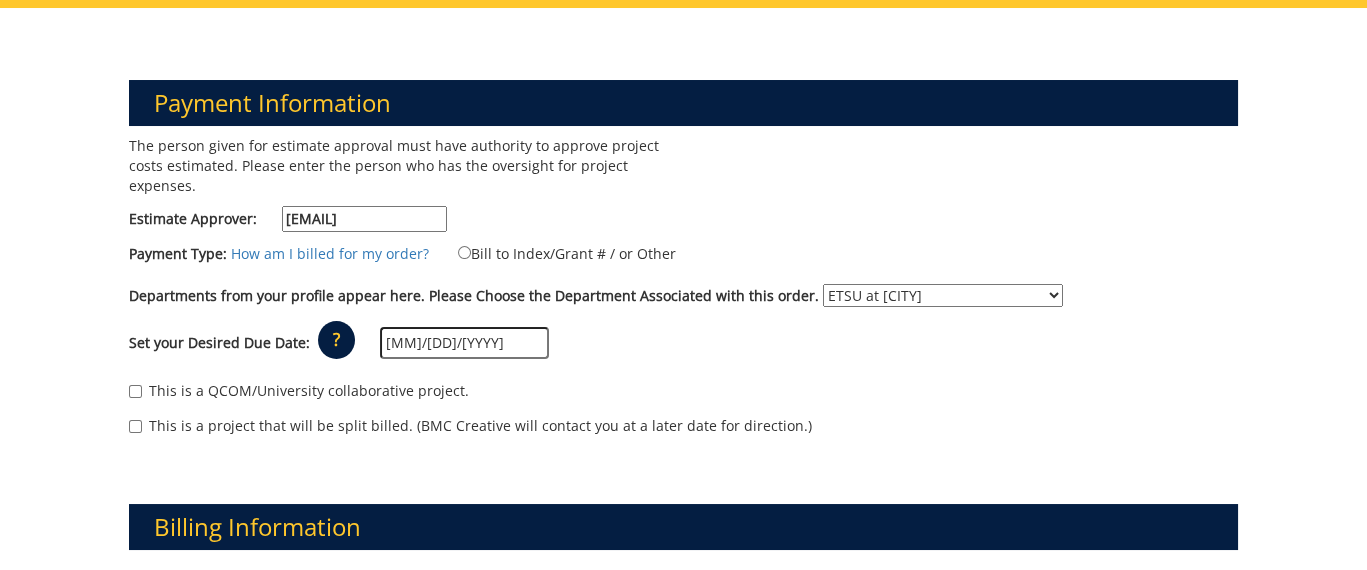 click on "No Department (Personal Order)
ETSU at Kingsport" at bounding box center [943, 295] 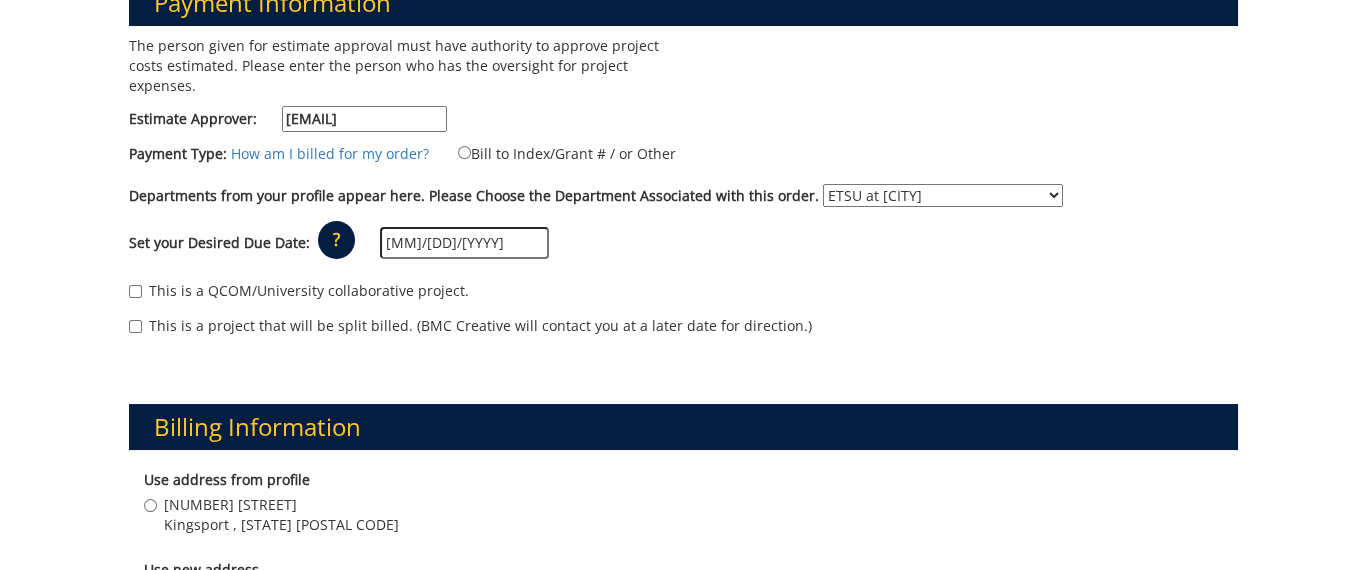 scroll, scrollTop: 200, scrollLeft: 0, axis: vertical 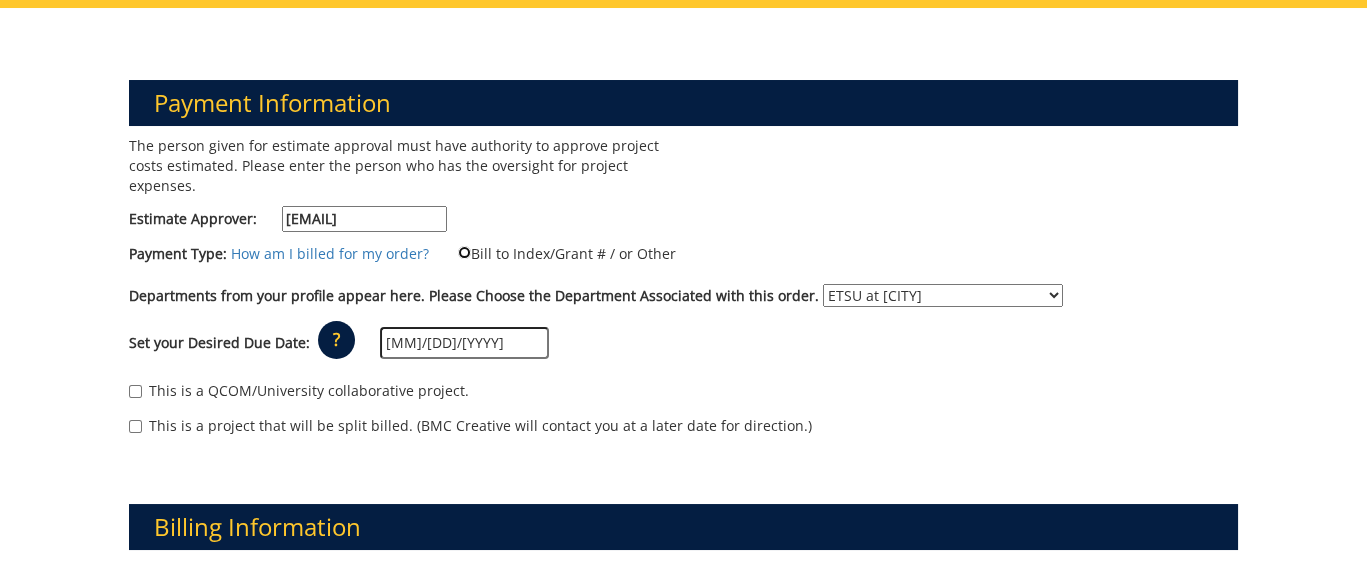 click on "Bill to Index/Grant # / or
Other" at bounding box center [464, 252] 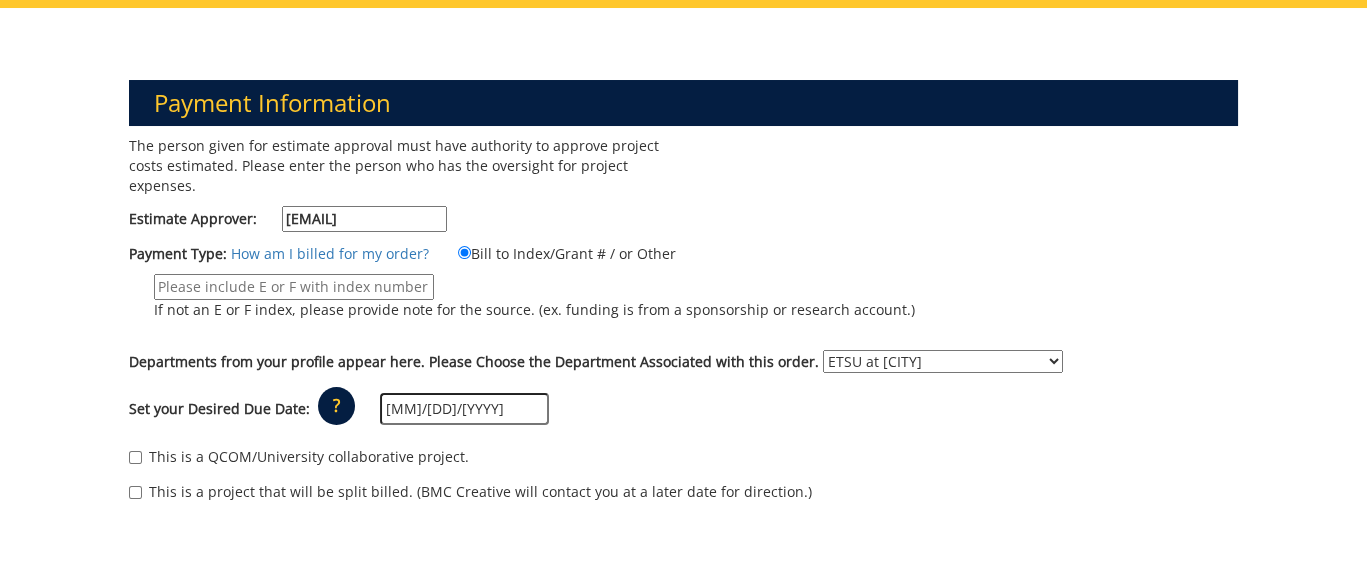 click on "If not an E or F index, please provide
note for the source. (ex. funding is from a sponsorship or research
account.)" at bounding box center [294, 287] 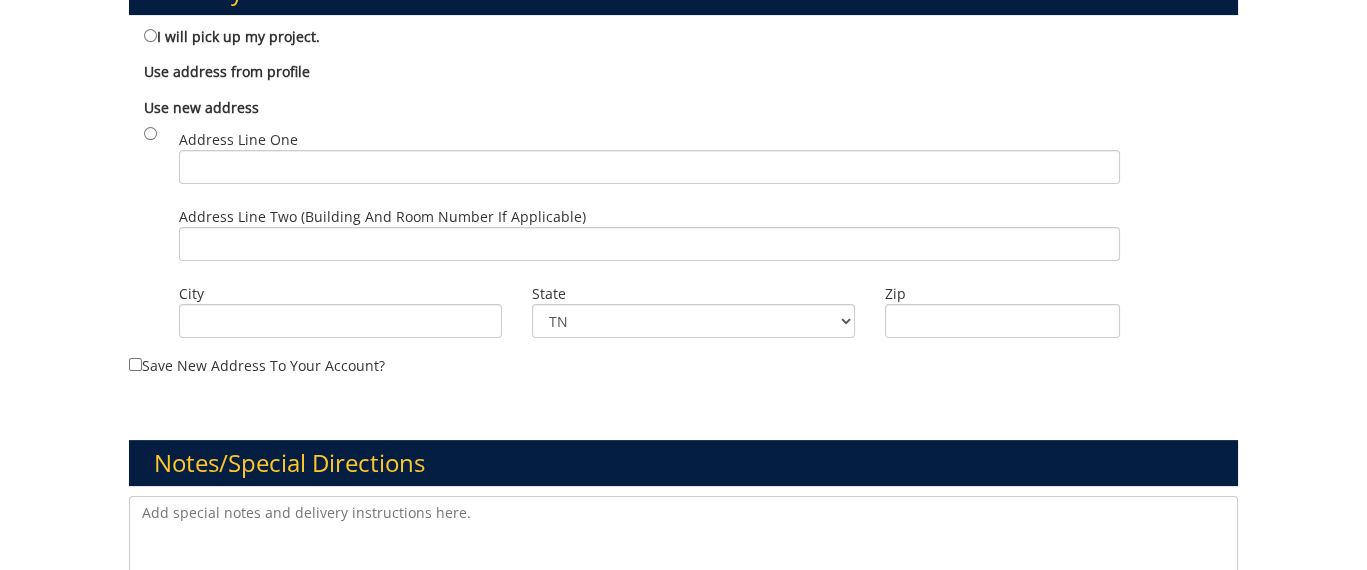 scroll, scrollTop: 1400, scrollLeft: 0, axis: vertical 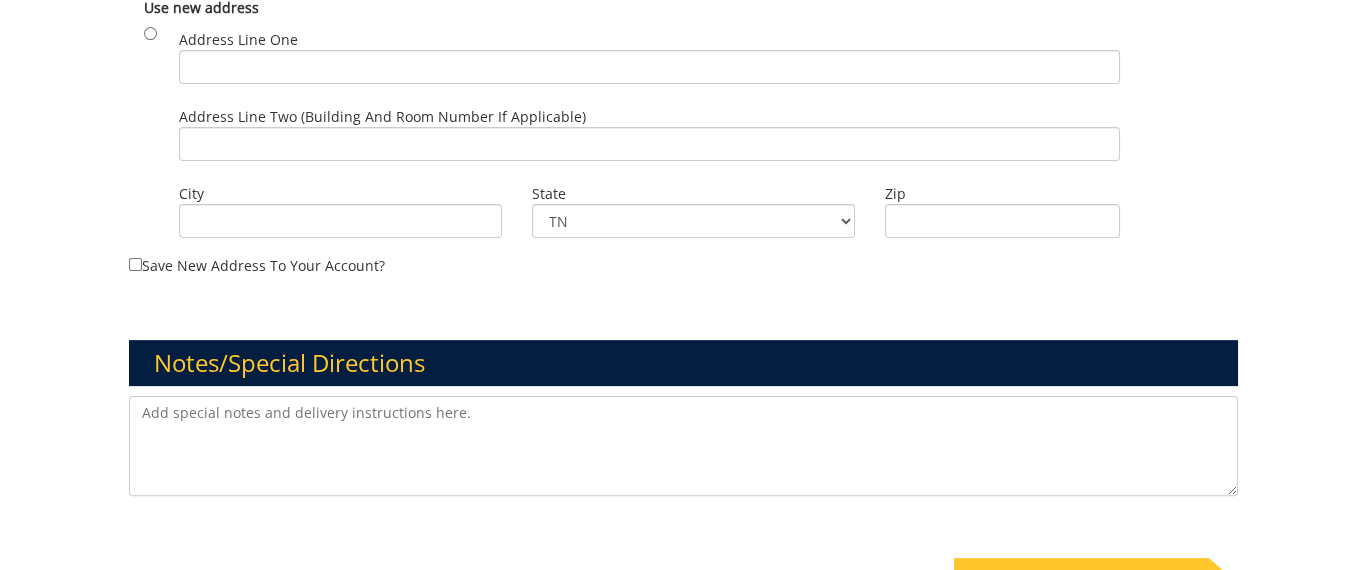 click at bounding box center (683, 446) 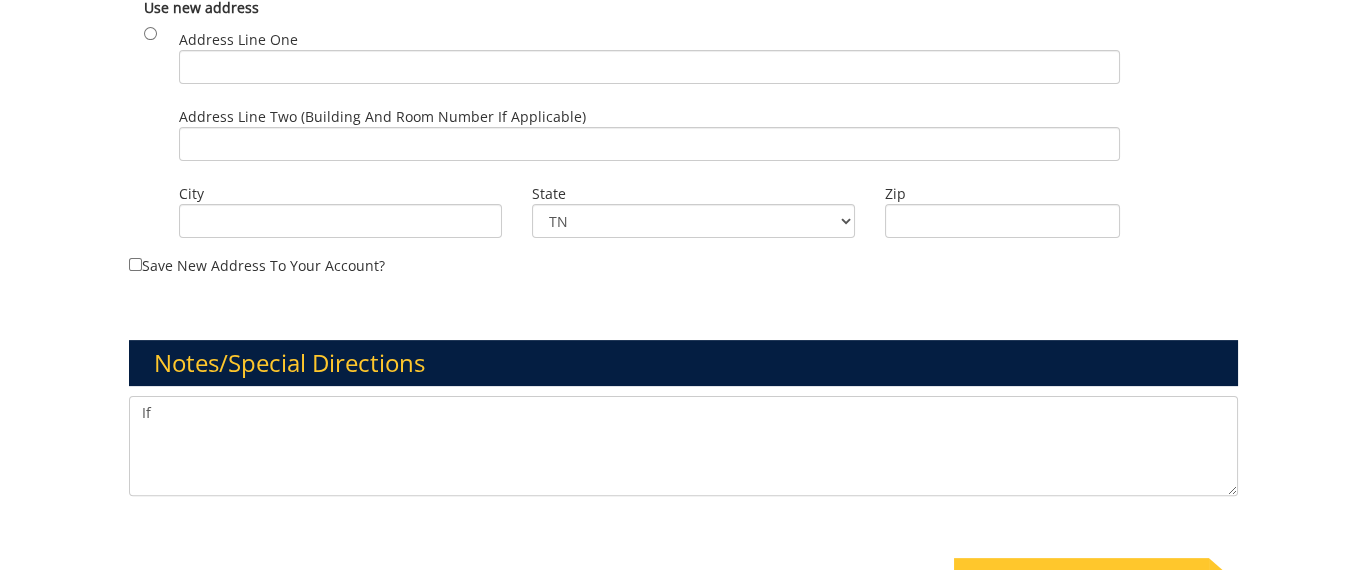 type on "I" 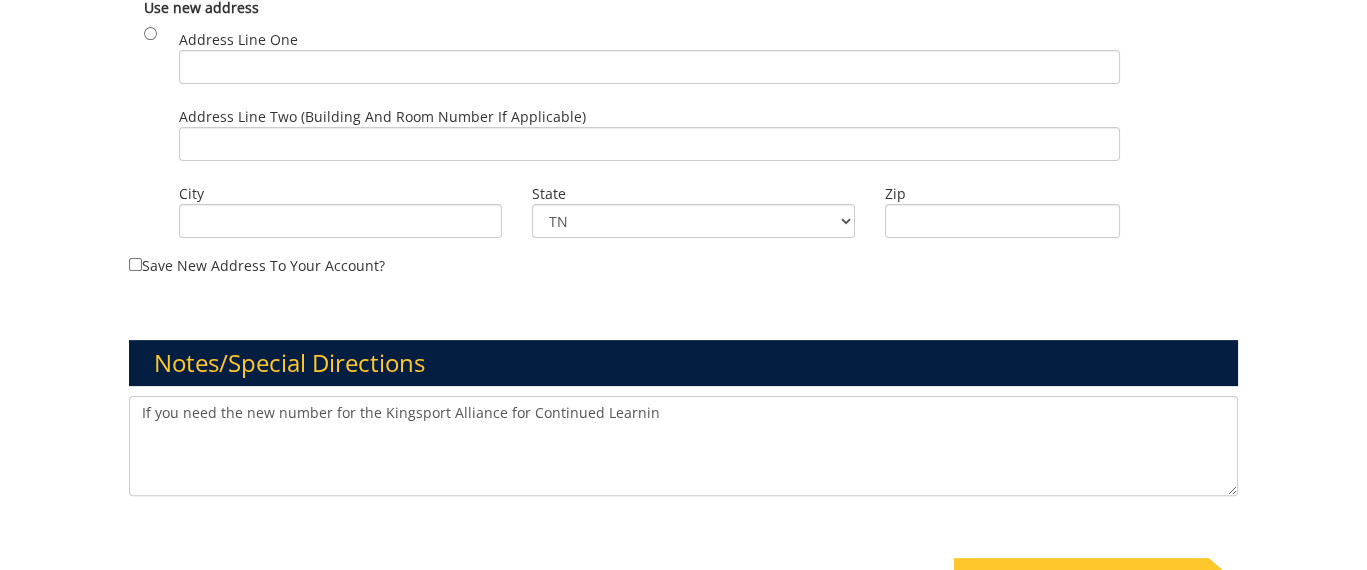 type on "If you need the new number for the Kingsport Alliance for Continued Learning" 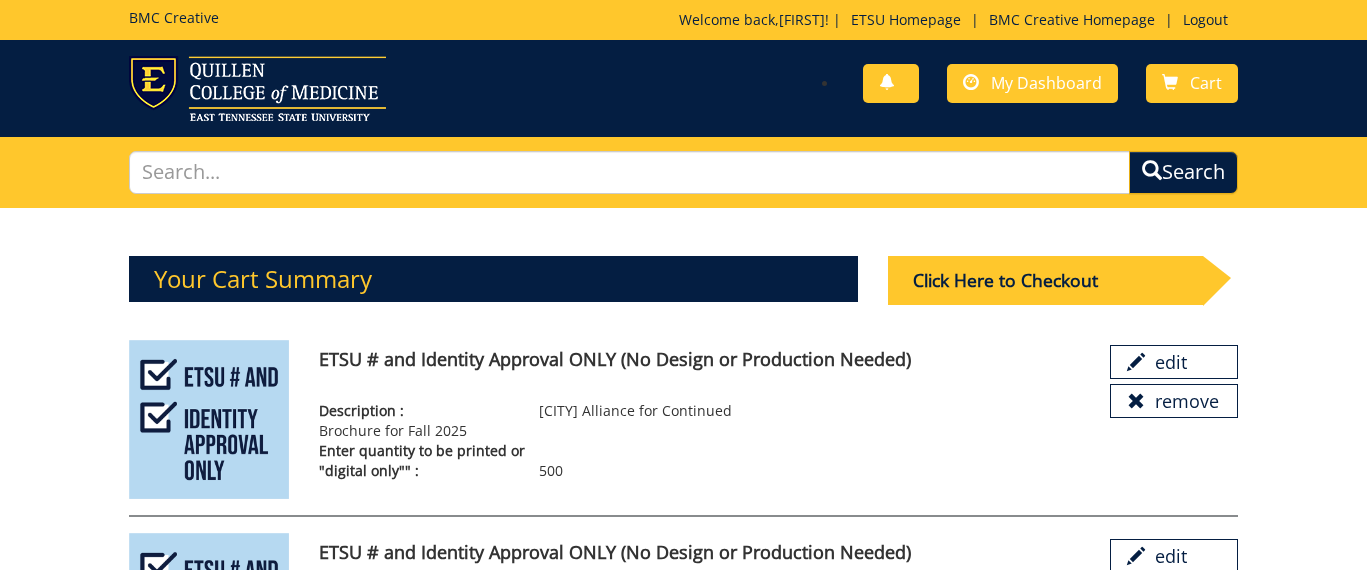 scroll, scrollTop: 30, scrollLeft: 0, axis: vertical 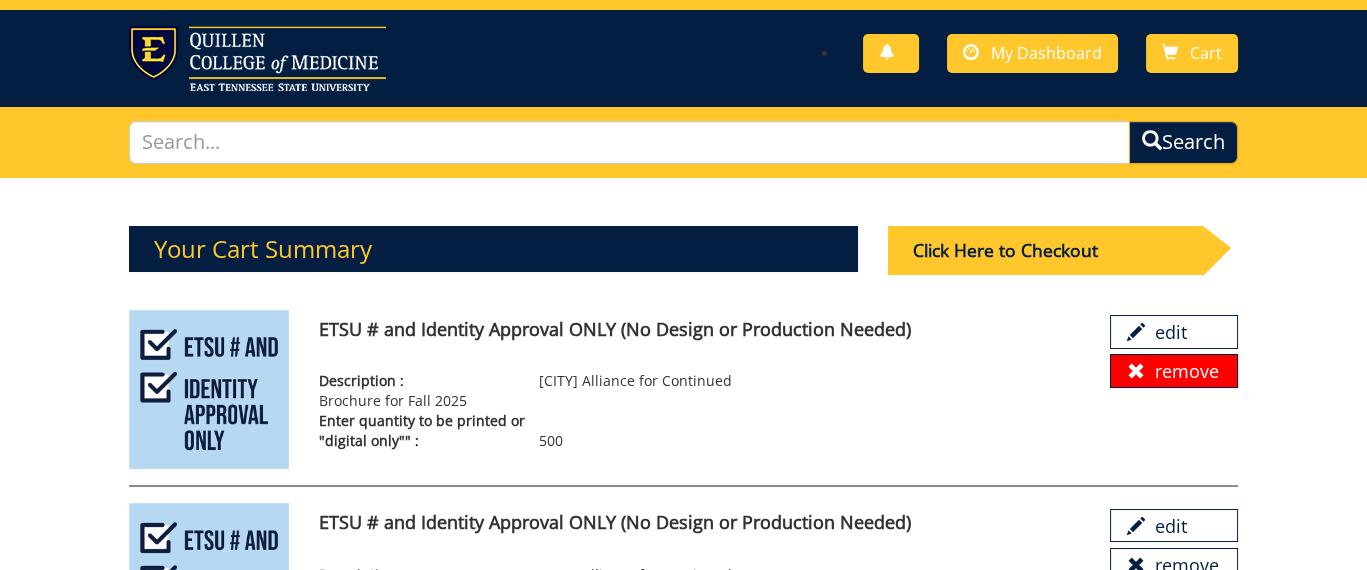 click on "remove" at bounding box center (1174, 371) 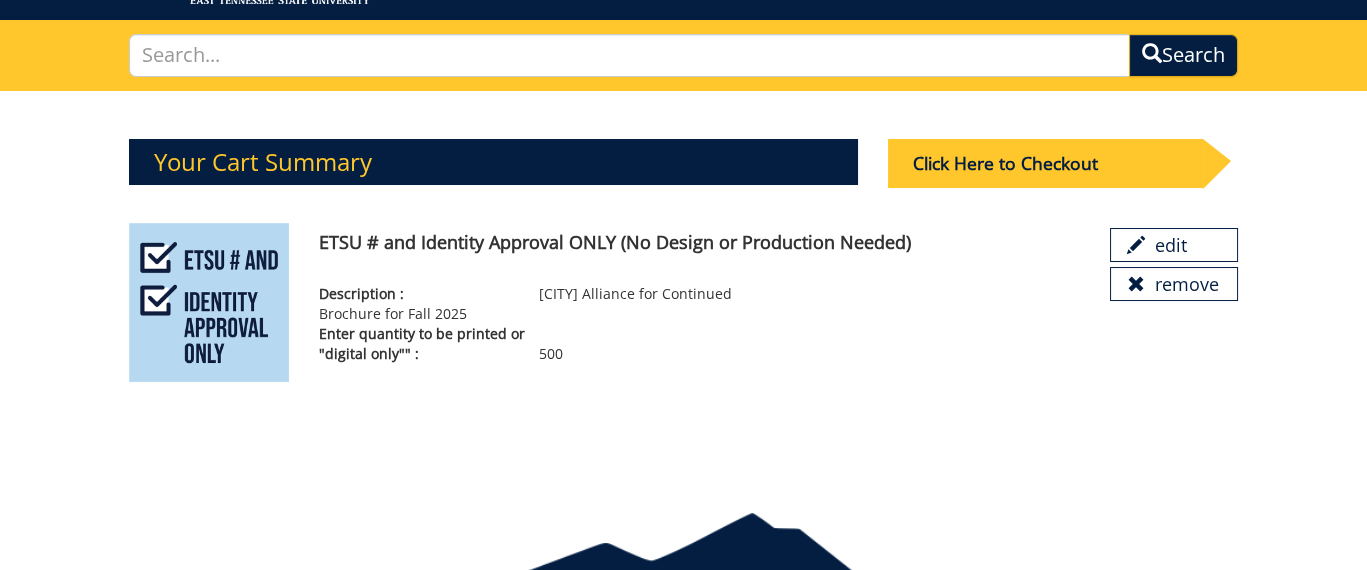 scroll, scrollTop: 0, scrollLeft: 0, axis: both 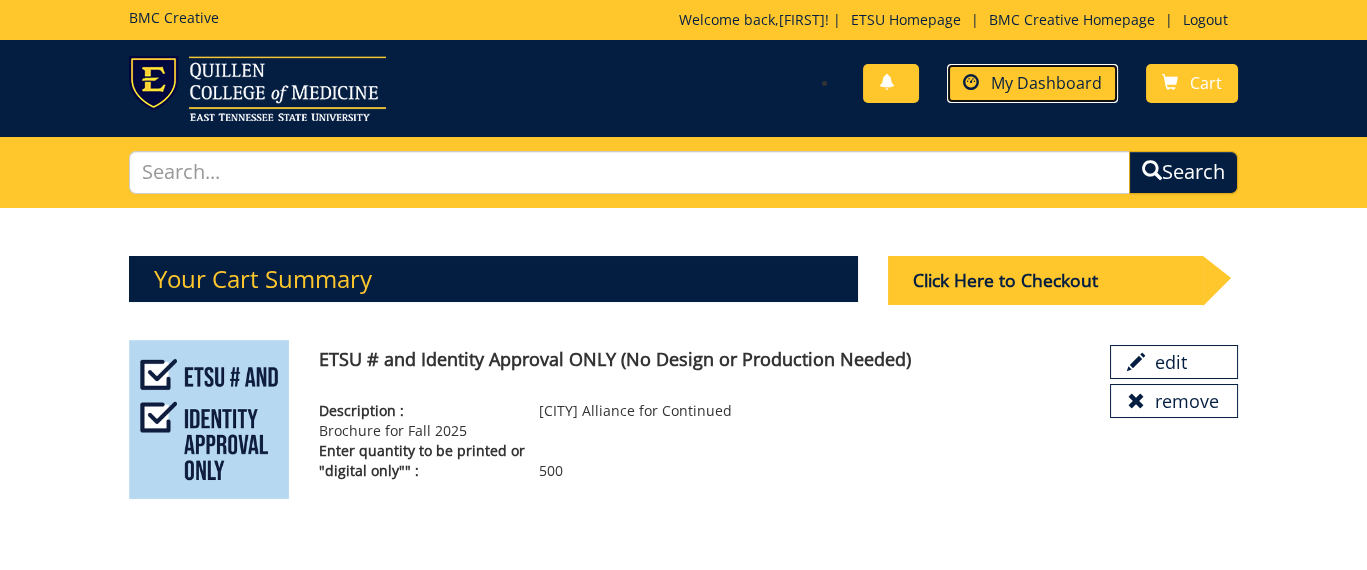 click on "My Dashboard" at bounding box center [1046, 83] 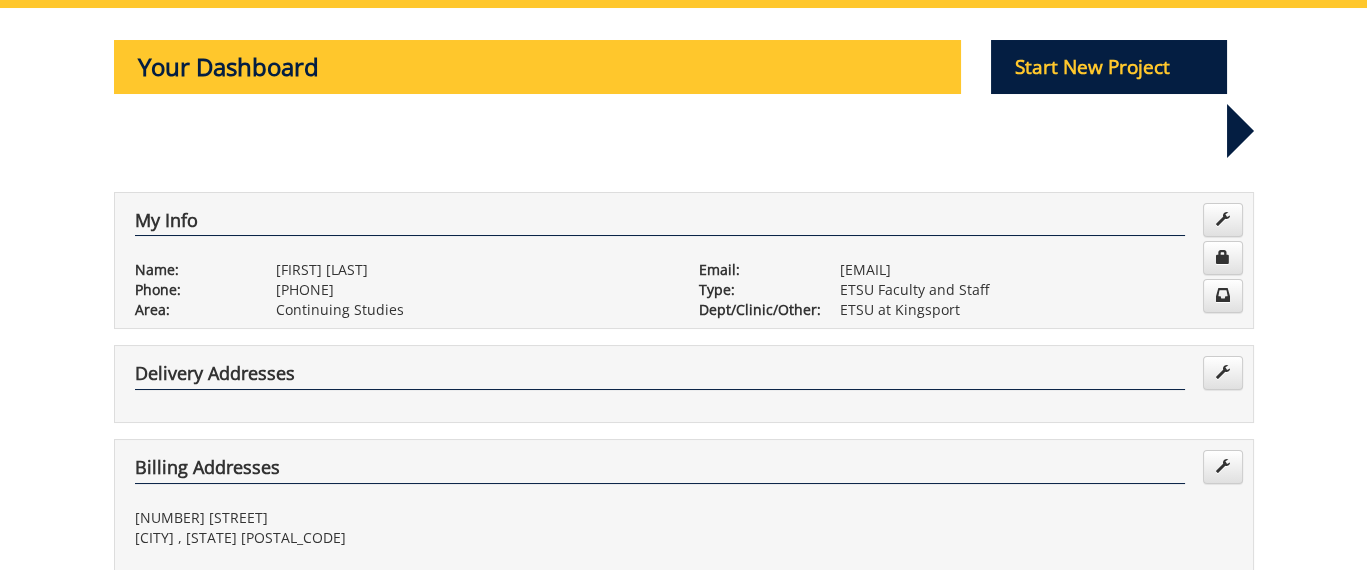 scroll, scrollTop: 0, scrollLeft: 0, axis: both 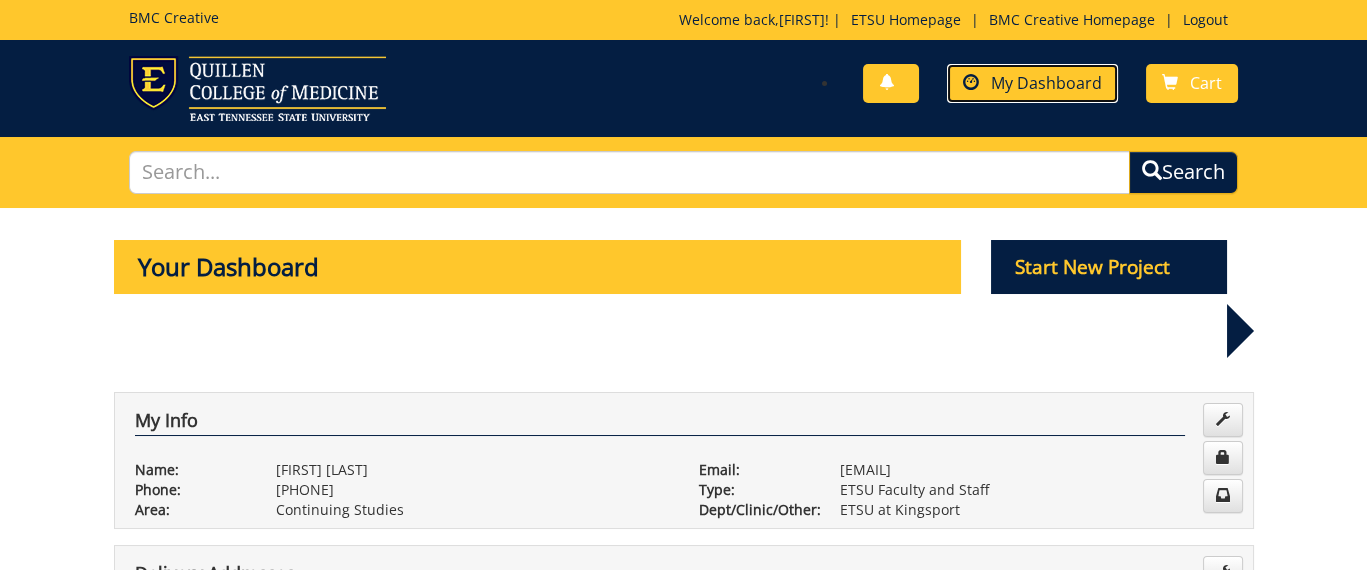 click on "My Dashboard" at bounding box center [1046, 83] 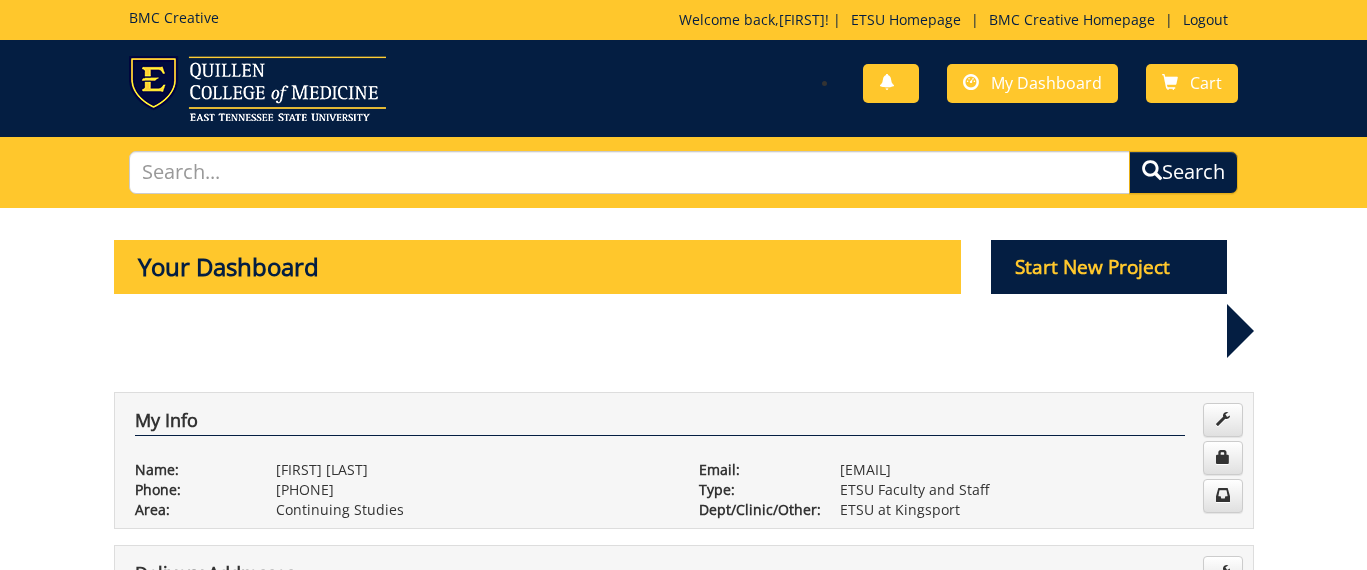 scroll, scrollTop: 0, scrollLeft: 0, axis: both 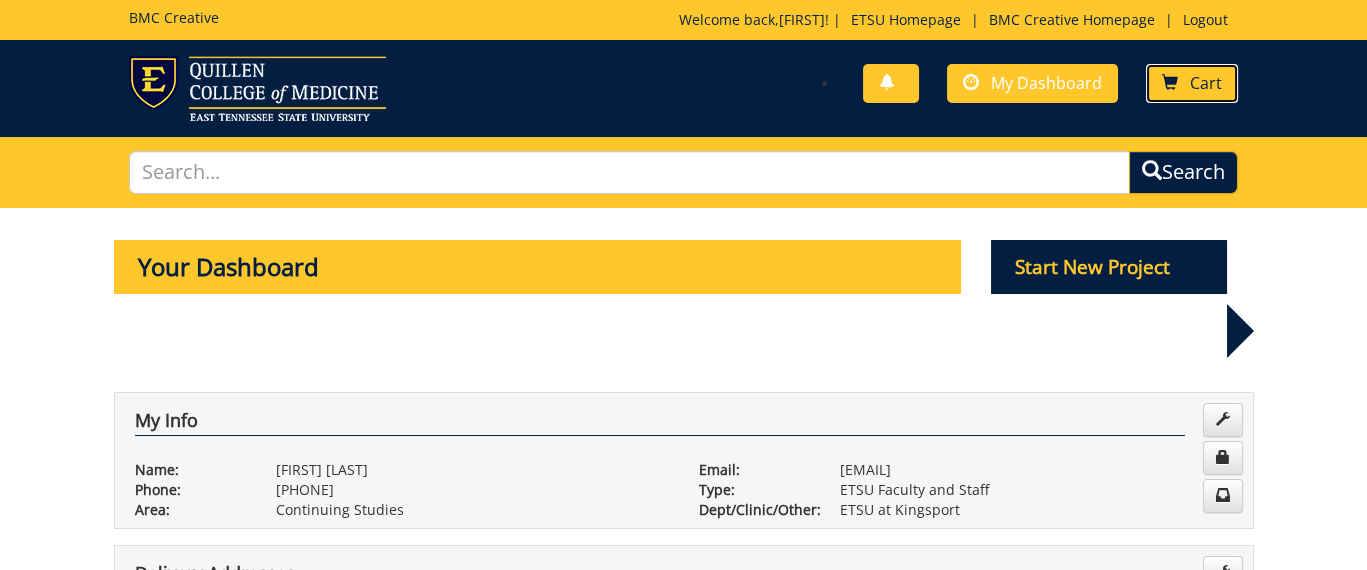 click on "Cart" at bounding box center (1206, 83) 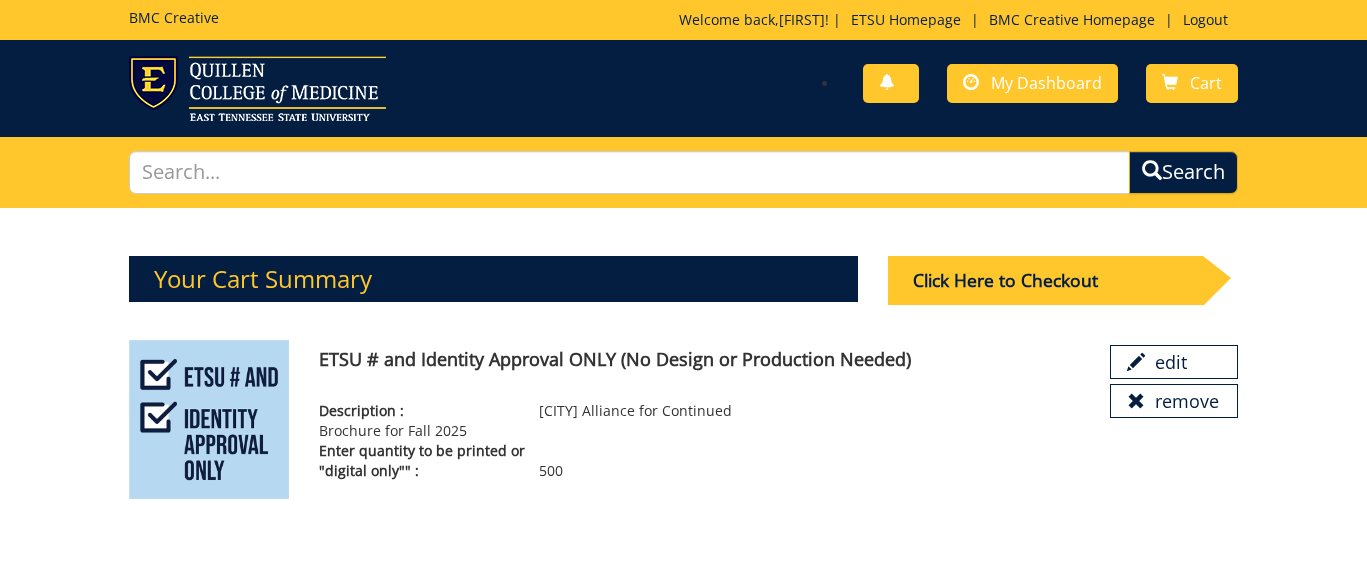 scroll, scrollTop: 0, scrollLeft: 0, axis: both 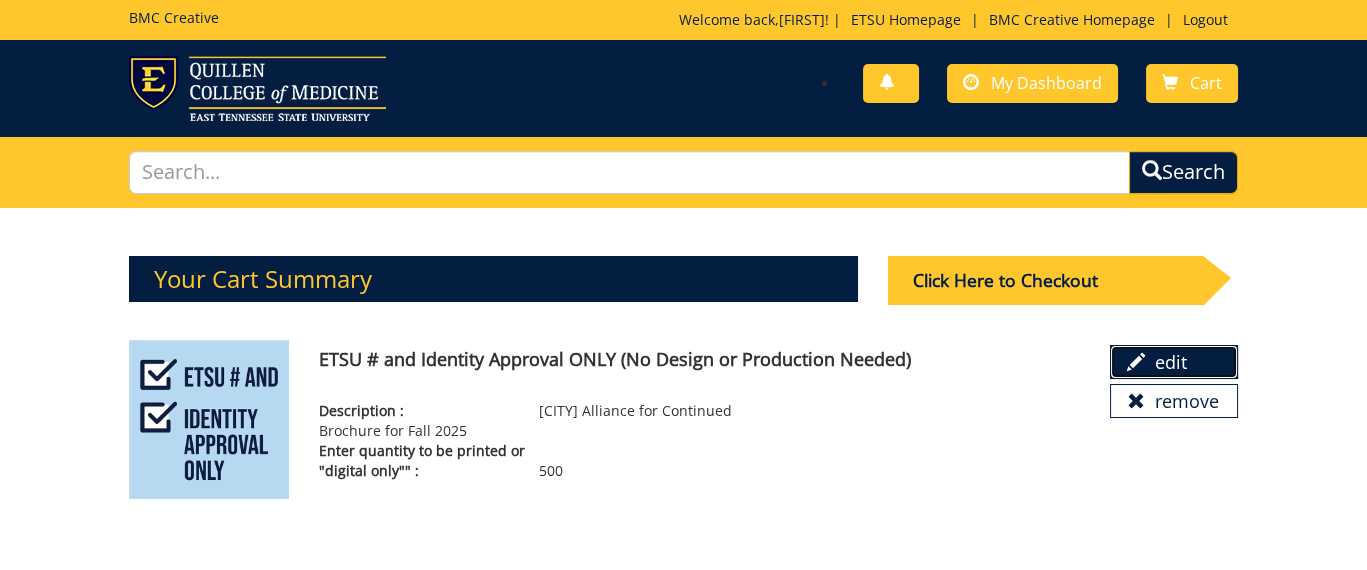 click at bounding box center [1136, 362] 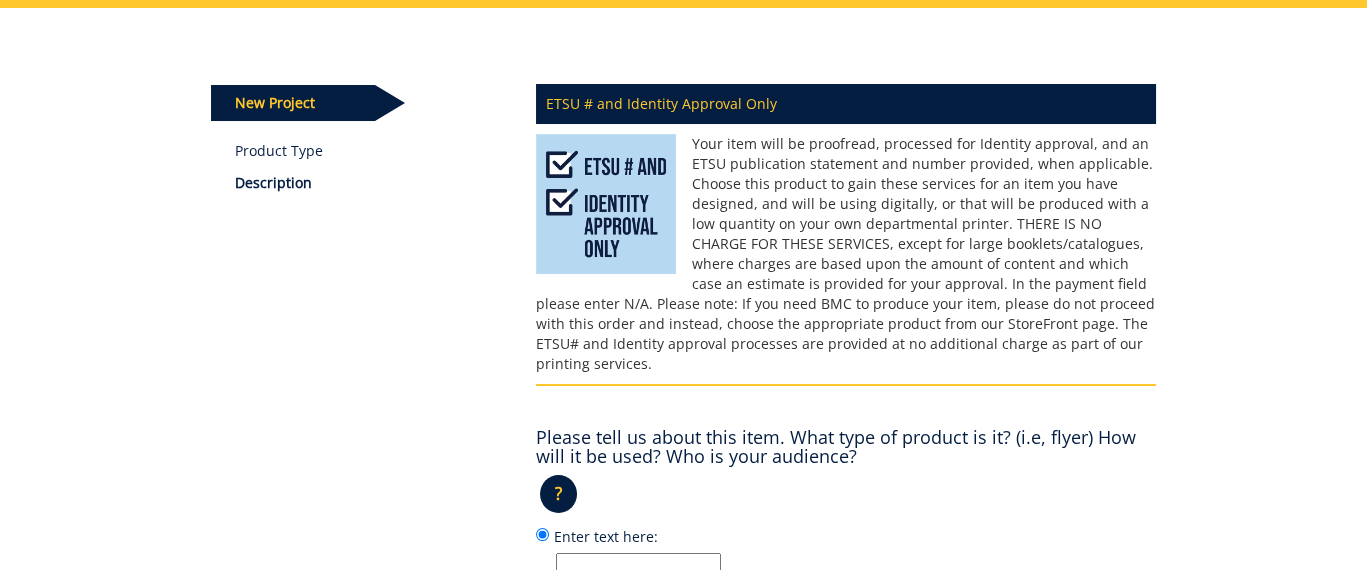 scroll, scrollTop: 400, scrollLeft: 0, axis: vertical 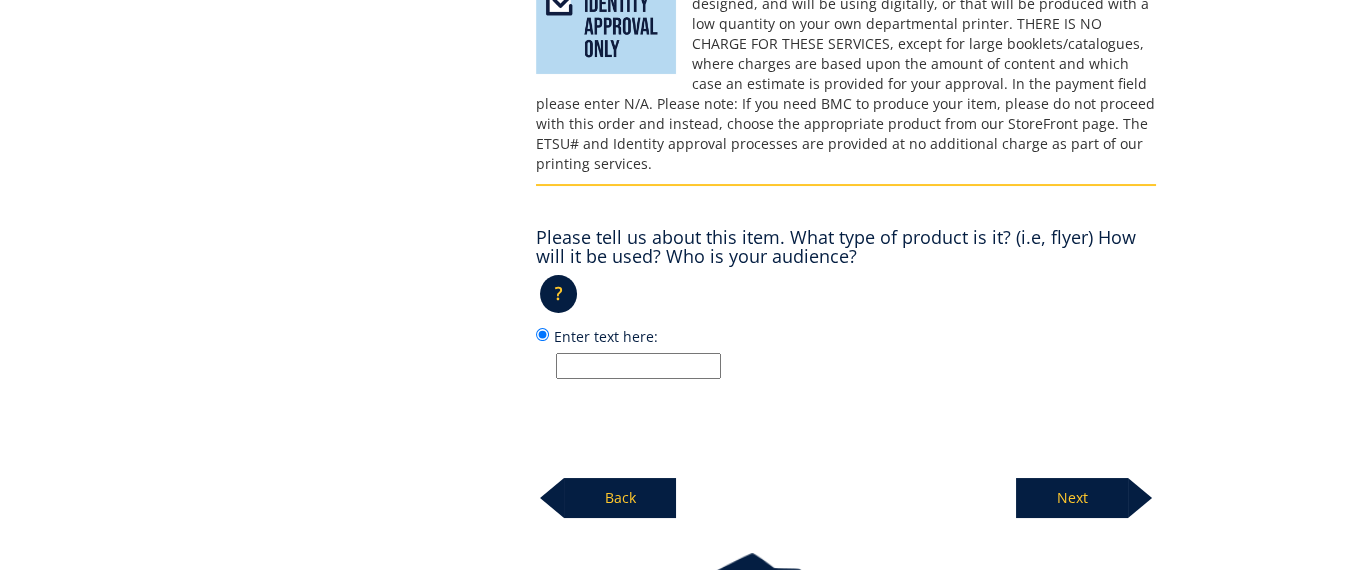 click on "Enter text here:" at bounding box center [638, 366] 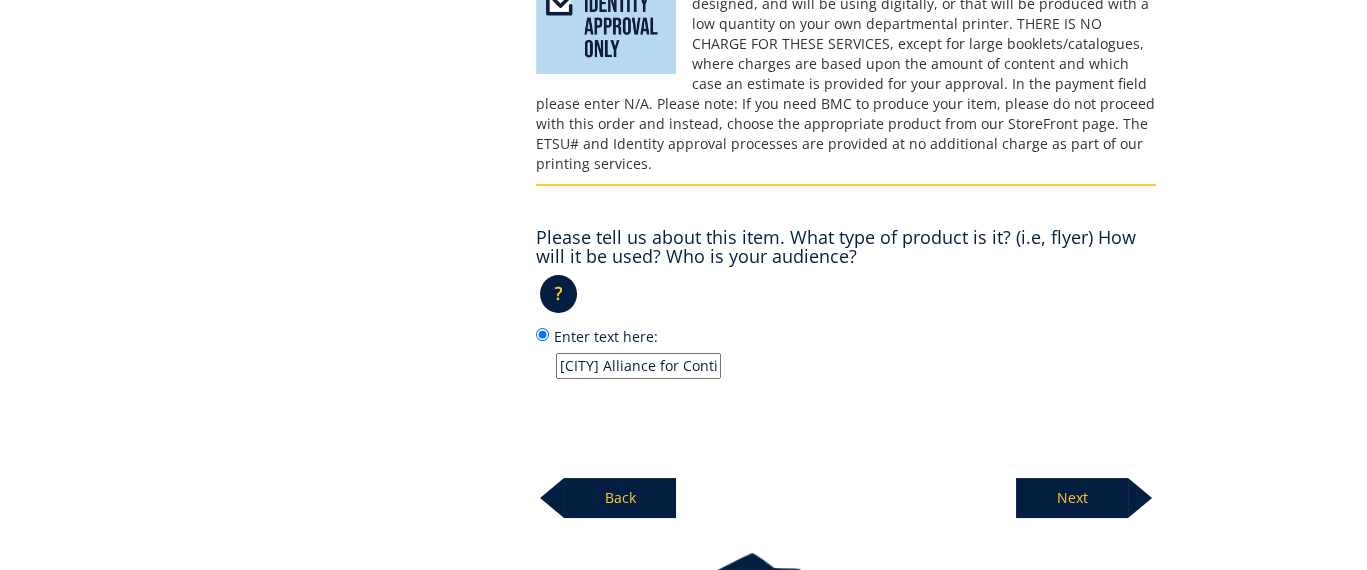 click on "[CITY] Alliance for Continued Brochure for Fall 2024" at bounding box center (638, 366) 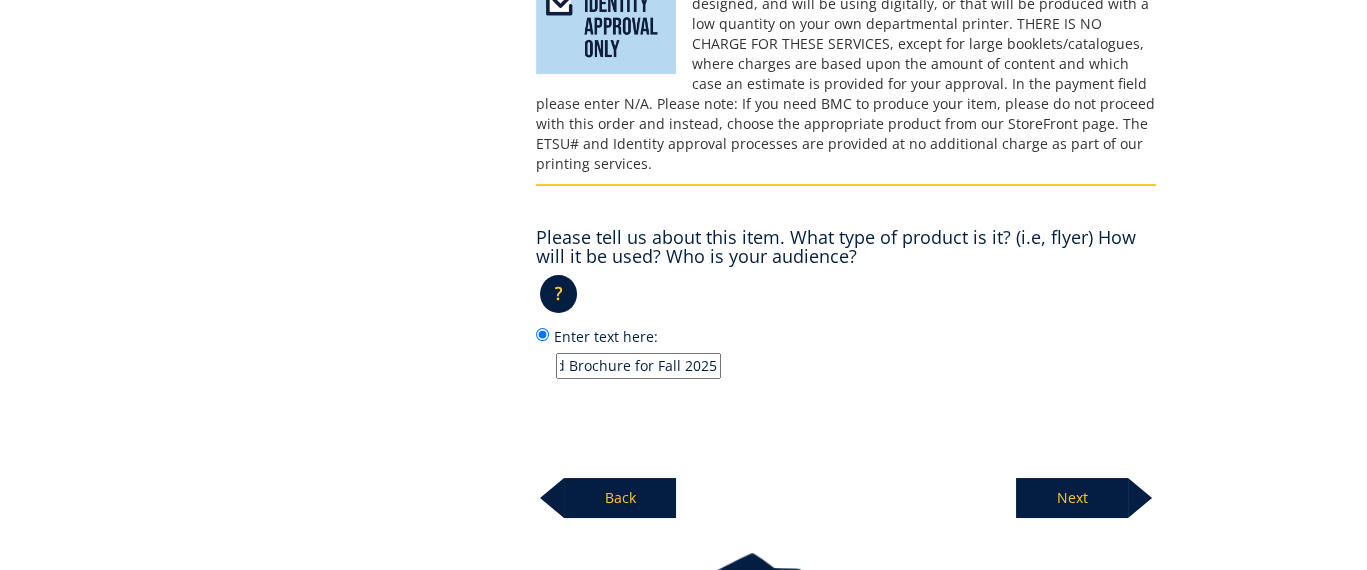 scroll, scrollTop: 0, scrollLeft: 199, axis: horizontal 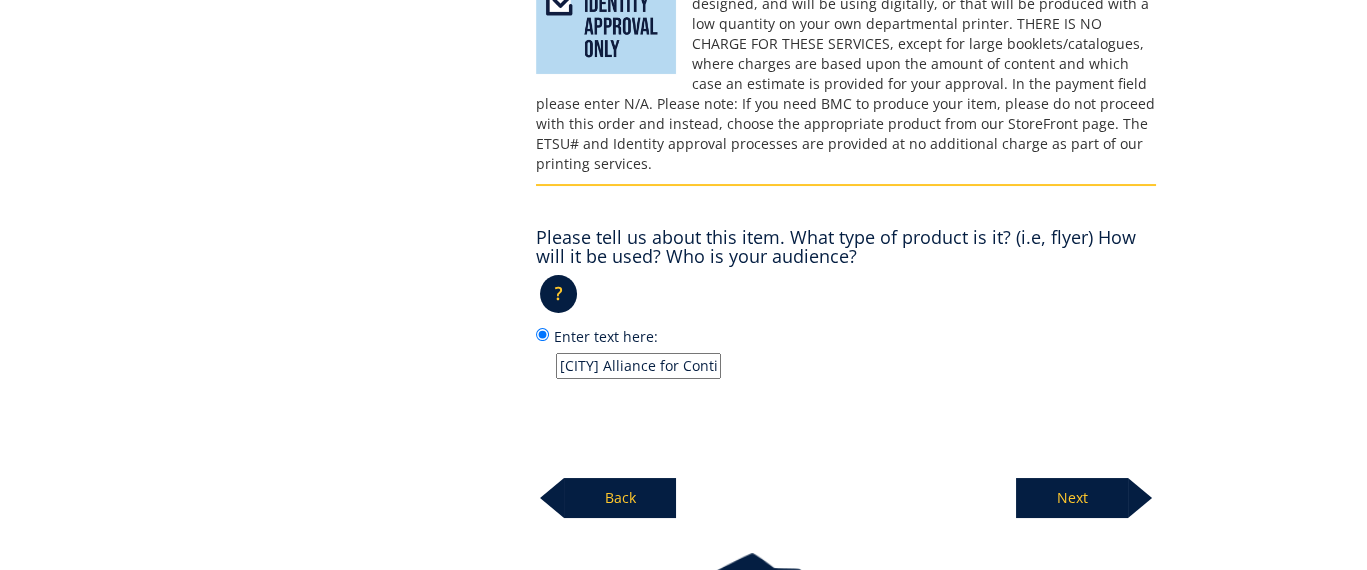 click on "Next" at bounding box center (1072, 498) 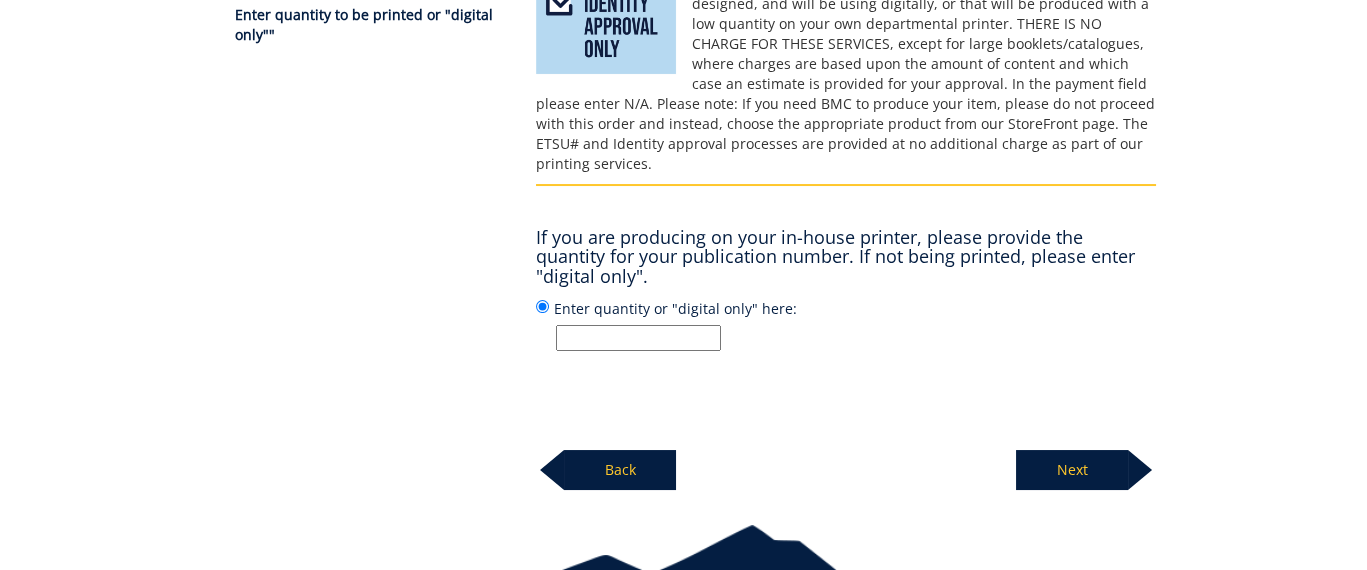 click on "Enter quantity or "digital only" here:" at bounding box center (638, 338) 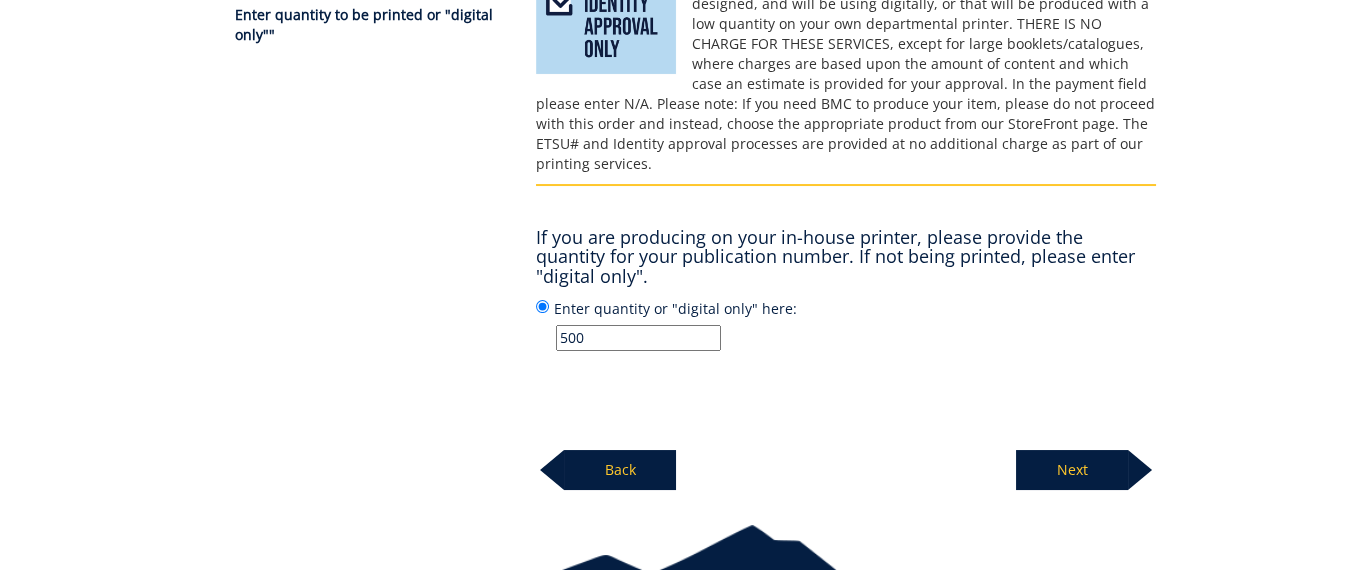 click on "Next" at bounding box center (1072, 470) 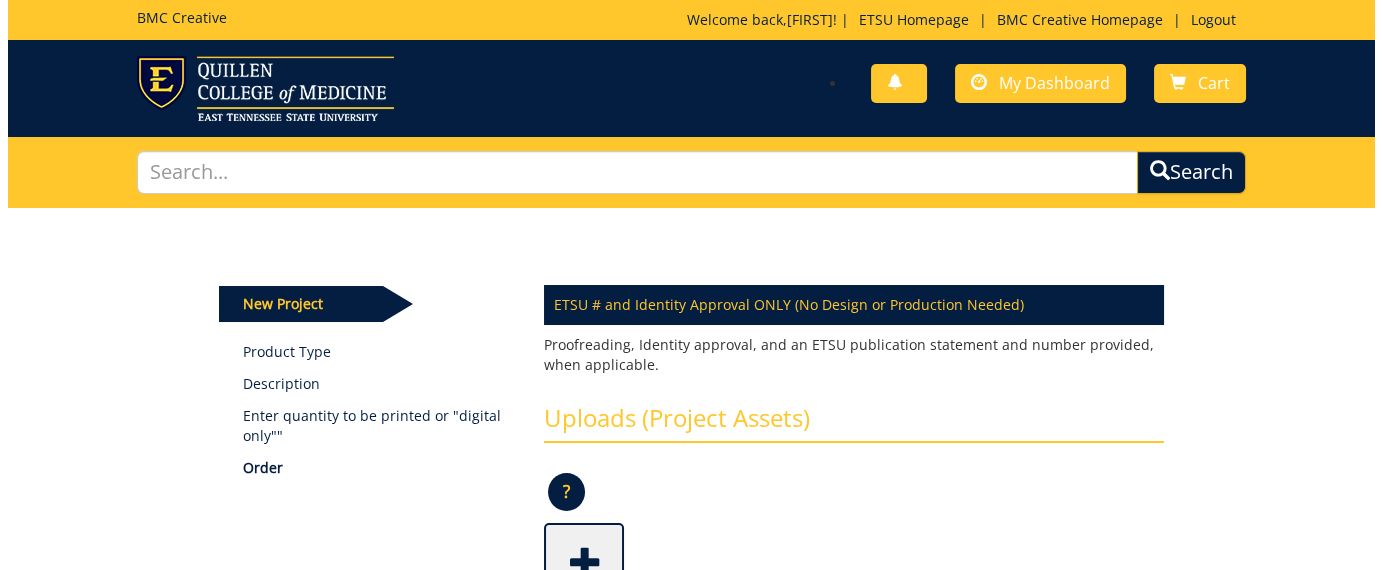 scroll, scrollTop: 200, scrollLeft: 0, axis: vertical 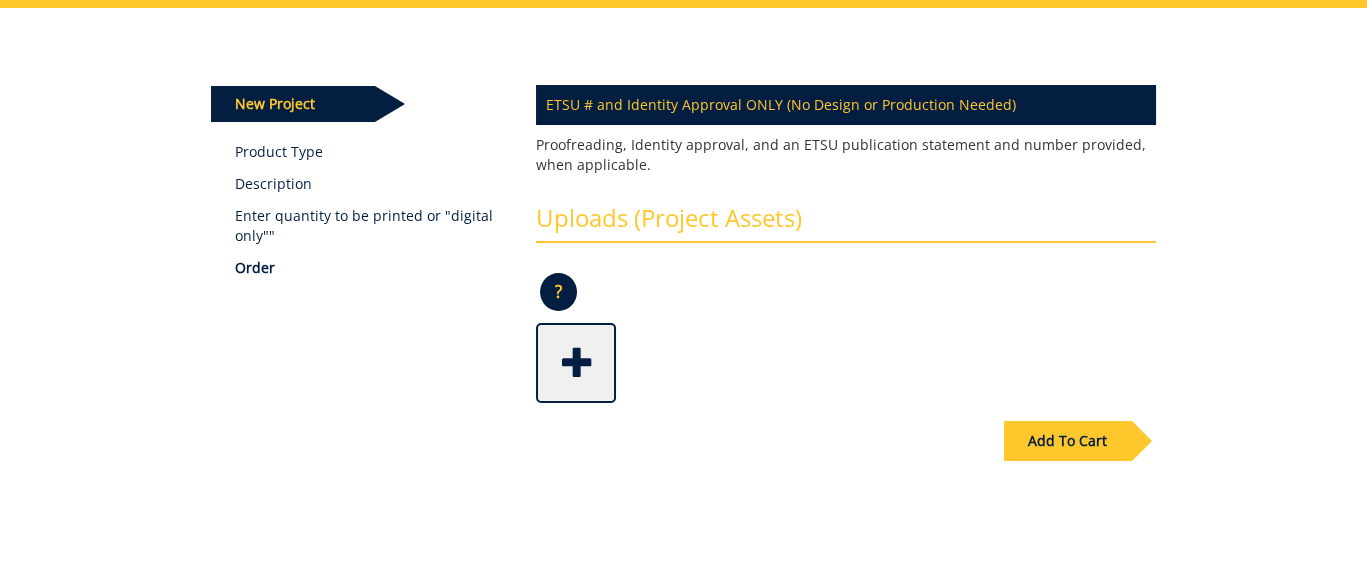 click at bounding box center (578, 361) 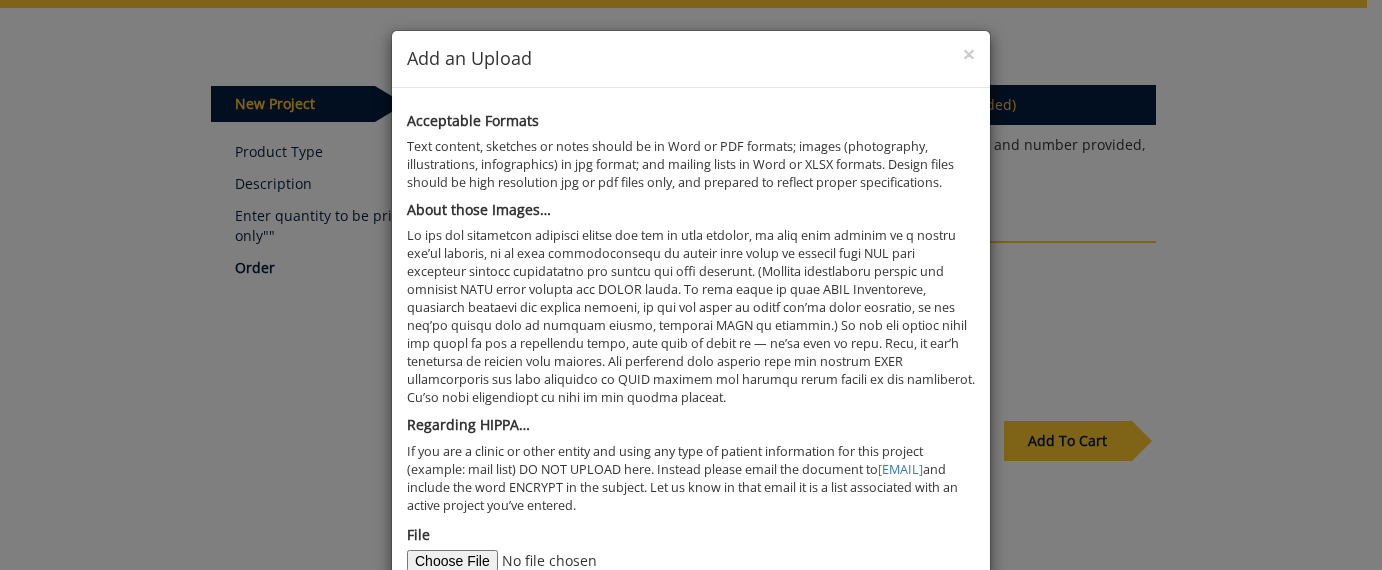 scroll, scrollTop: 189, scrollLeft: 0, axis: vertical 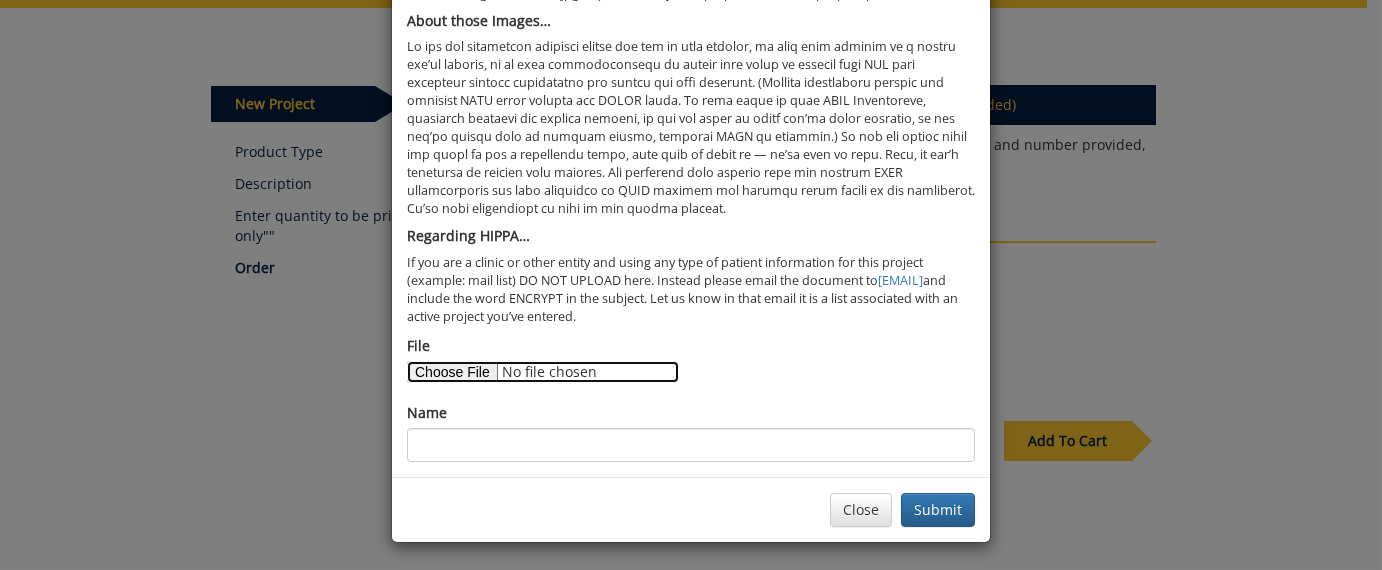 click on "File" at bounding box center [543, 372] 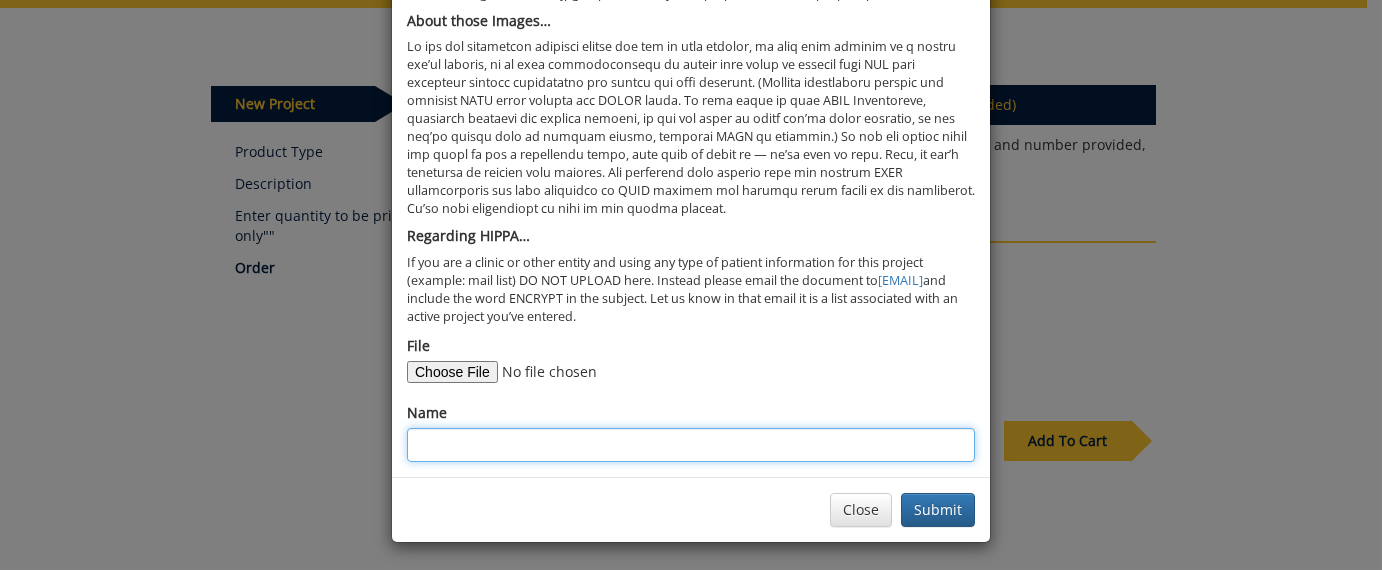 click on "Name" at bounding box center (691, 445) 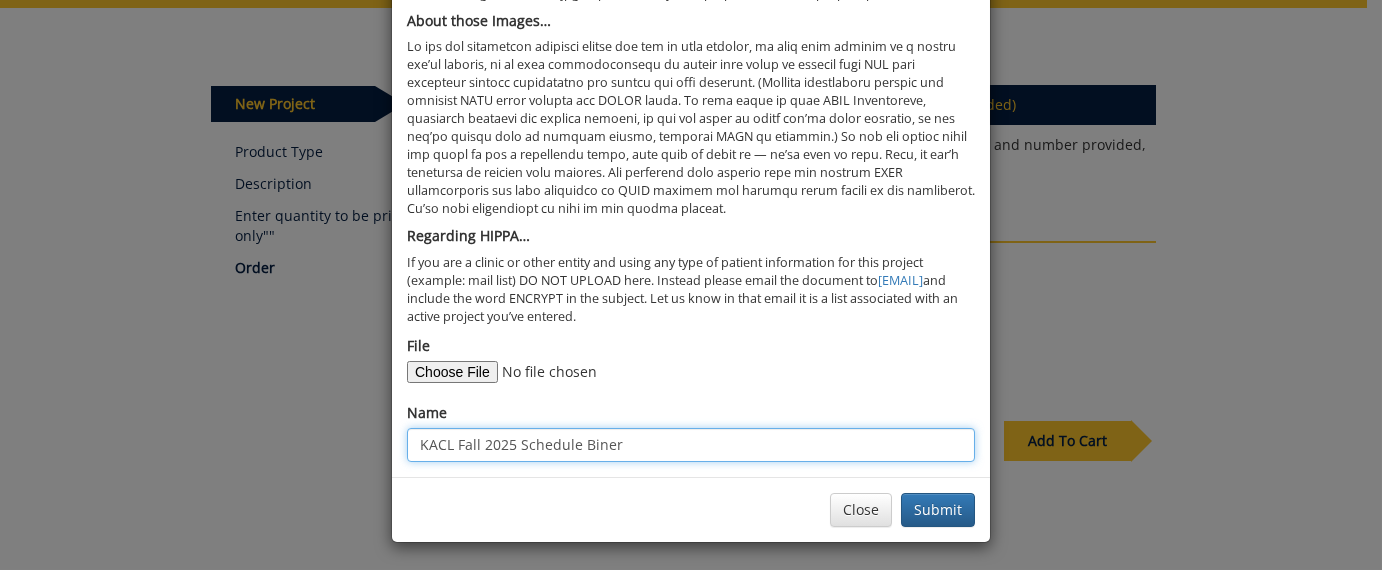 click on "KACL Fall 2025 Schedule Biner" at bounding box center (691, 445) 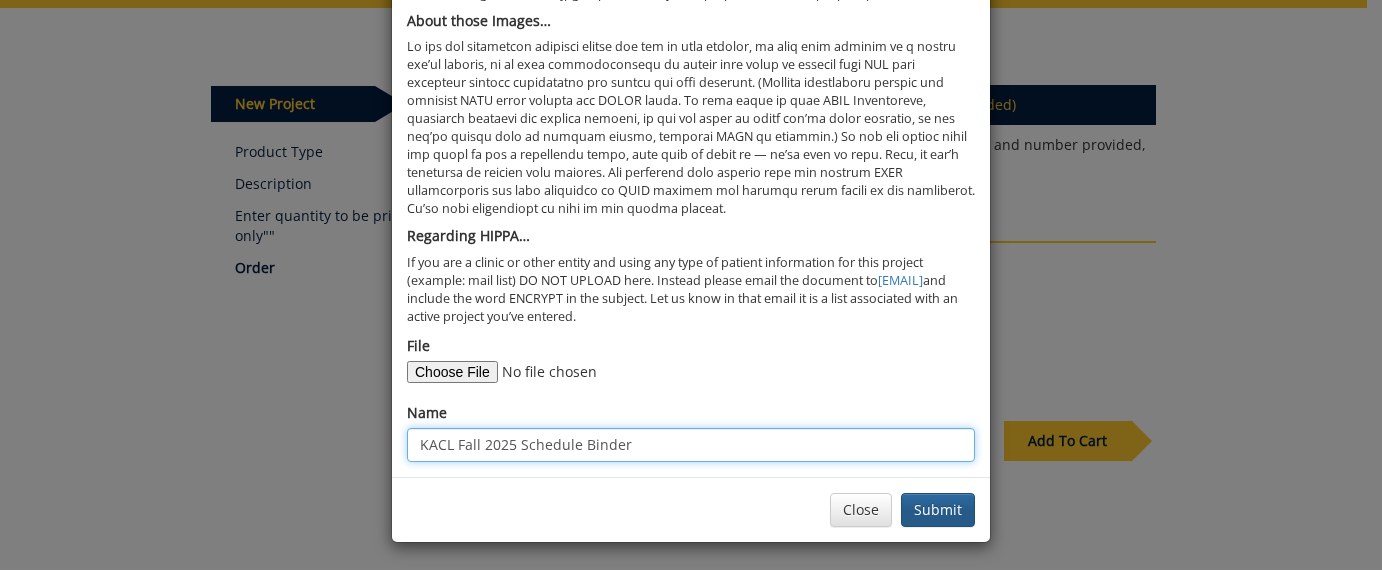 type on "KACL Fall 2025 Schedule Binder" 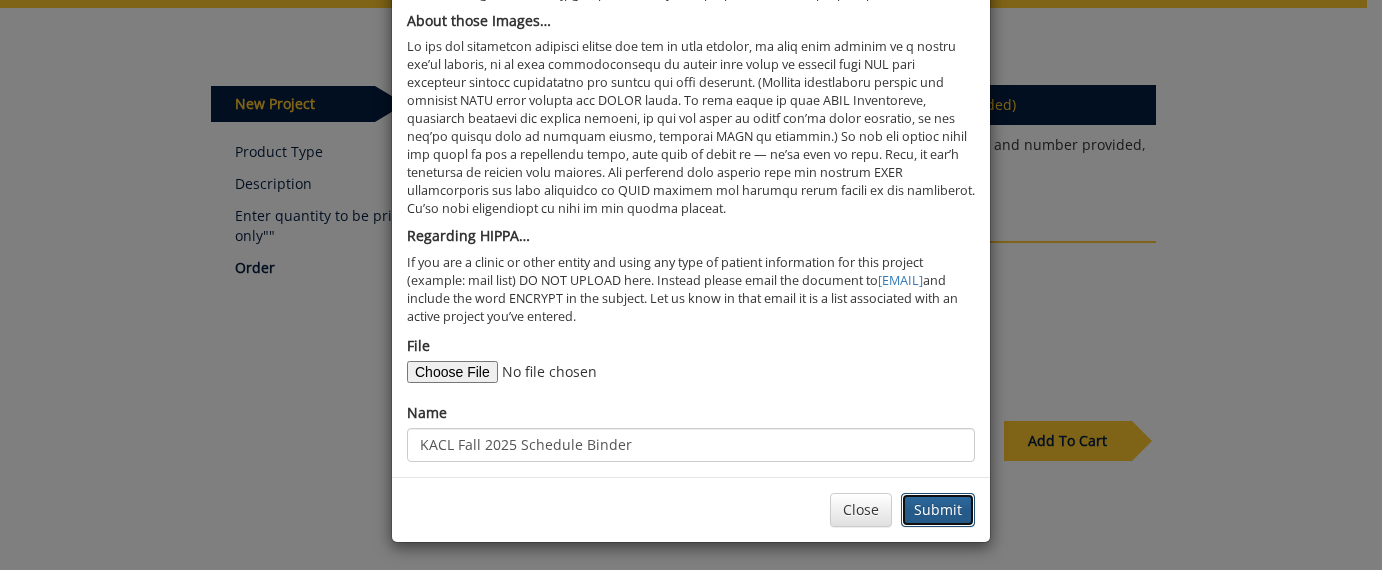 click on "Submit" at bounding box center (938, 510) 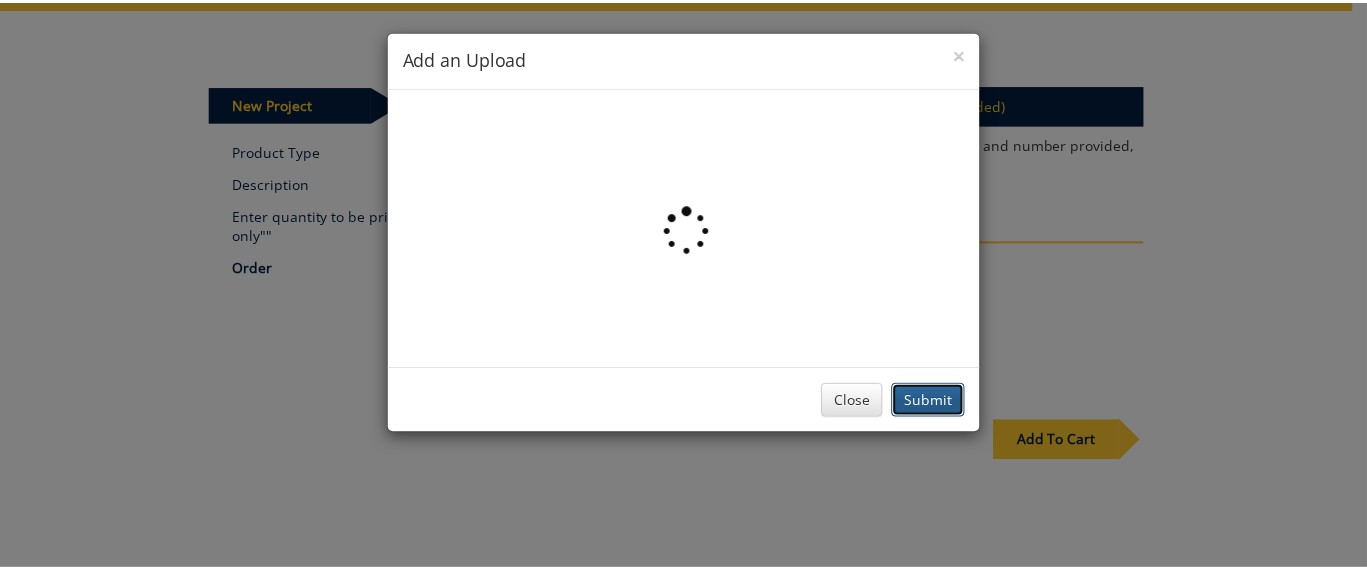 scroll, scrollTop: 0, scrollLeft: 0, axis: both 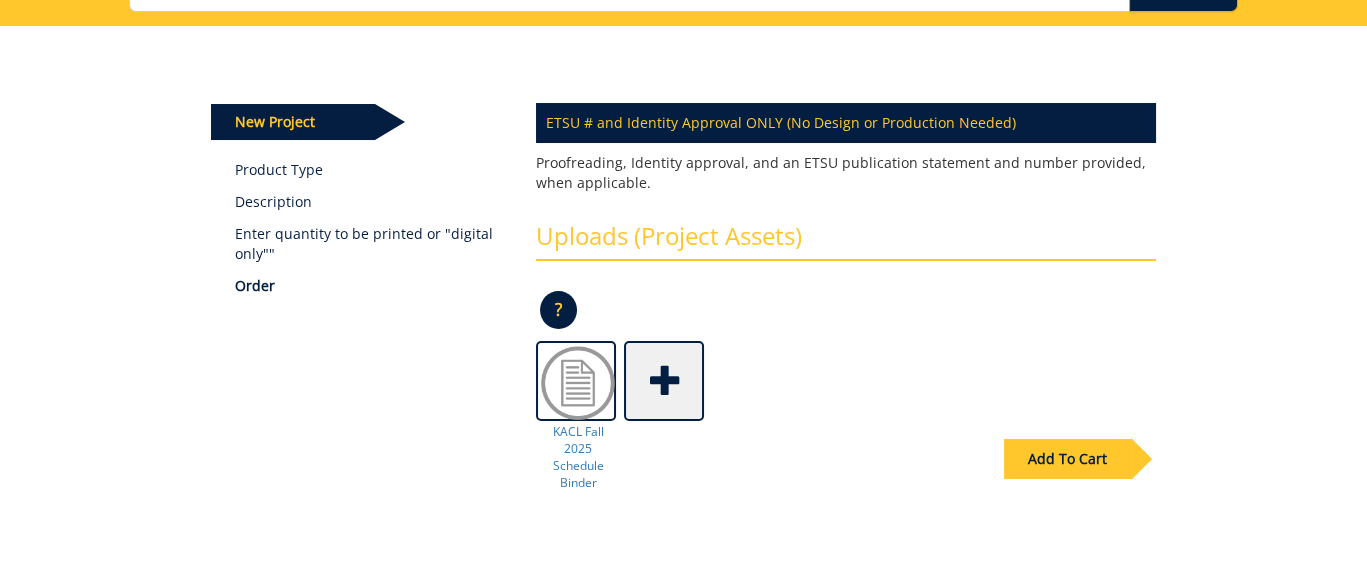 click on "Add To Cart" at bounding box center [1067, 459] 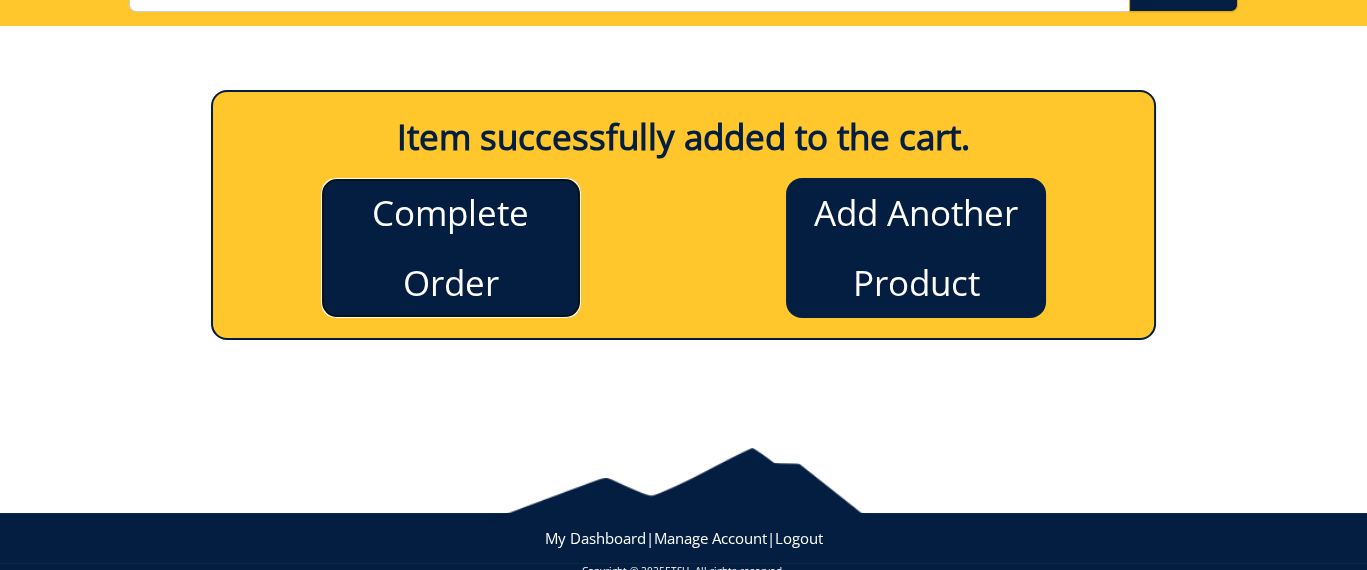 click on "Complete Order" at bounding box center [451, 248] 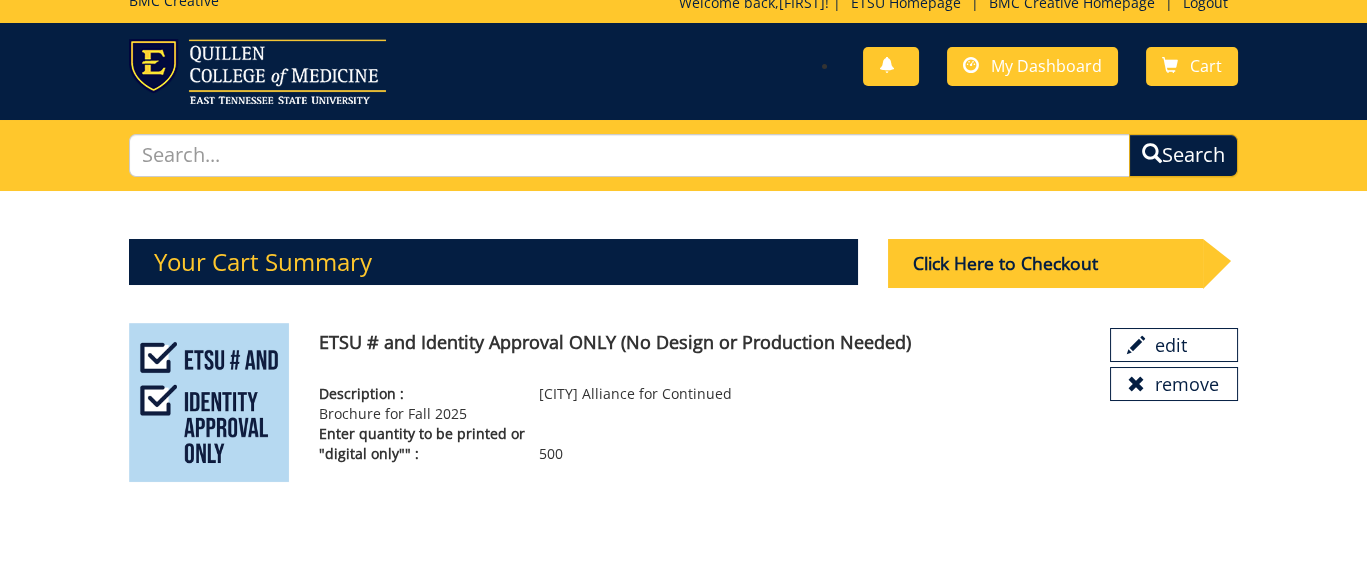 scroll, scrollTop: 0, scrollLeft: 0, axis: both 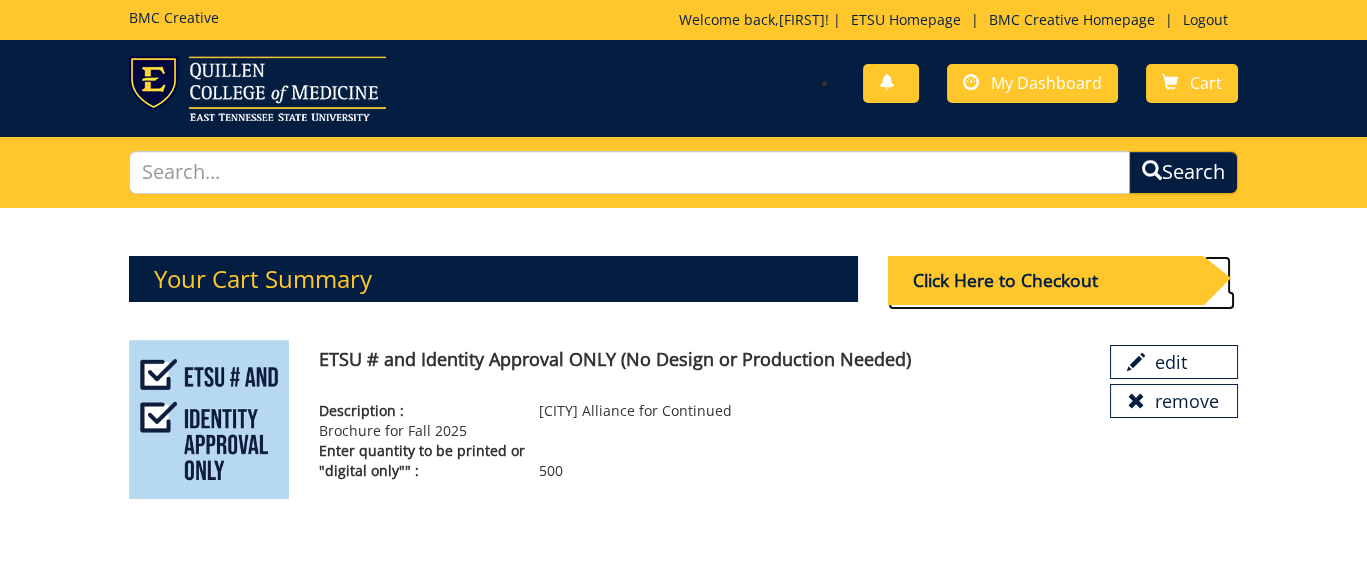 click on "Click Here to Checkout" at bounding box center (1045, 280) 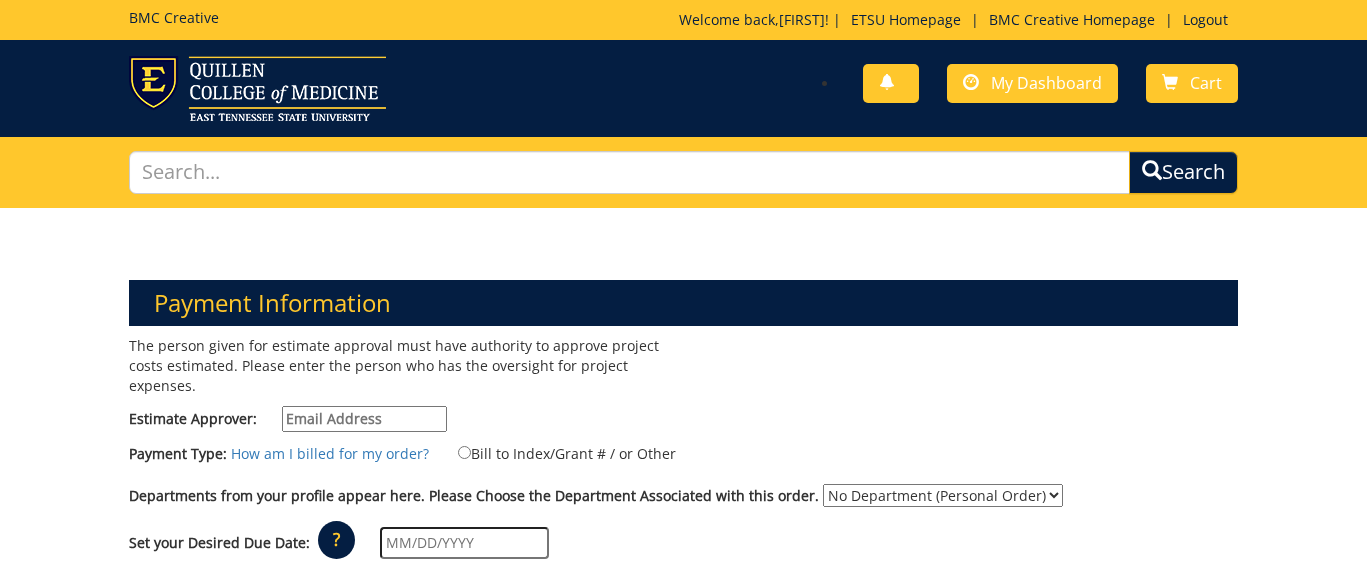 scroll, scrollTop: 0, scrollLeft: 0, axis: both 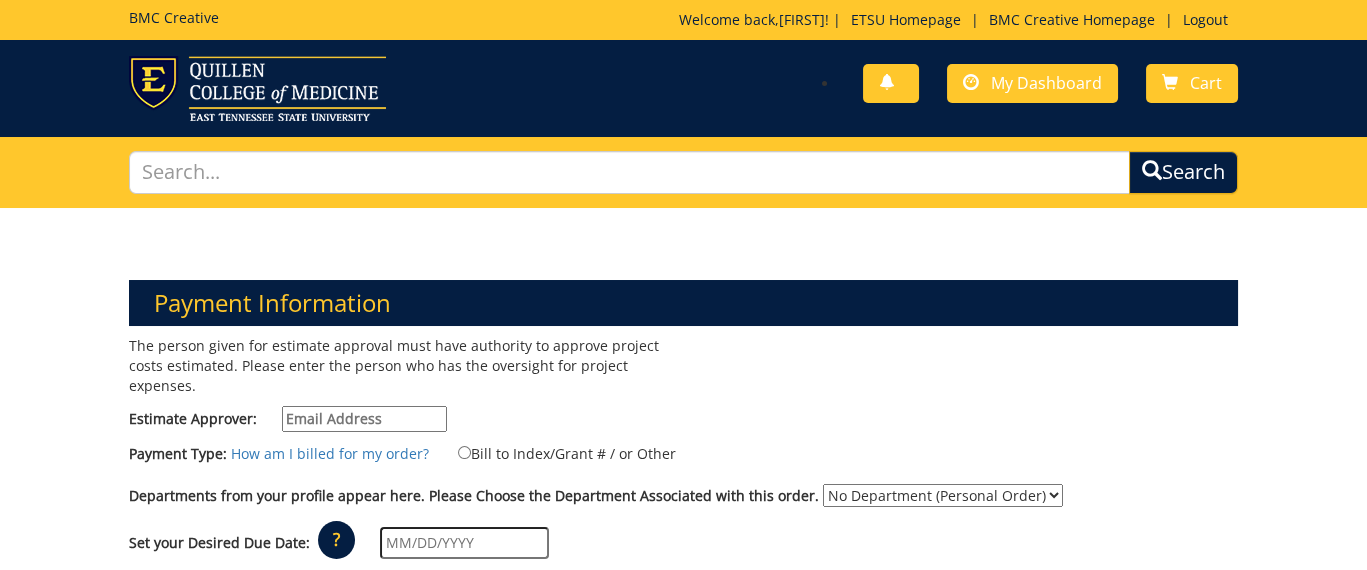 click on "Estimate Approver:" at bounding box center [364, 419] 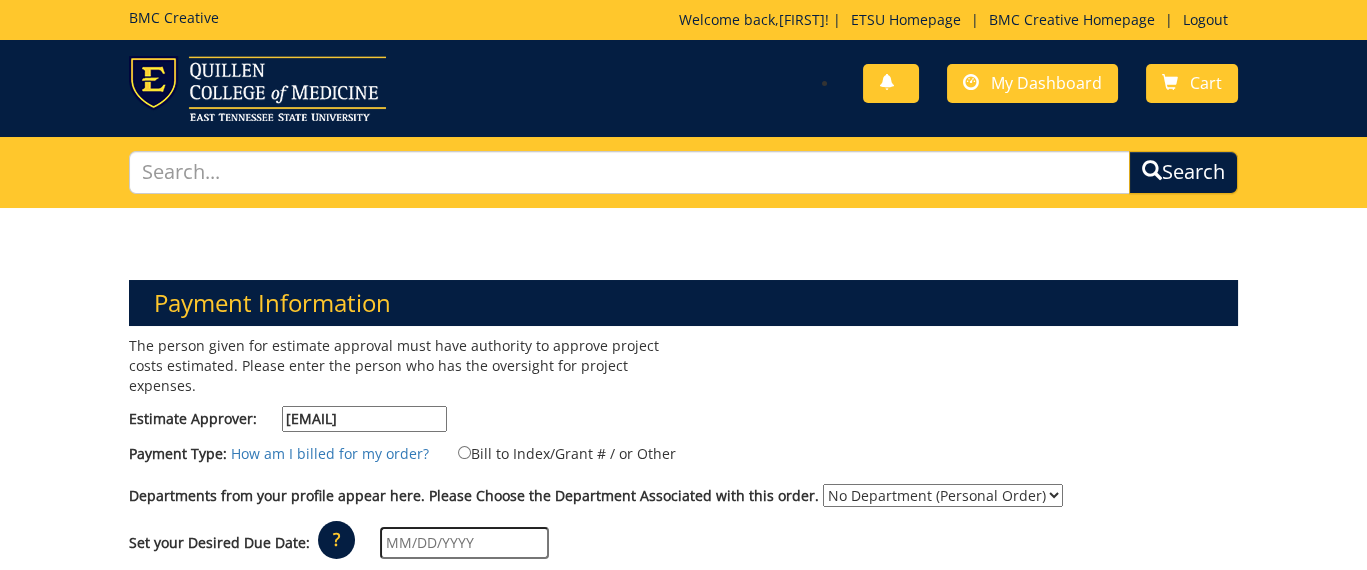scroll, scrollTop: 200, scrollLeft: 0, axis: vertical 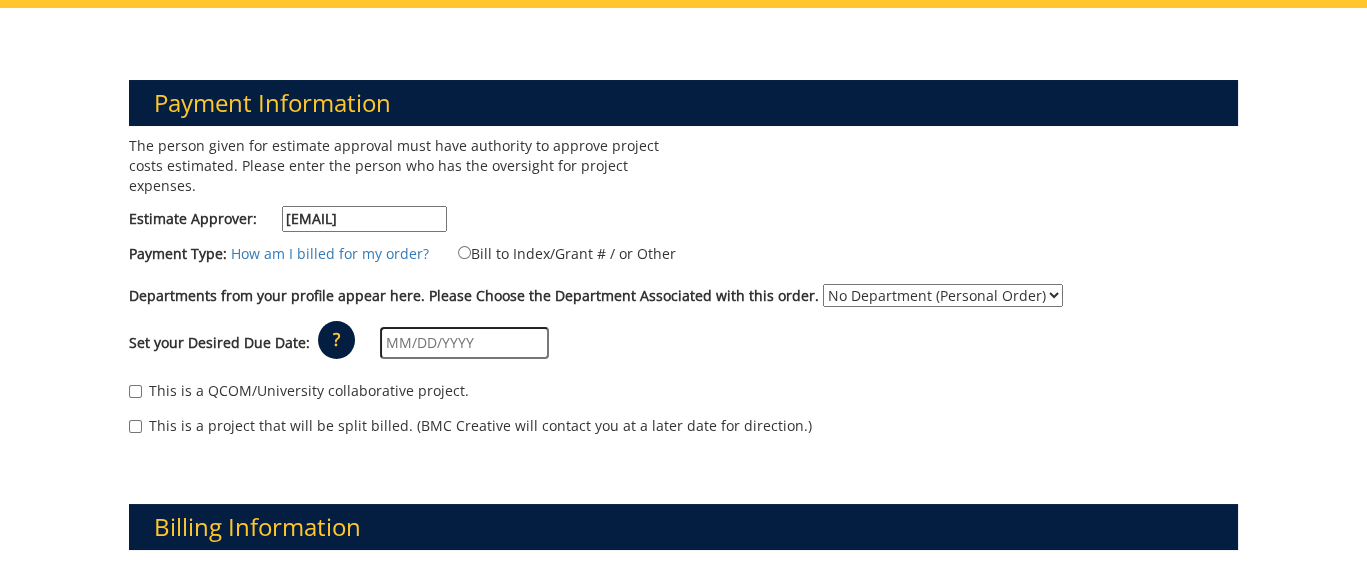 click on "No Department (Personal Order)
ETSU at Kingsport" at bounding box center (943, 295) 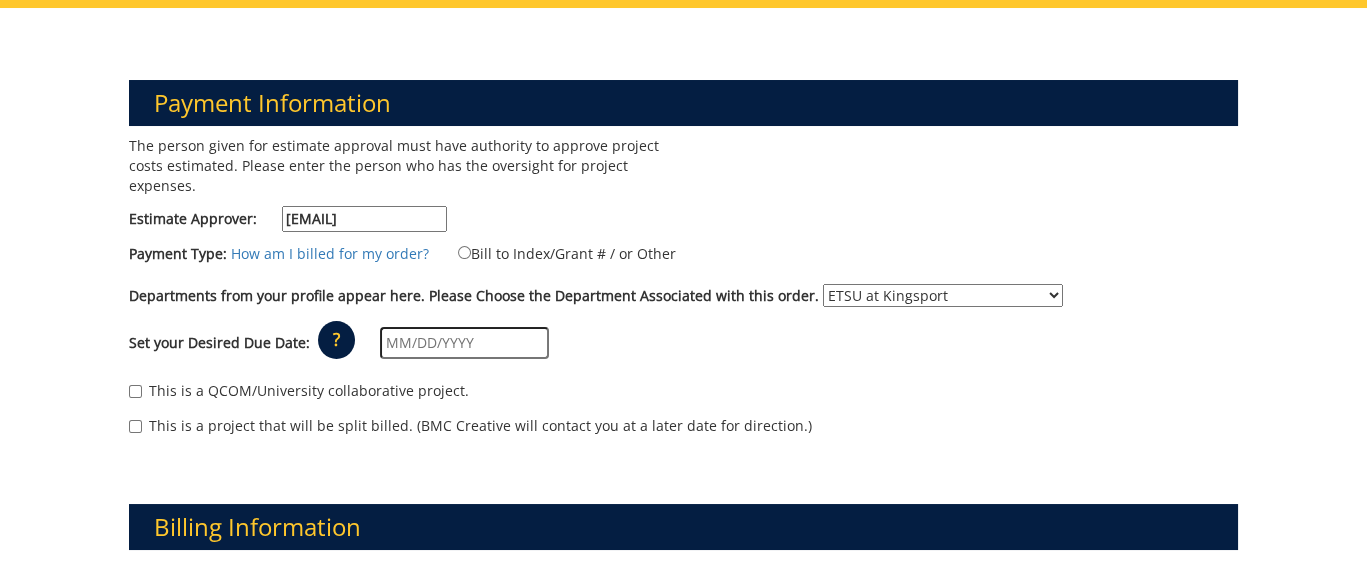 click on "No Department (Personal Order)
ETSU at Kingsport" at bounding box center [943, 295] 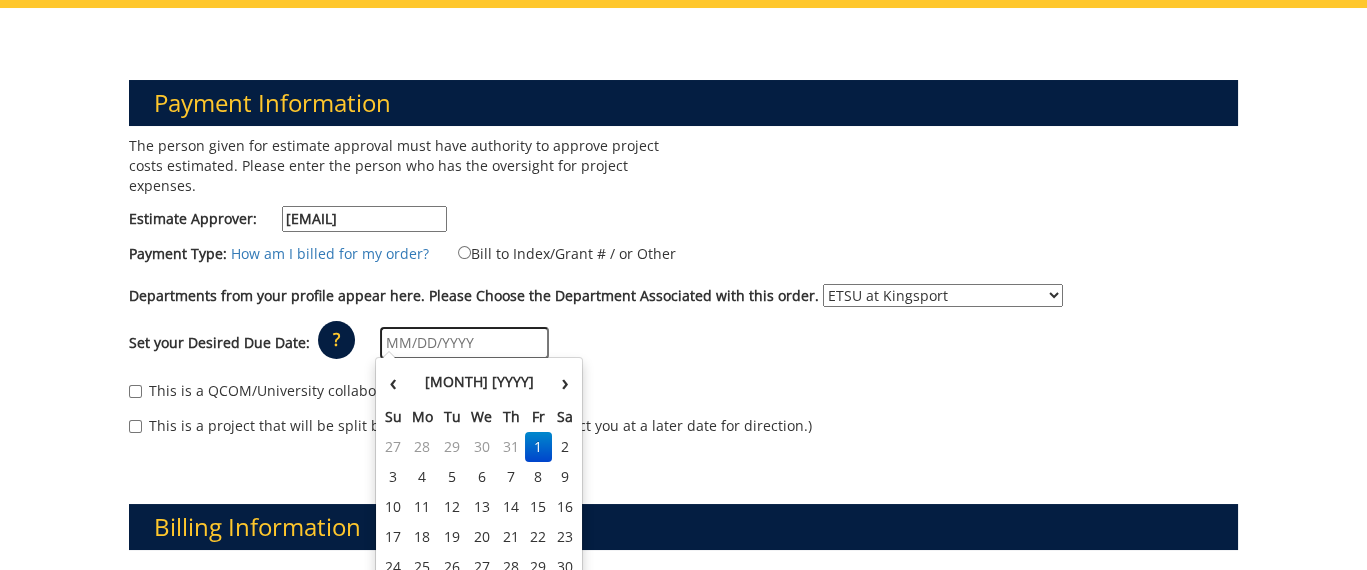 click at bounding box center [464, 343] 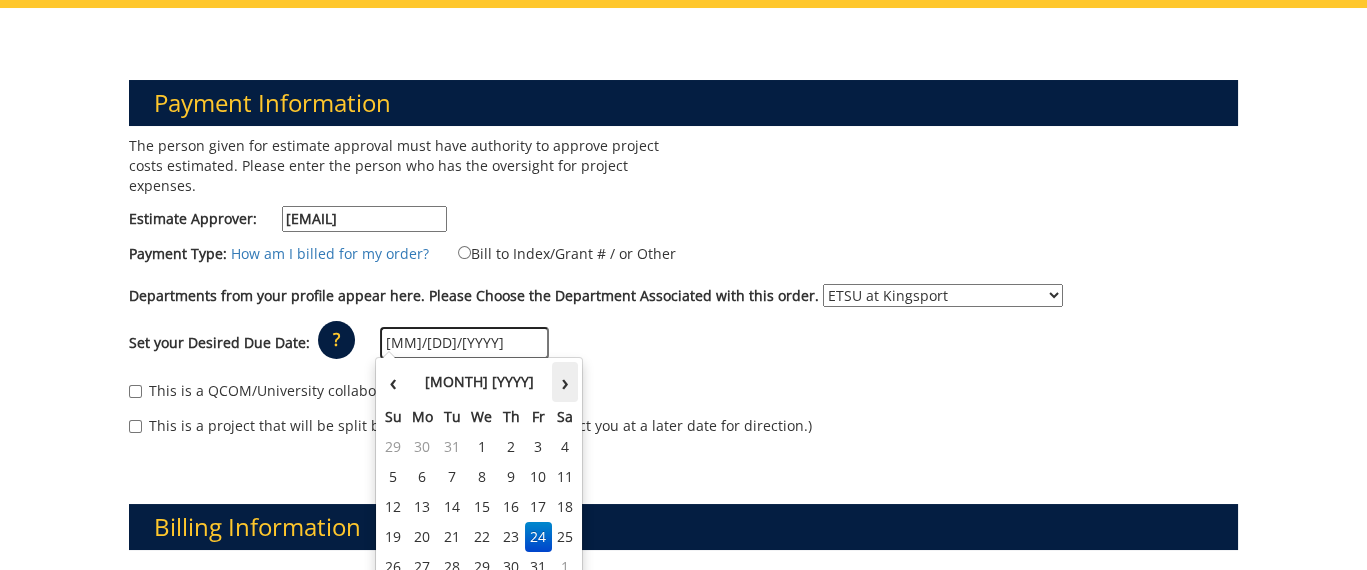 click on "›" at bounding box center (565, 382) 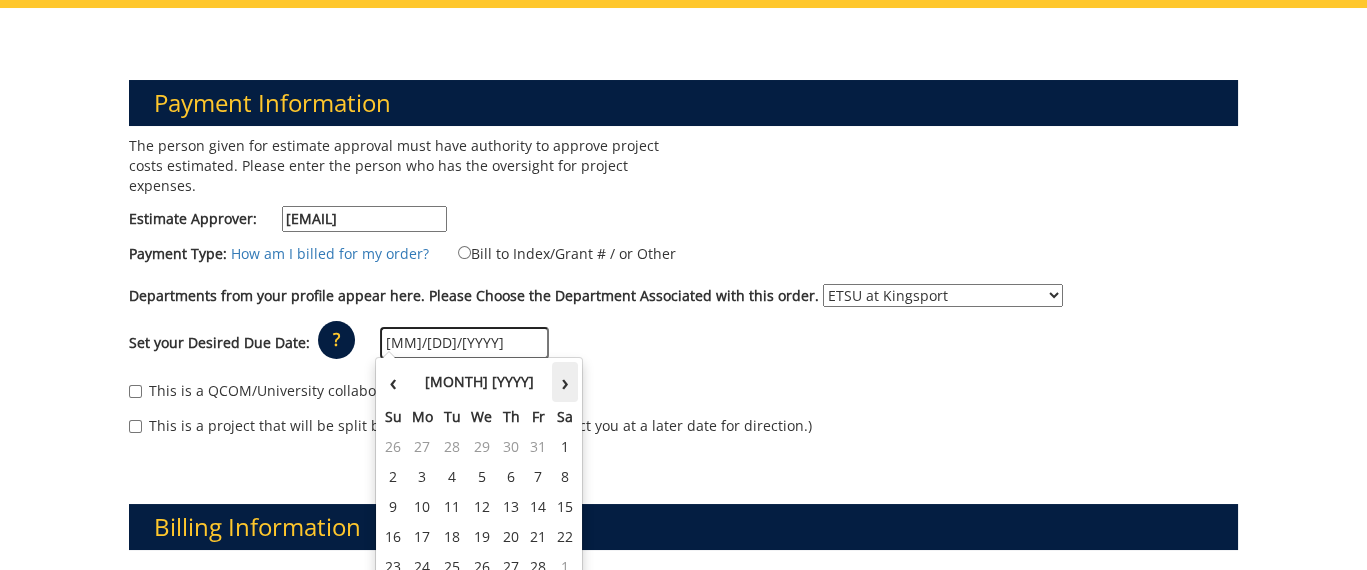 click on "›" at bounding box center [565, 382] 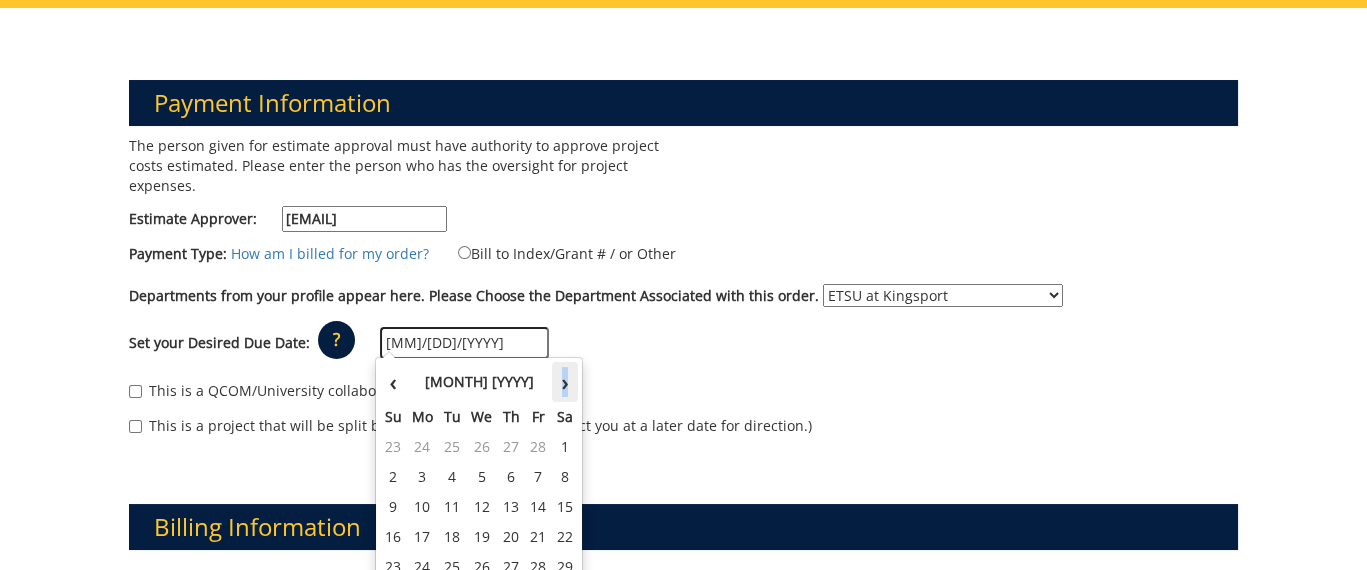 click on "›" at bounding box center (565, 382) 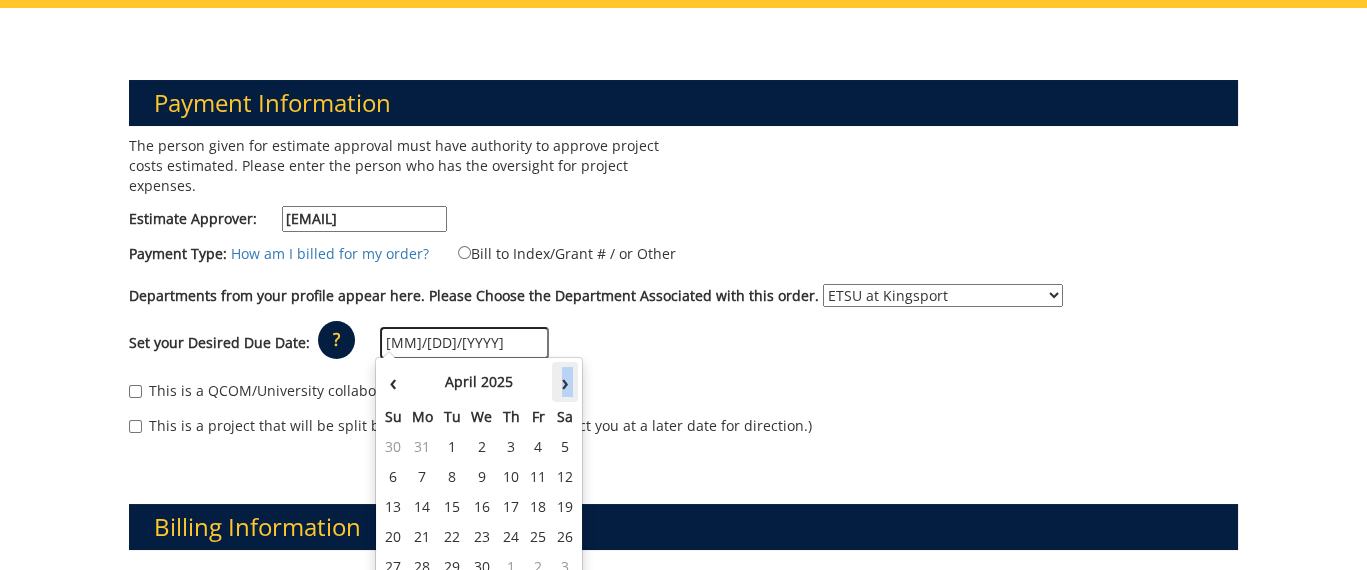 click on "›" at bounding box center [565, 382] 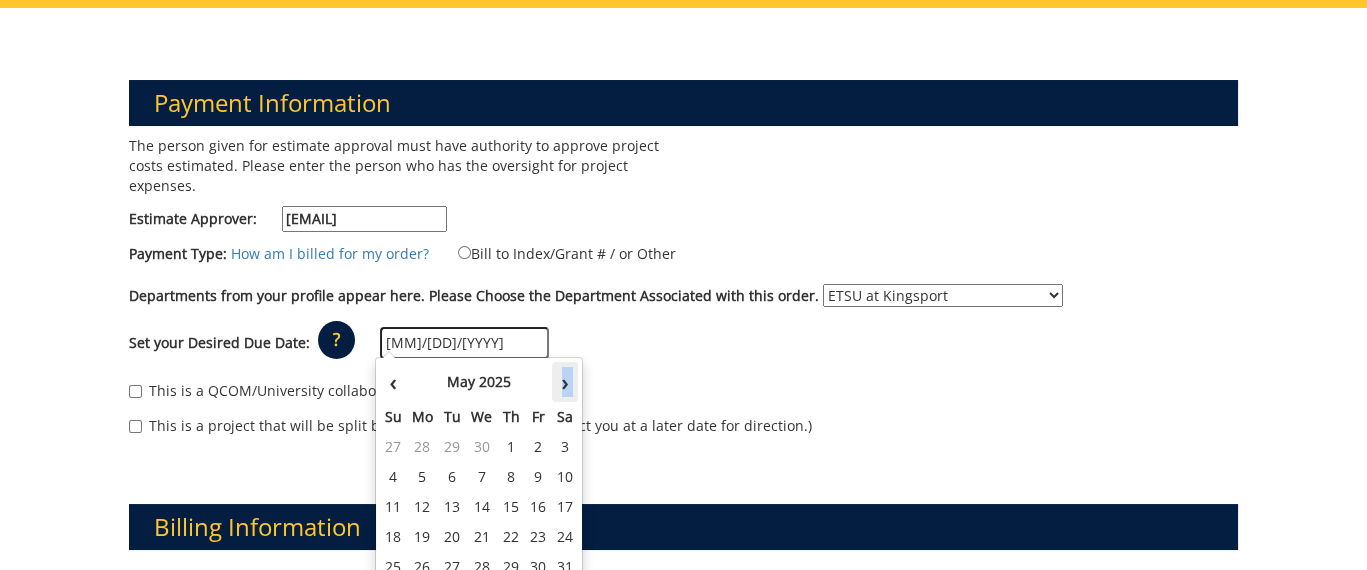 click on "›" at bounding box center (565, 382) 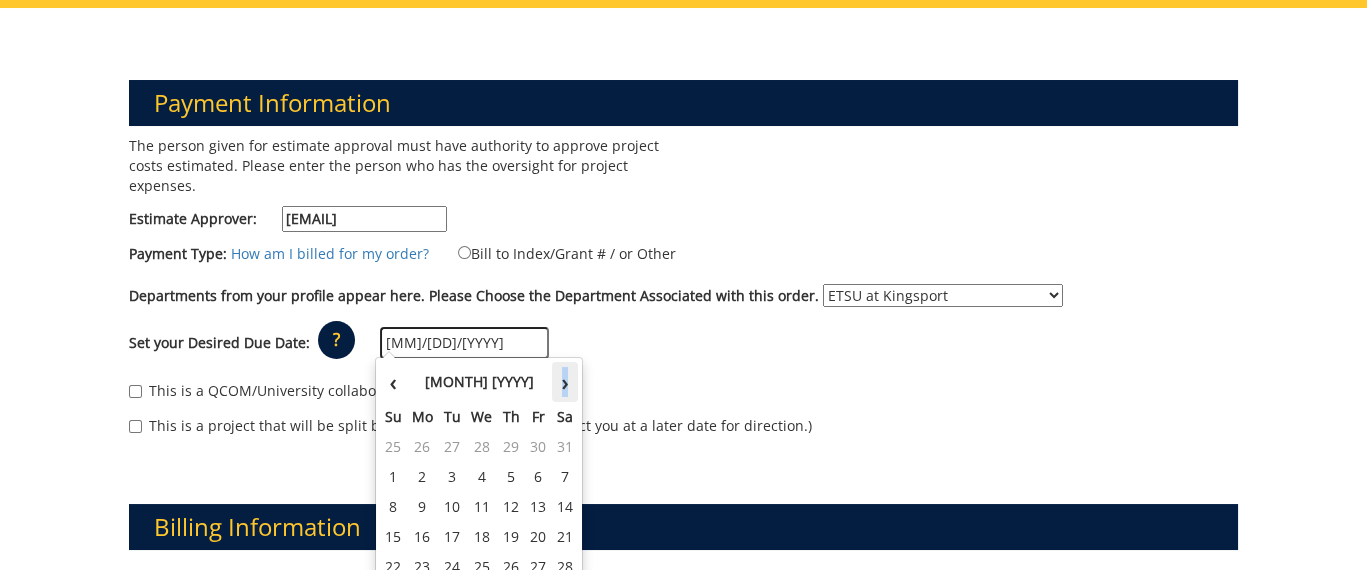 click on "›" at bounding box center [565, 382] 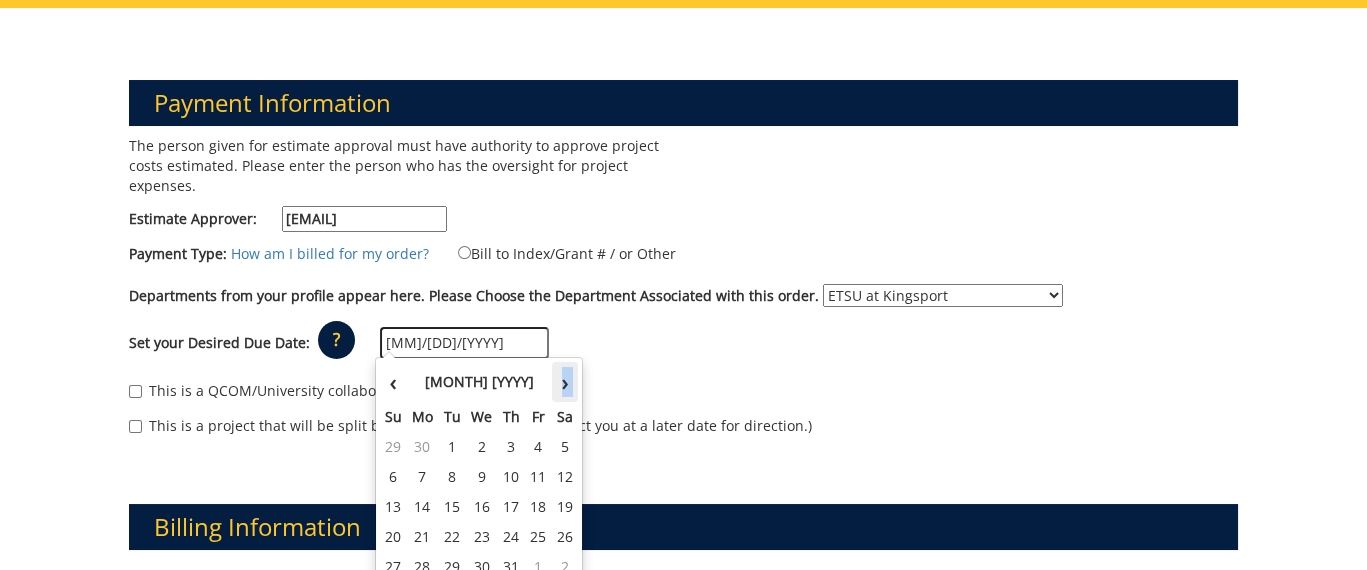 click on "›" at bounding box center (565, 382) 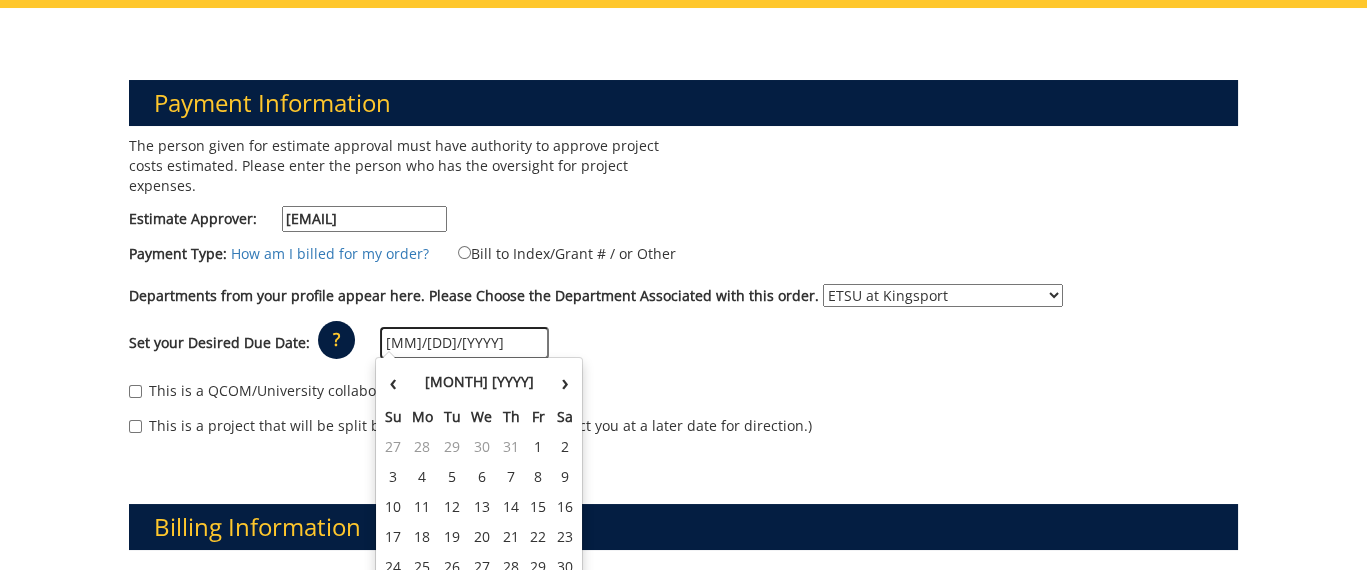 click on "[DATE]" at bounding box center [464, 343] 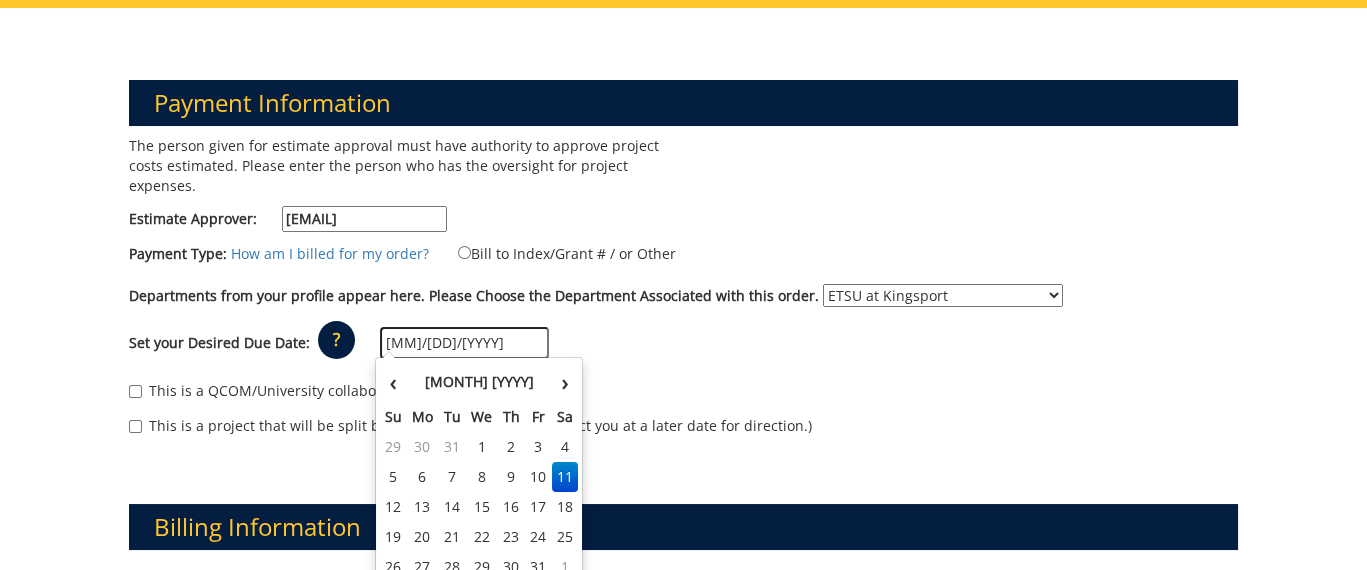 click on "01/11/2025" at bounding box center [464, 343] 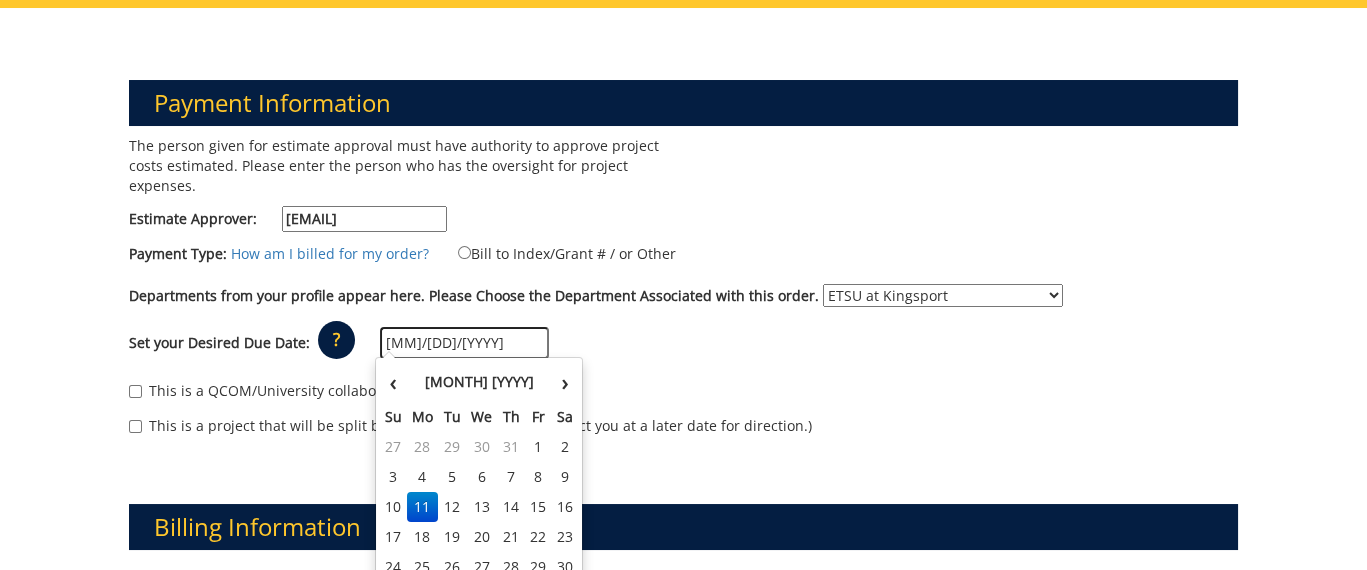 type on "08/11/2025" 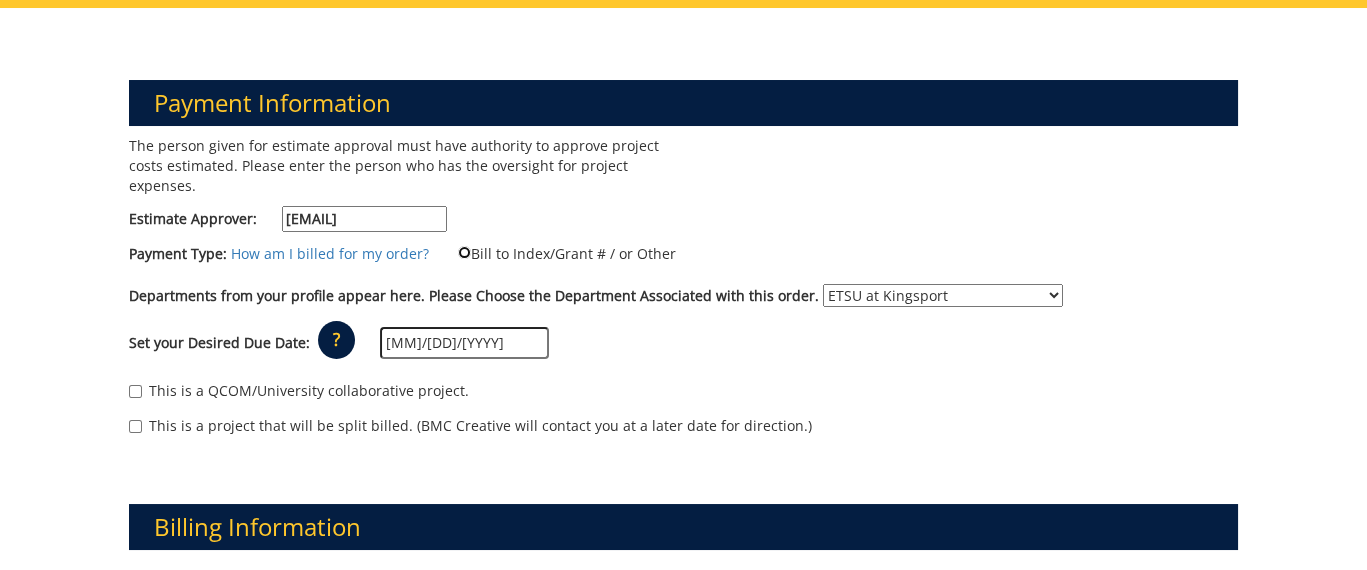 click on "Bill to Index/Grant # / or
Other" at bounding box center (464, 252) 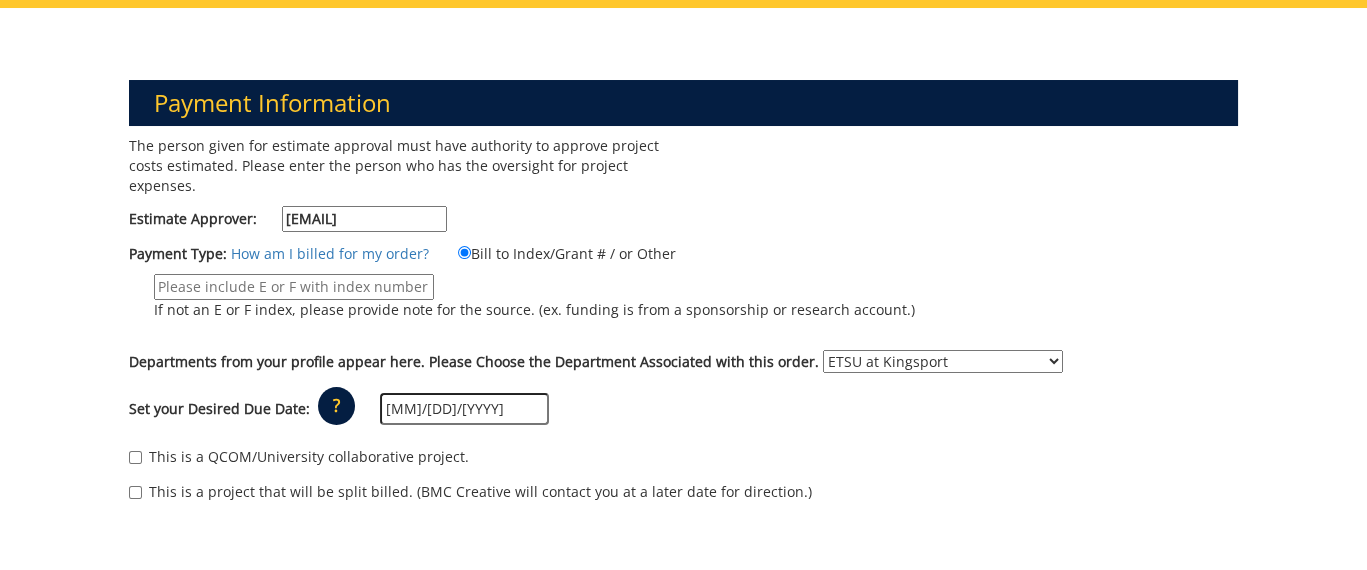 click on "If not an E or F index, please provide
note for the source. (ex. funding is from a sponsorship or research
account.)" at bounding box center (294, 287) 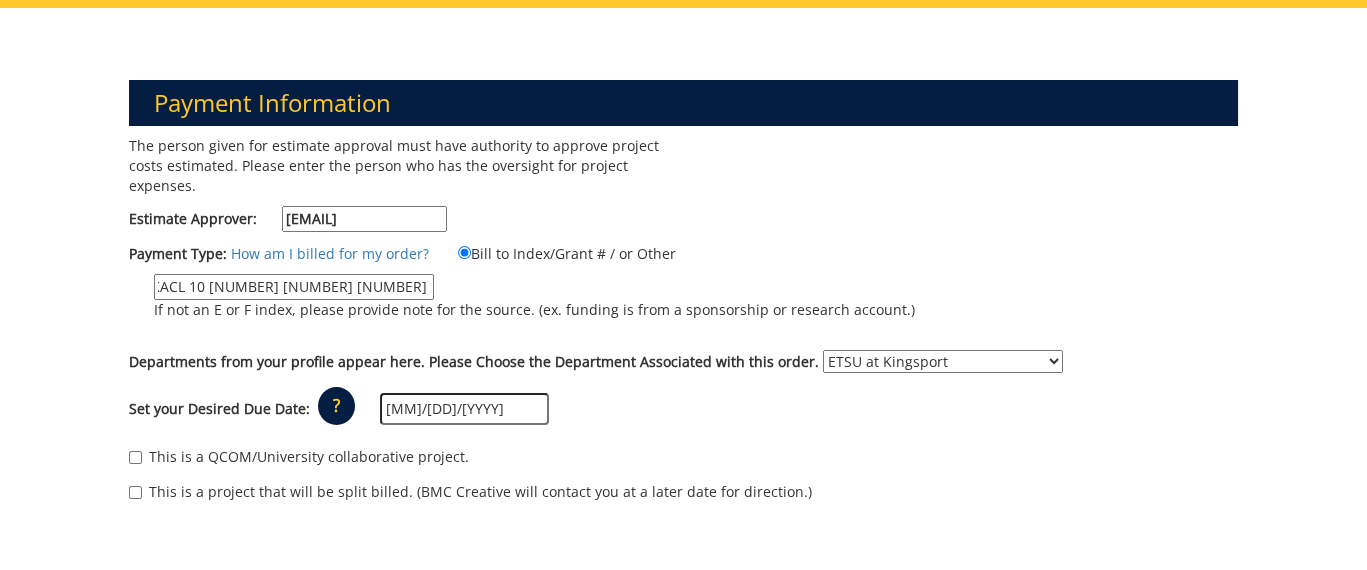 scroll, scrollTop: 0, scrollLeft: 0, axis: both 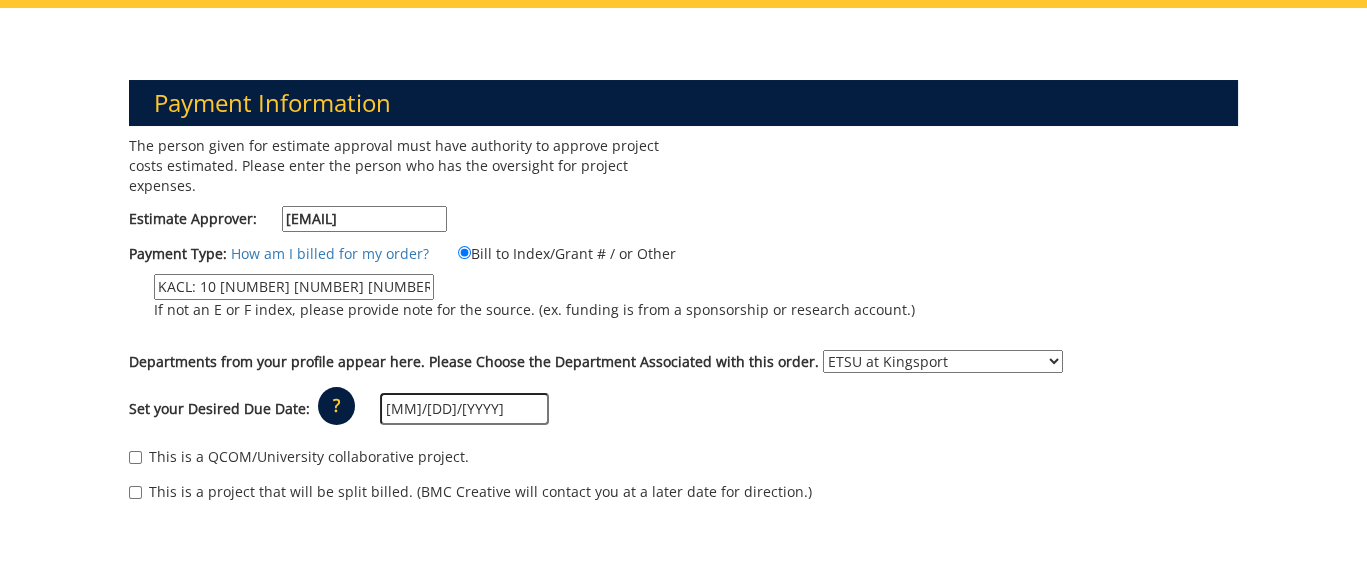type on "KACL: 10 00000 920020 500 29300 998 999 999 999" 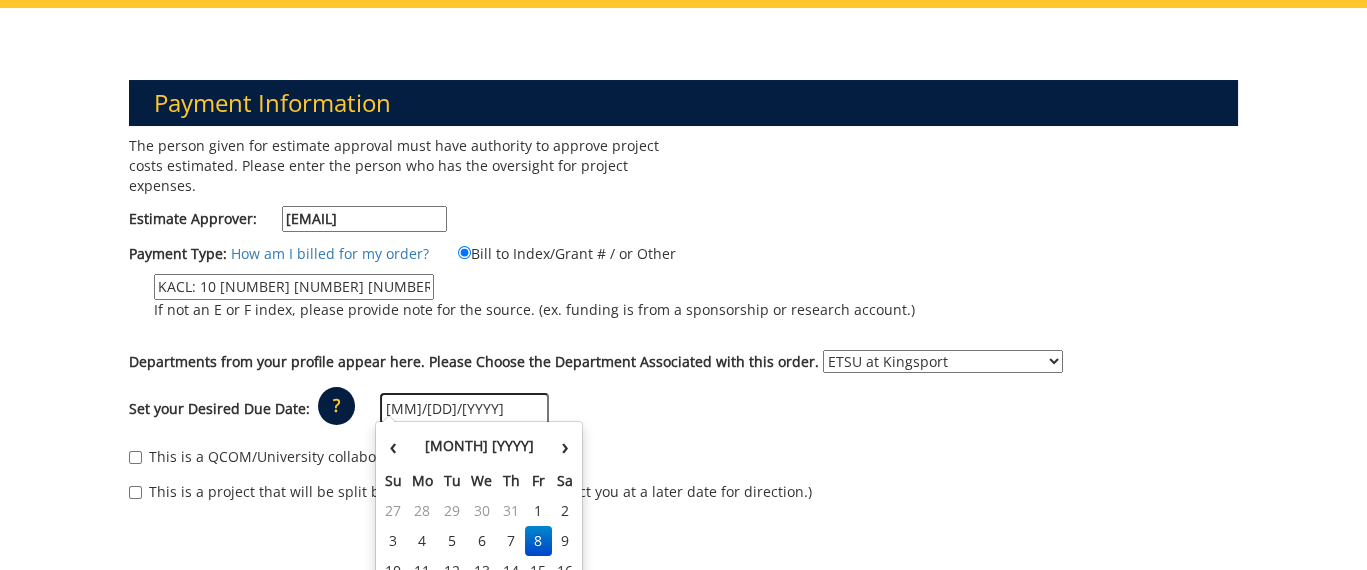 type on "[DATE]" 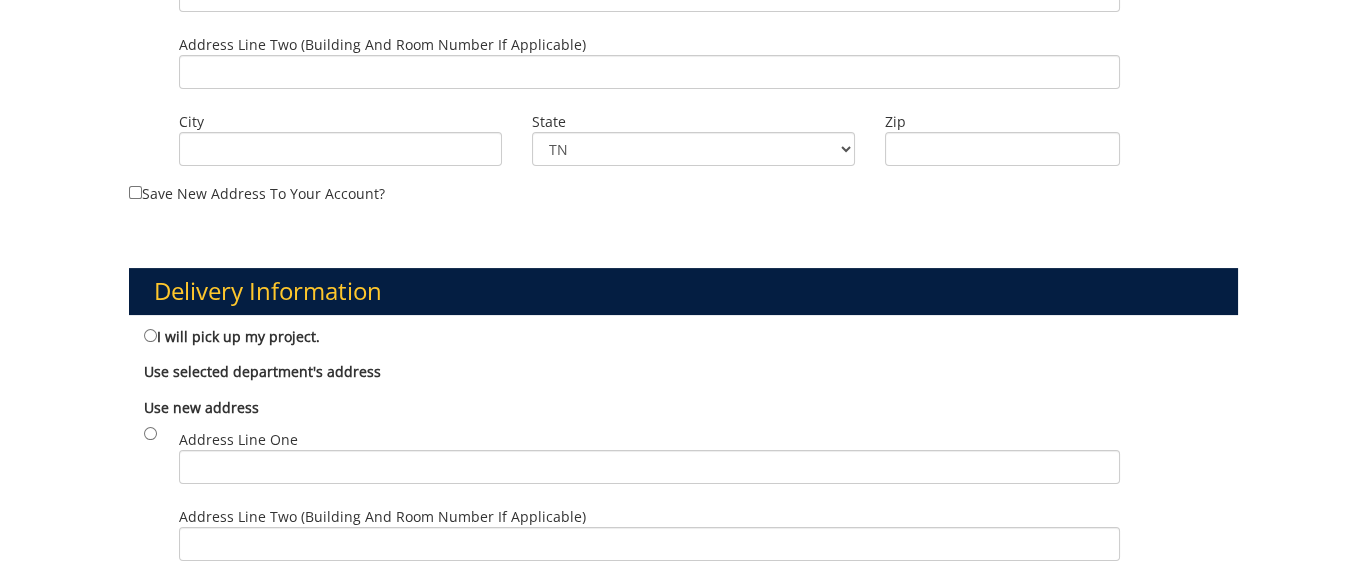 scroll, scrollTop: 1100, scrollLeft: 0, axis: vertical 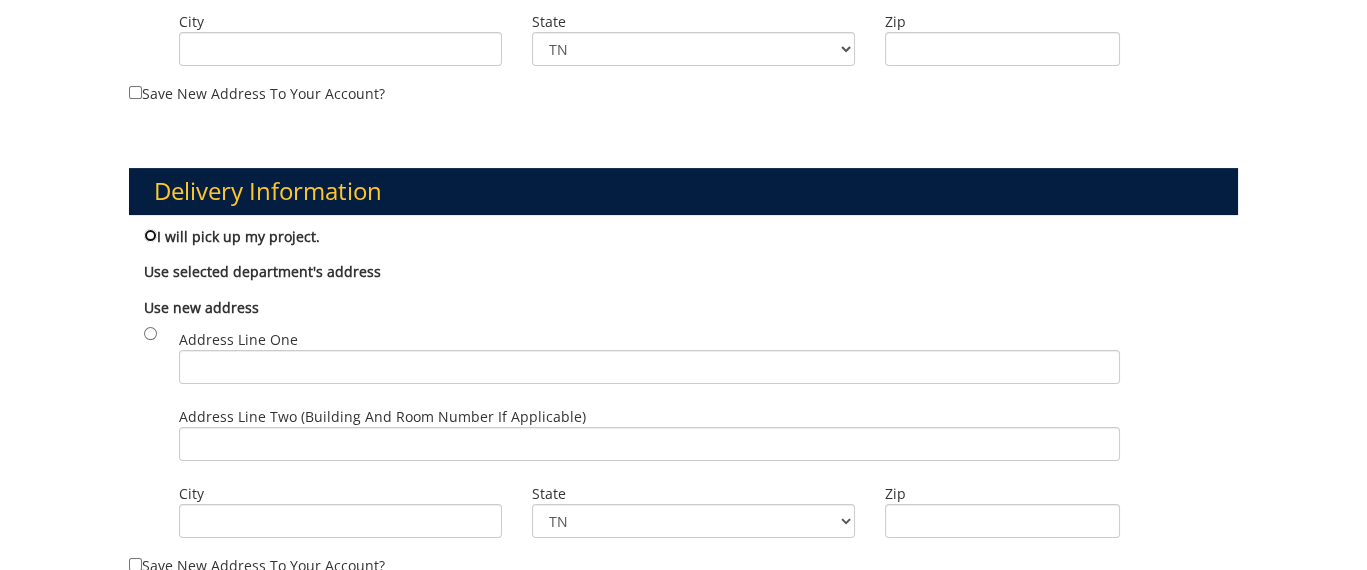 click on "I will
pick up my project." at bounding box center [150, 235] 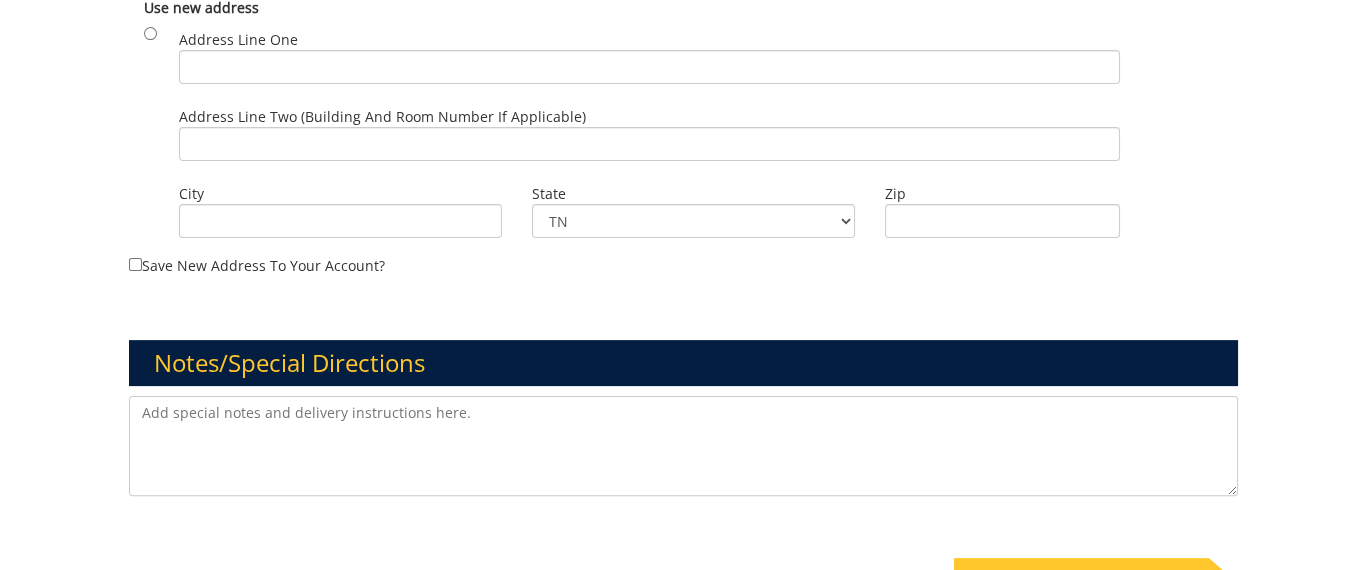 scroll, scrollTop: 1500, scrollLeft: 0, axis: vertical 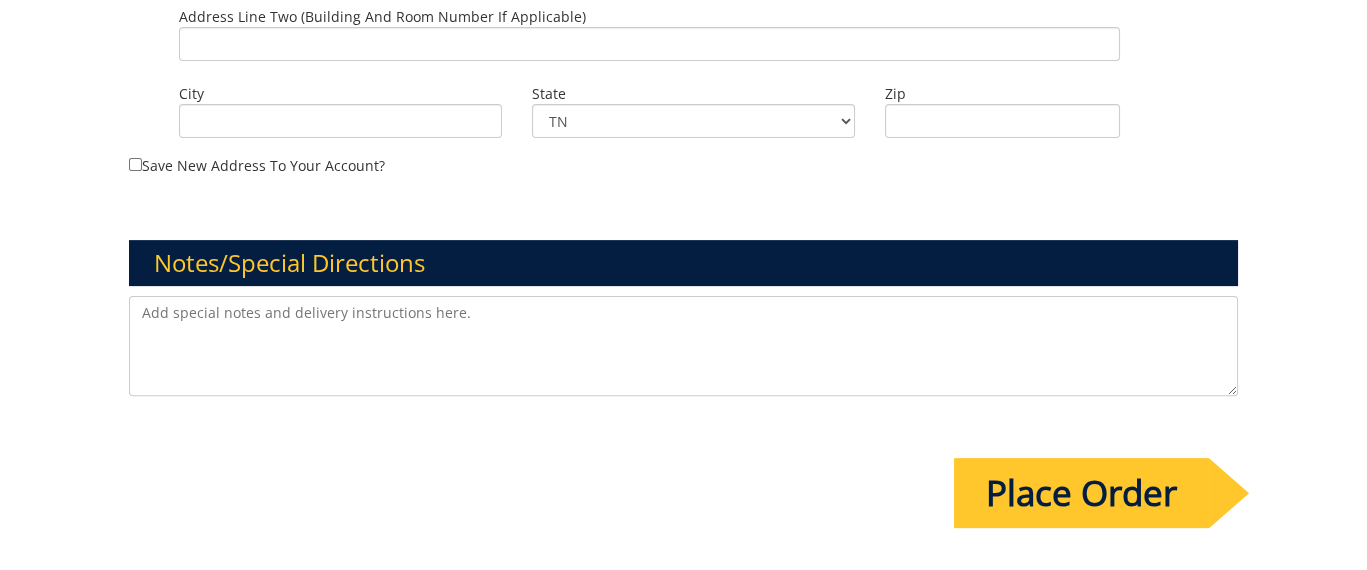 click on "Place Order" at bounding box center [1081, 493] 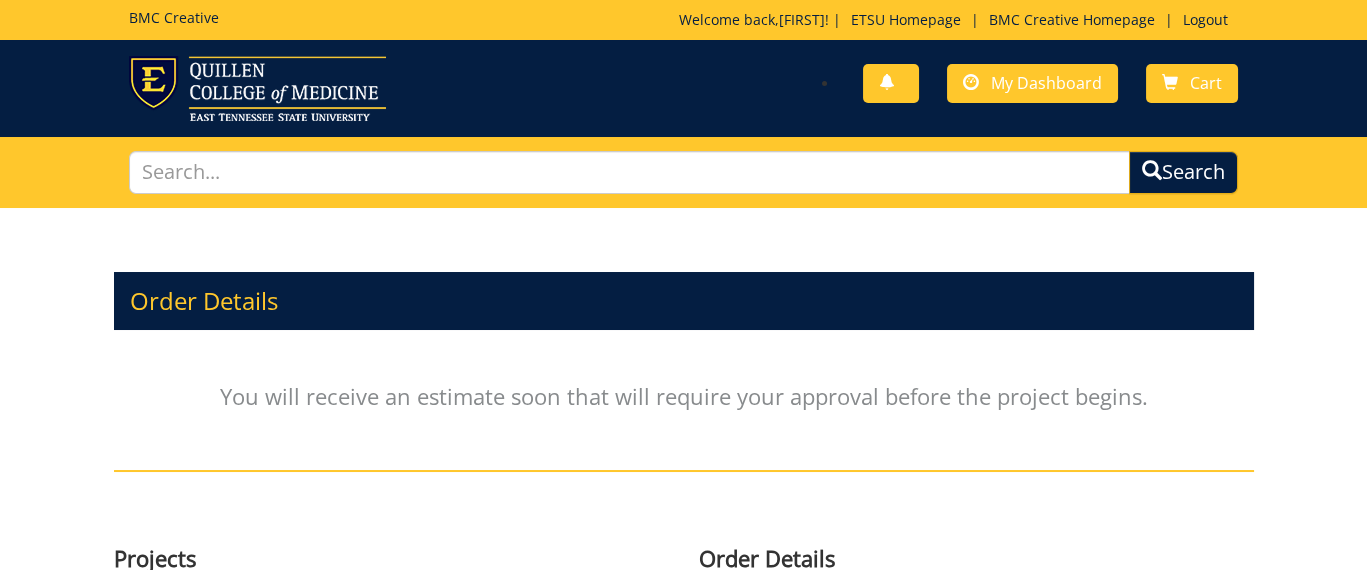 scroll, scrollTop: 400, scrollLeft: 0, axis: vertical 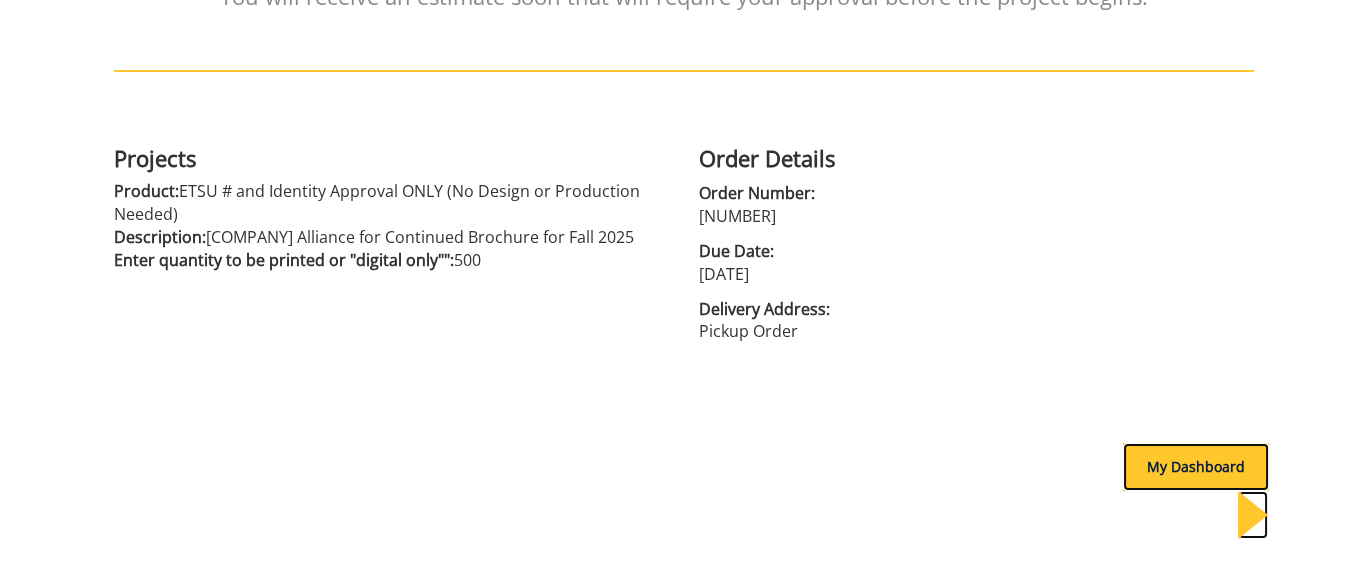 click on "My Dashboard" at bounding box center (1196, 467) 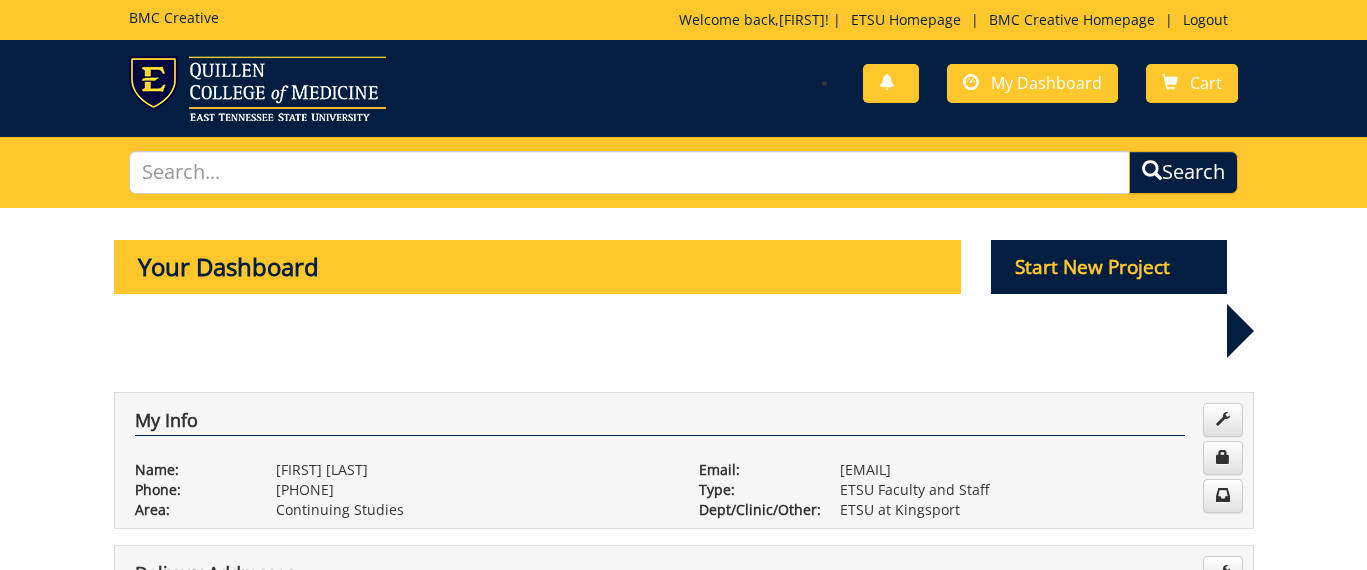 scroll, scrollTop: 0, scrollLeft: 0, axis: both 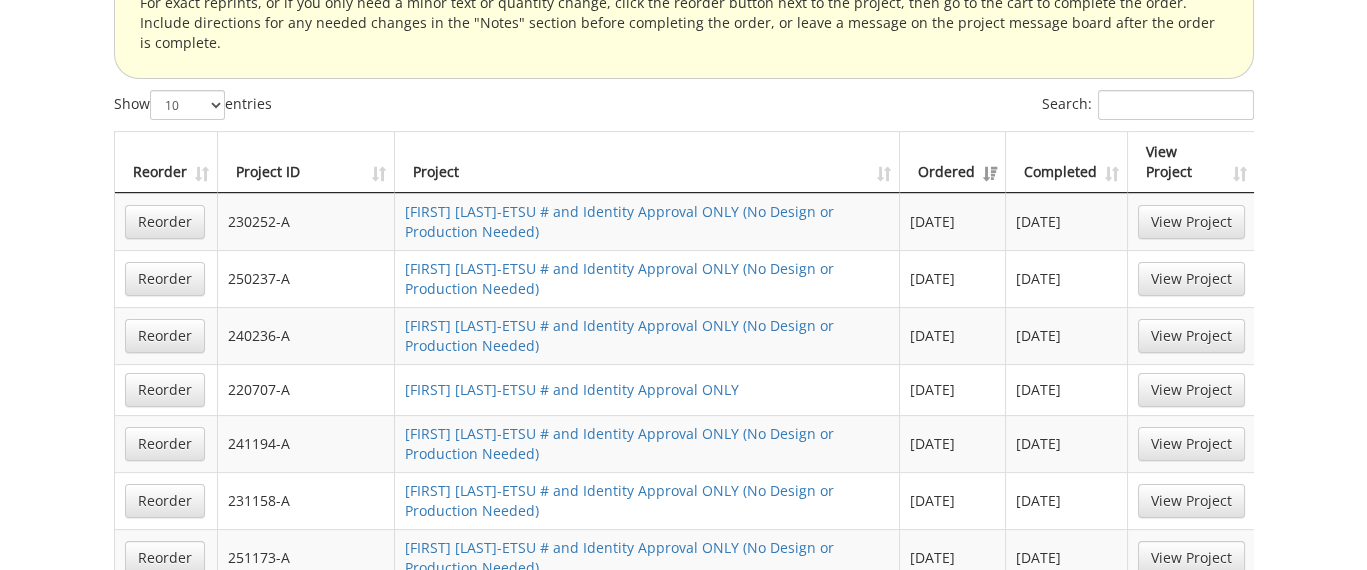 click on "Ordered" at bounding box center [953, 162] 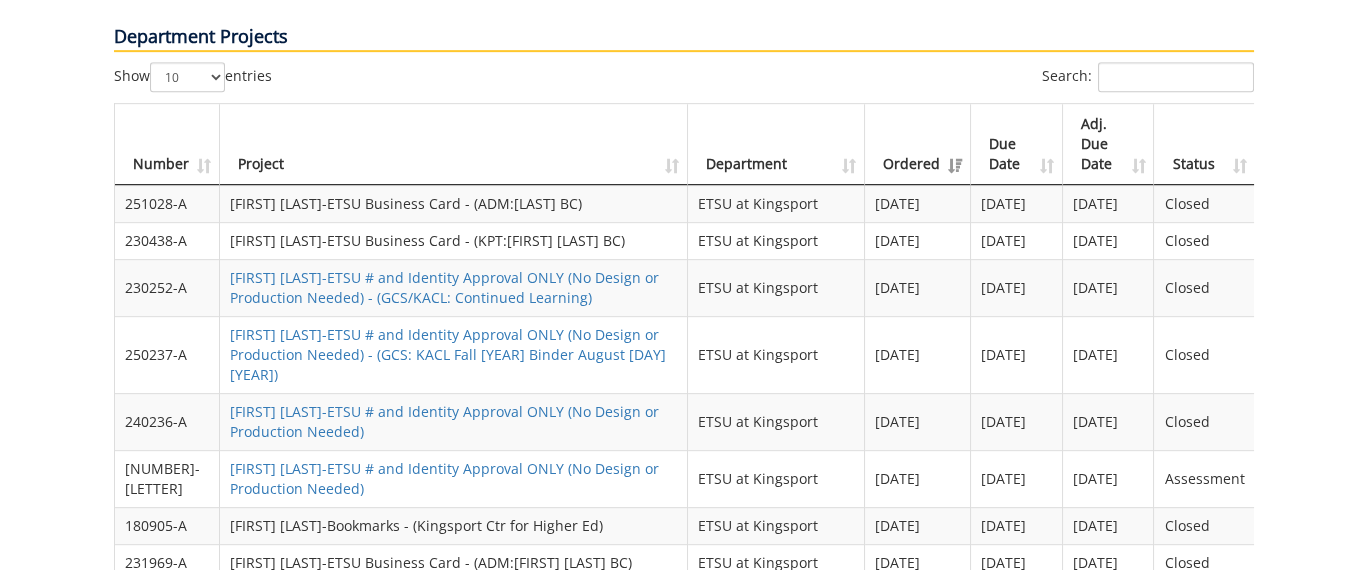 scroll, scrollTop: 1973, scrollLeft: 0, axis: vertical 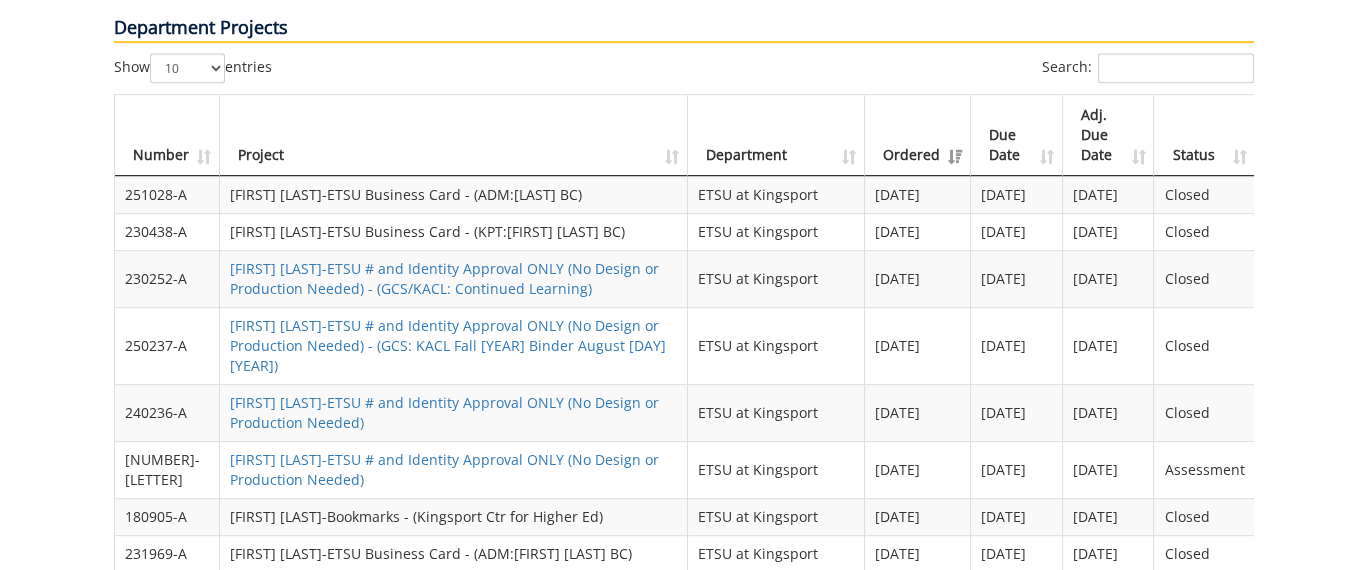 click on "Ordered" at bounding box center (918, 135) 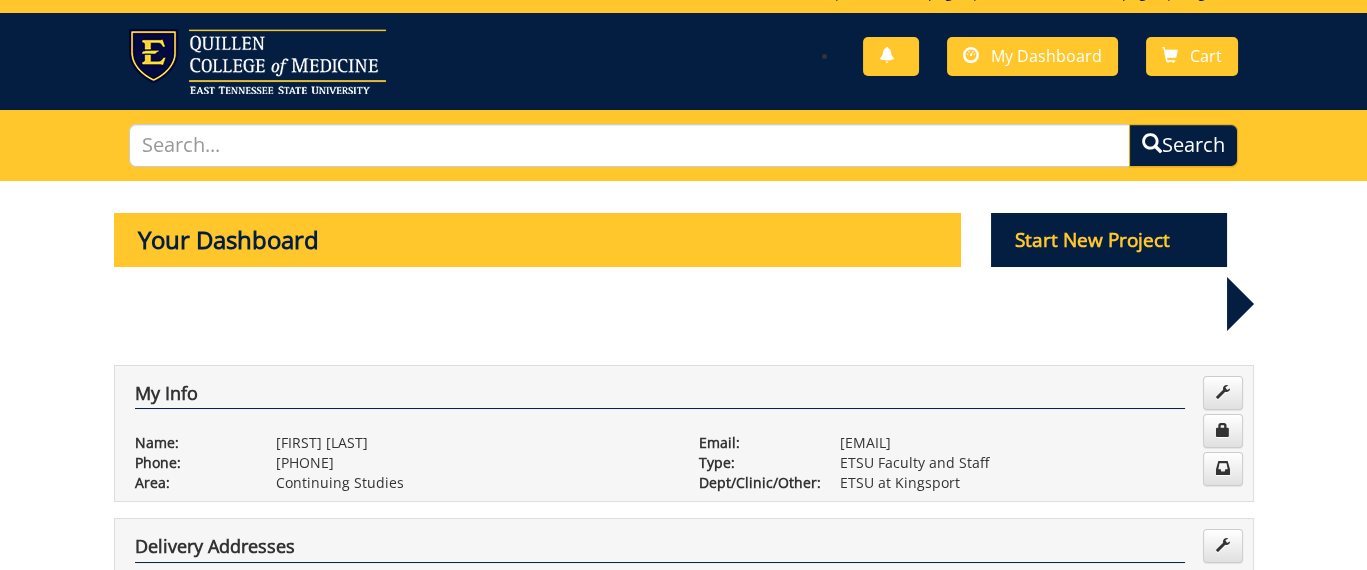 scroll, scrollTop: 0, scrollLeft: 0, axis: both 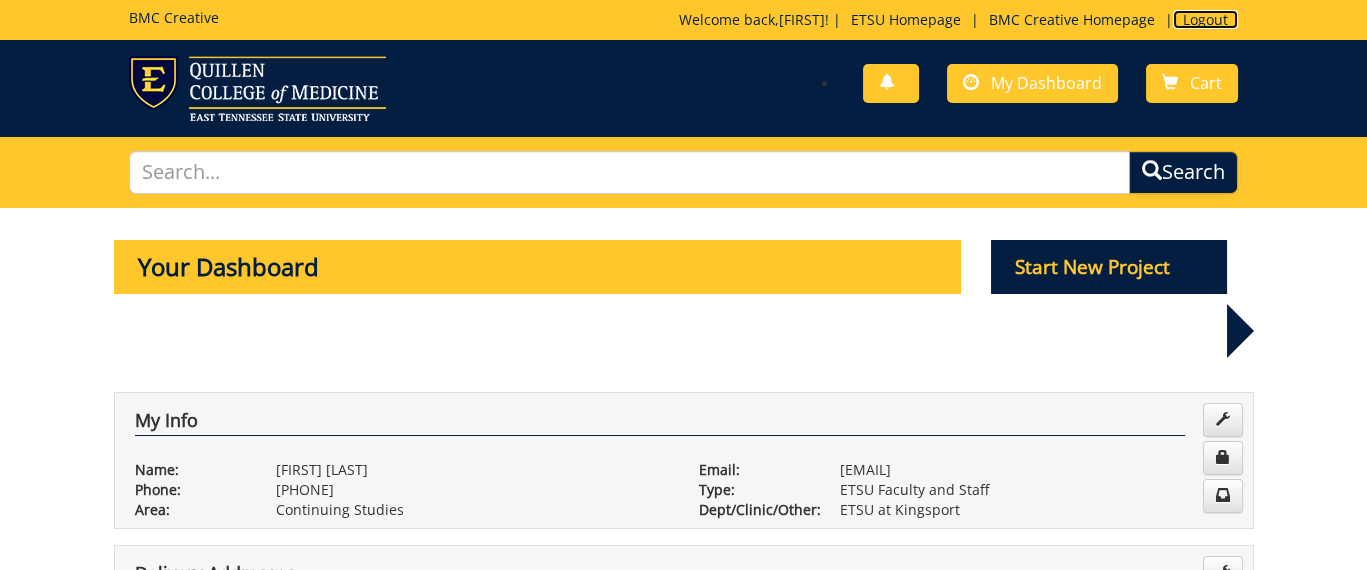 click on "Logout" at bounding box center (1205, 19) 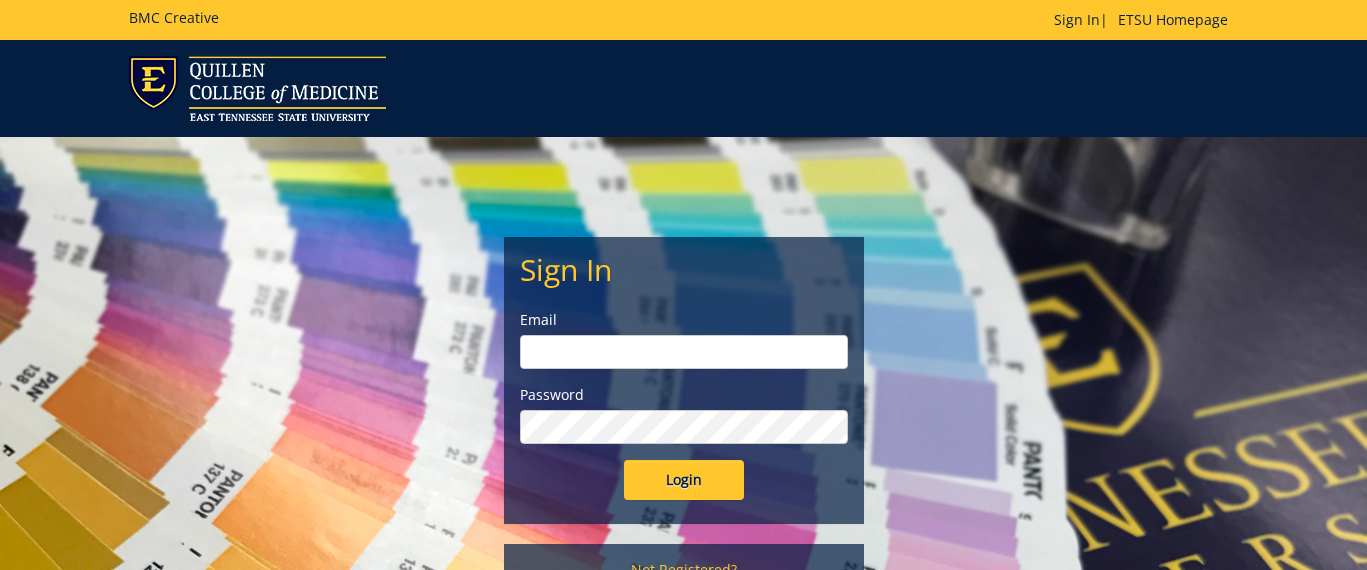 scroll, scrollTop: 0, scrollLeft: 0, axis: both 